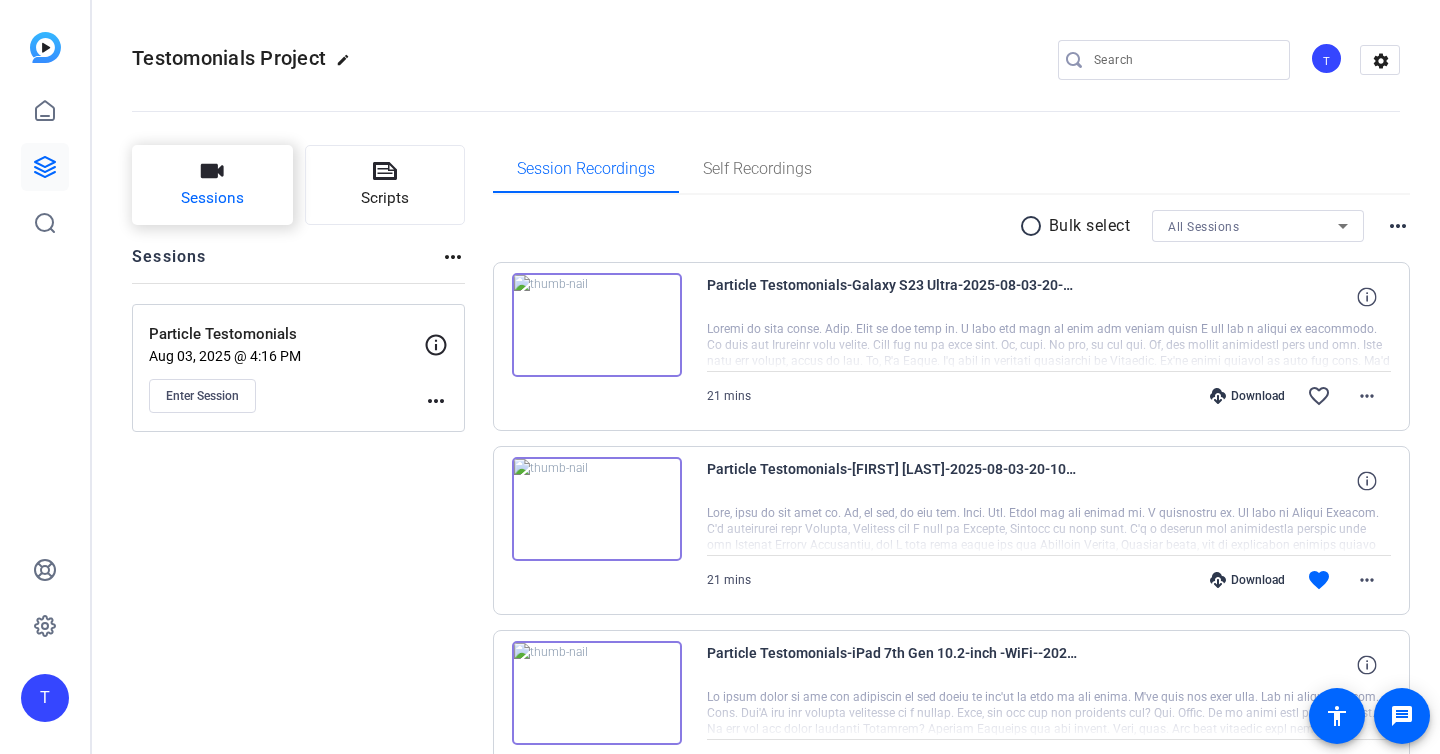scroll, scrollTop: 0, scrollLeft: 0, axis: both 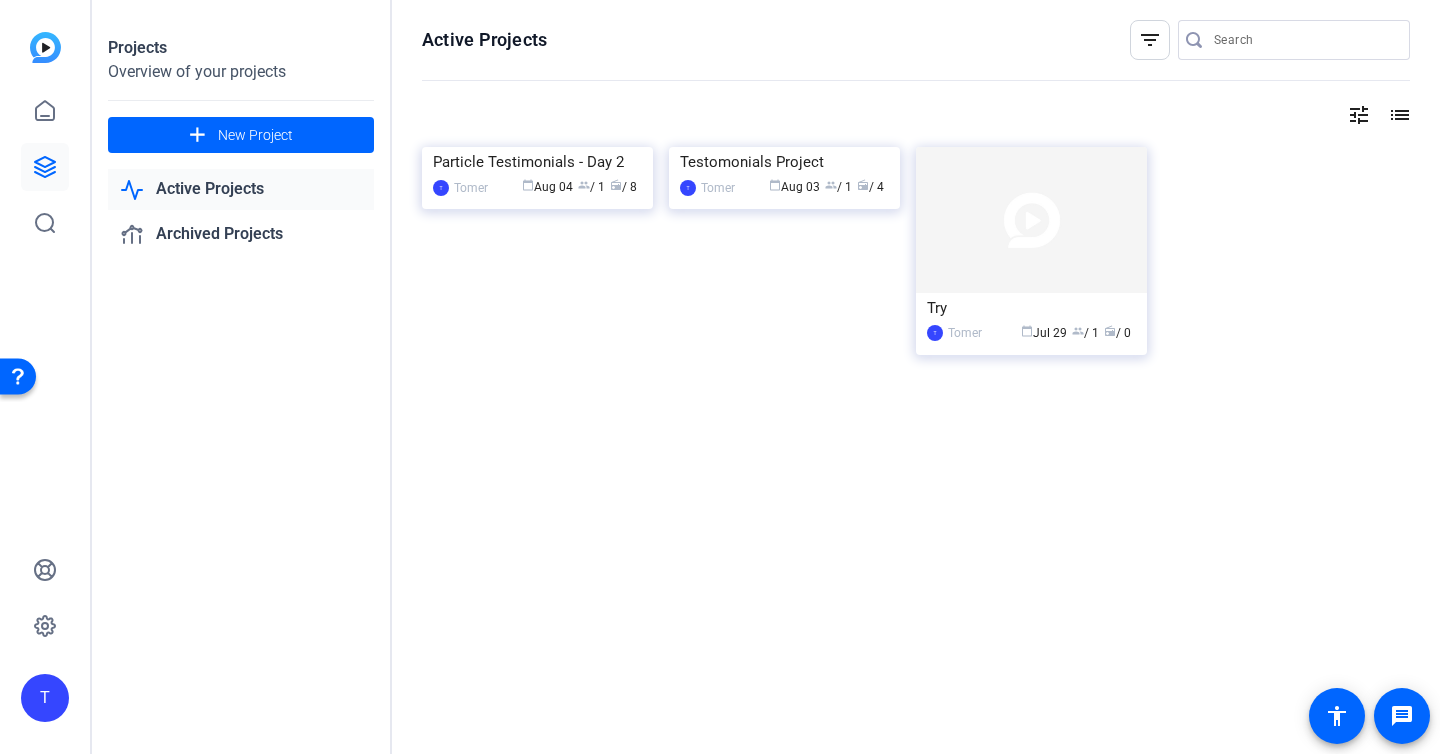 click 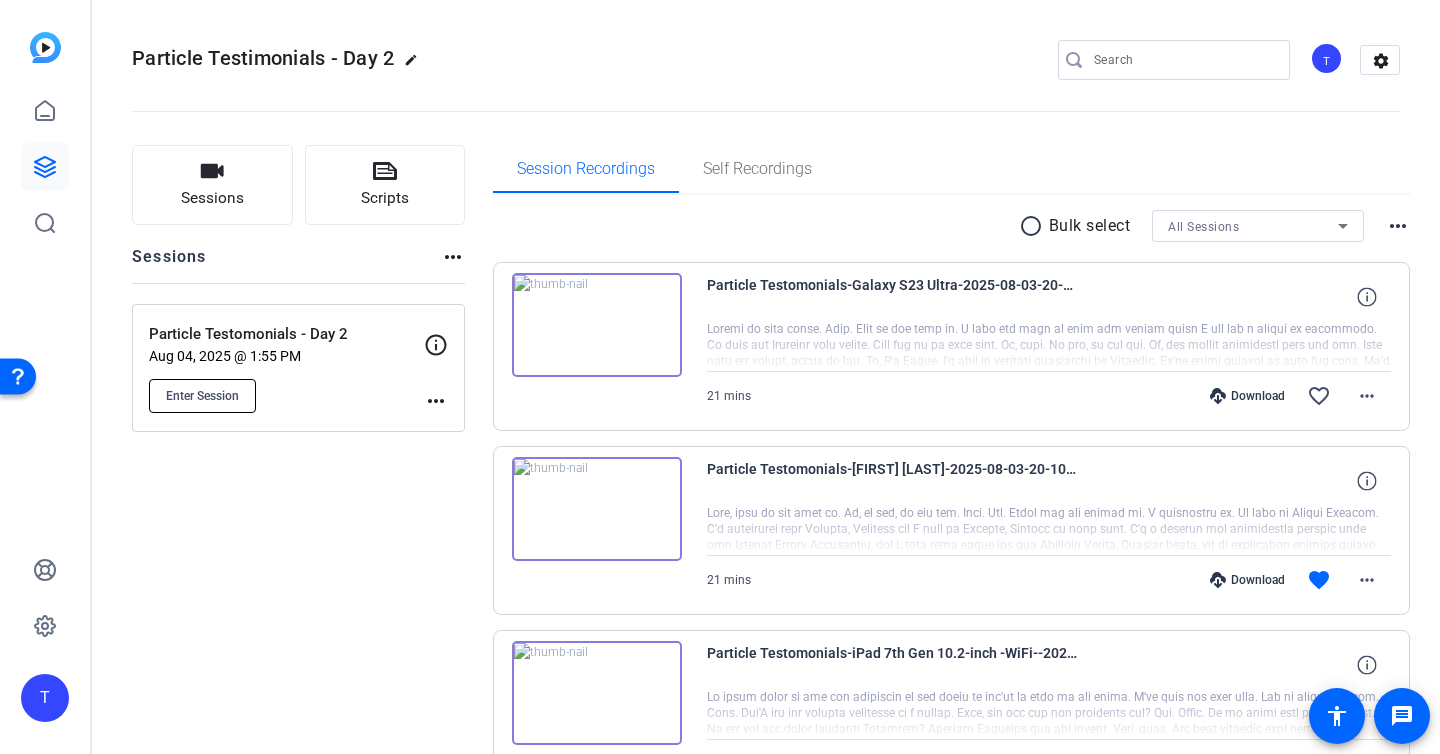 click on "Enter Session" 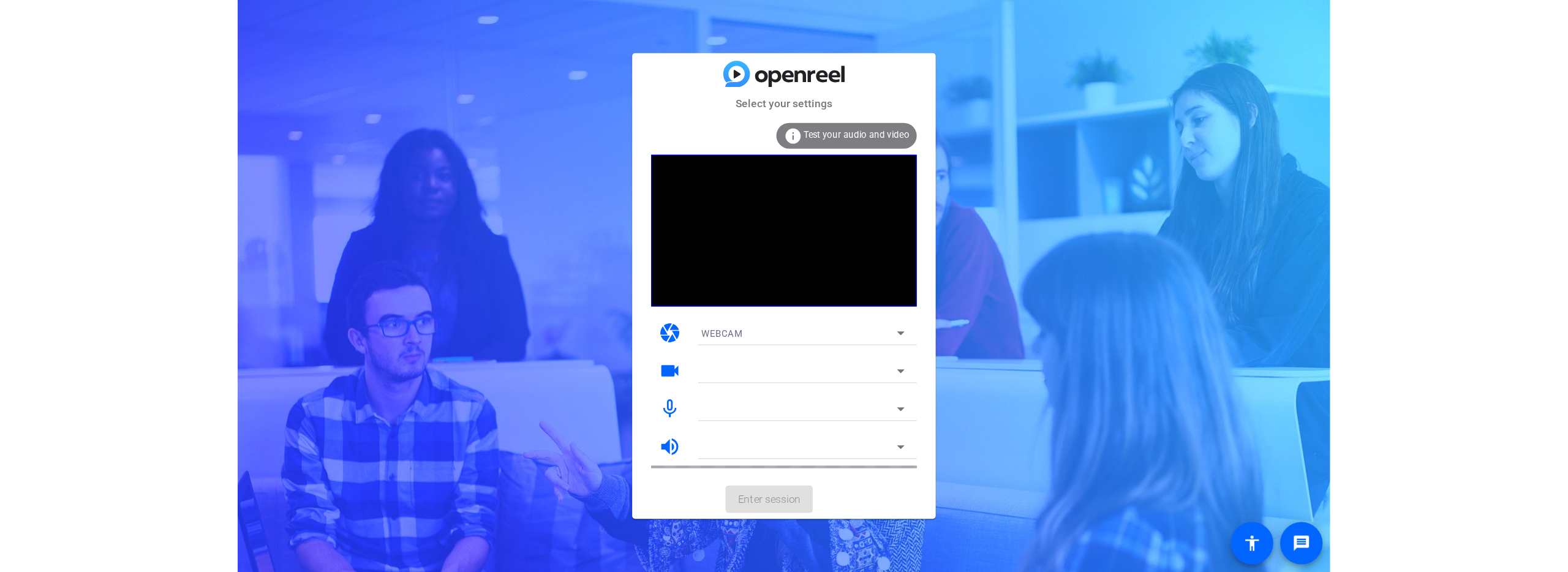 scroll, scrollTop: 0, scrollLeft: 0, axis: both 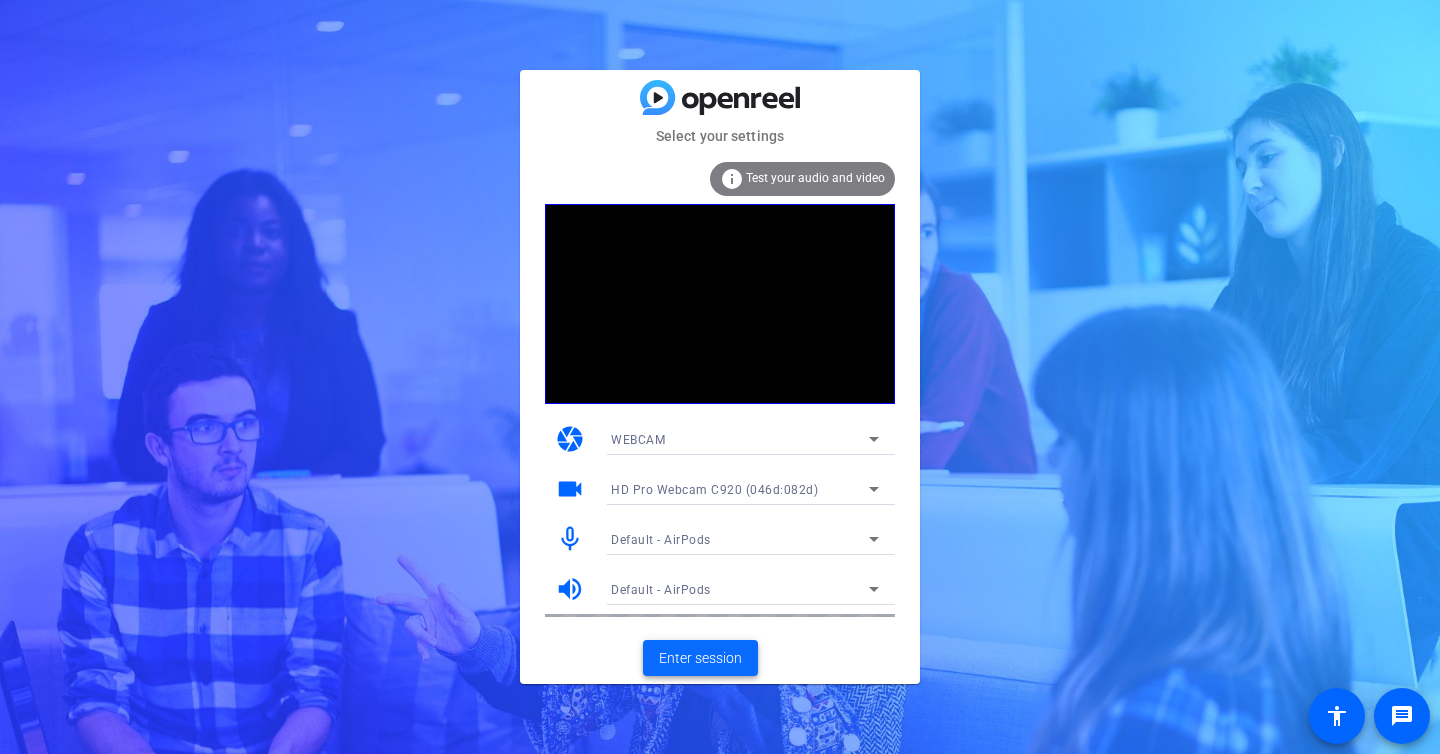 click 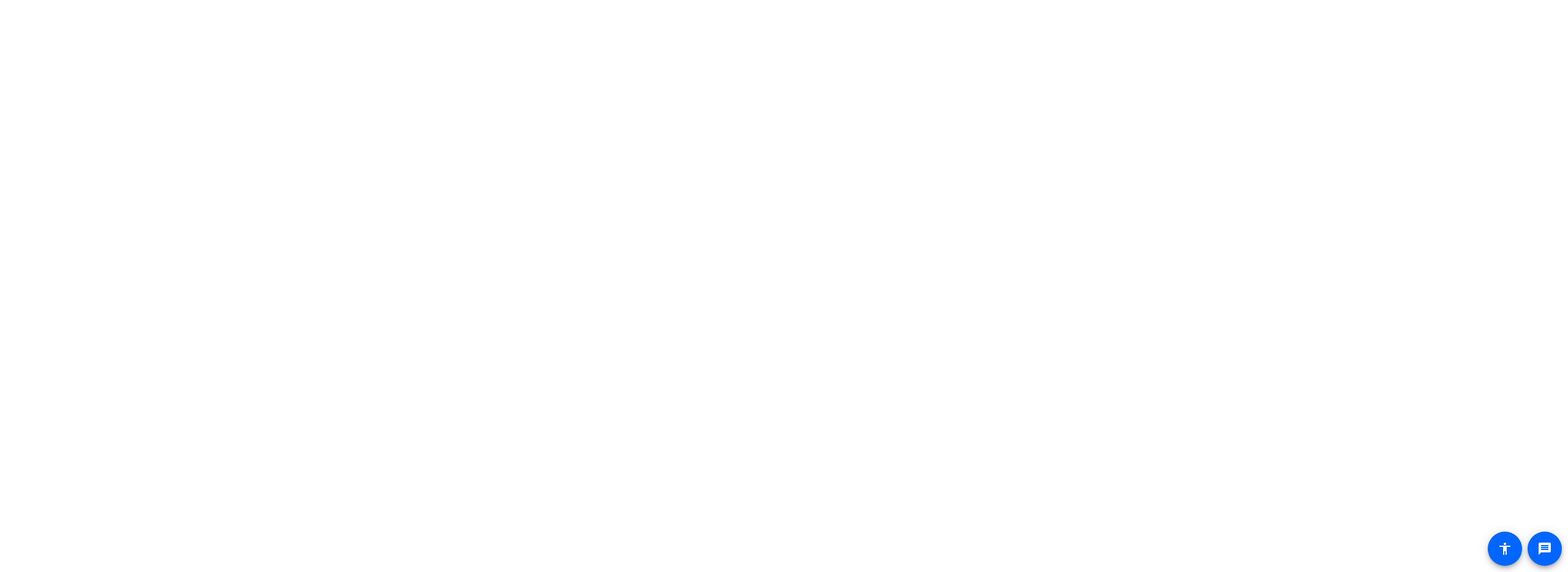 scroll, scrollTop: 0, scrollLeft: 0, axis: both 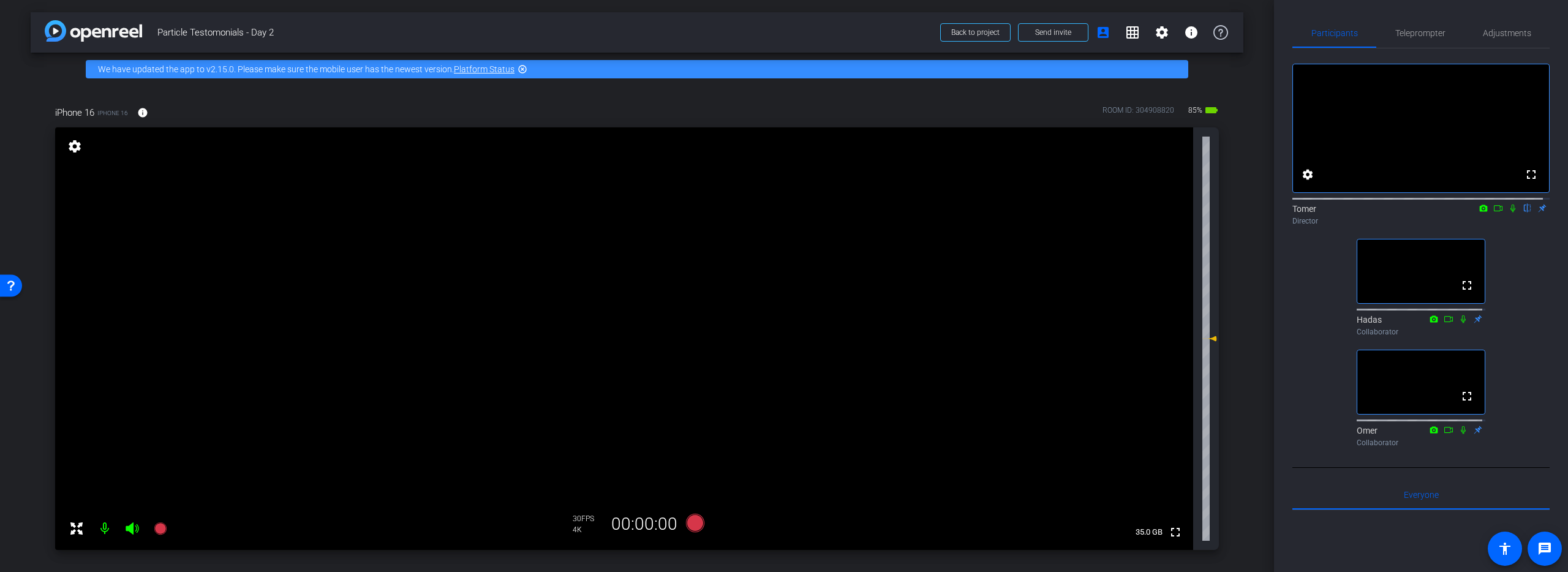 click 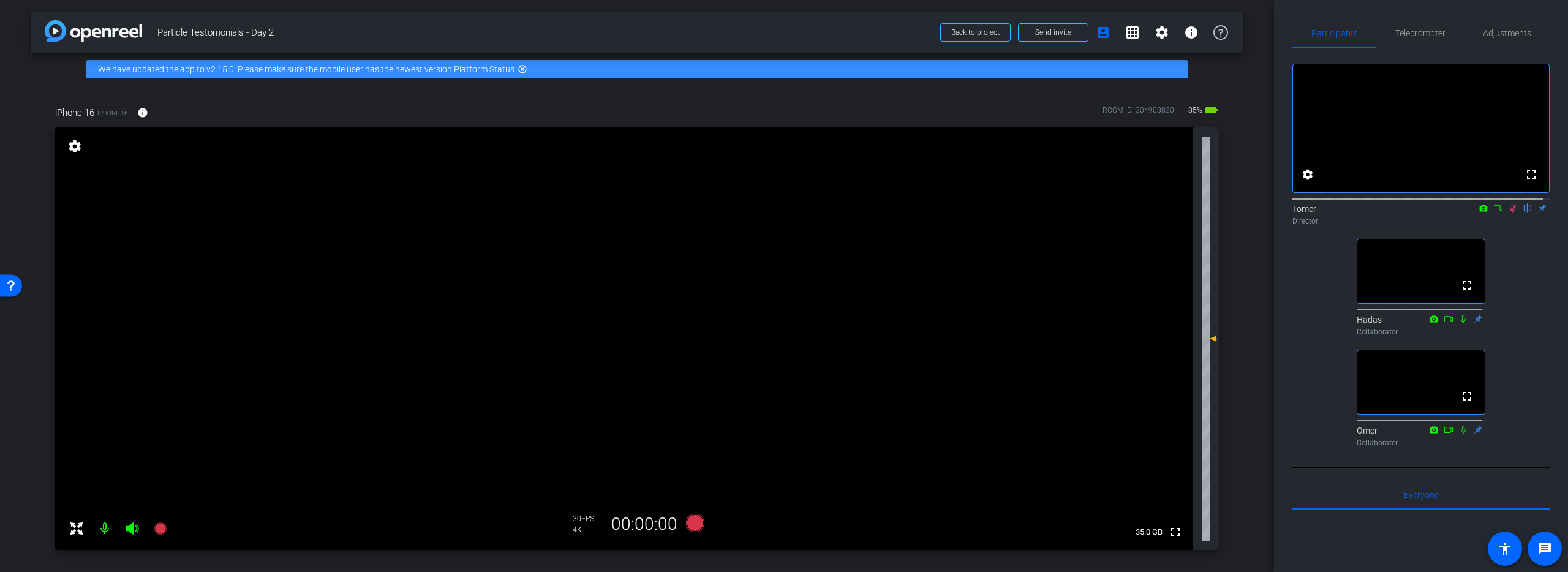 click 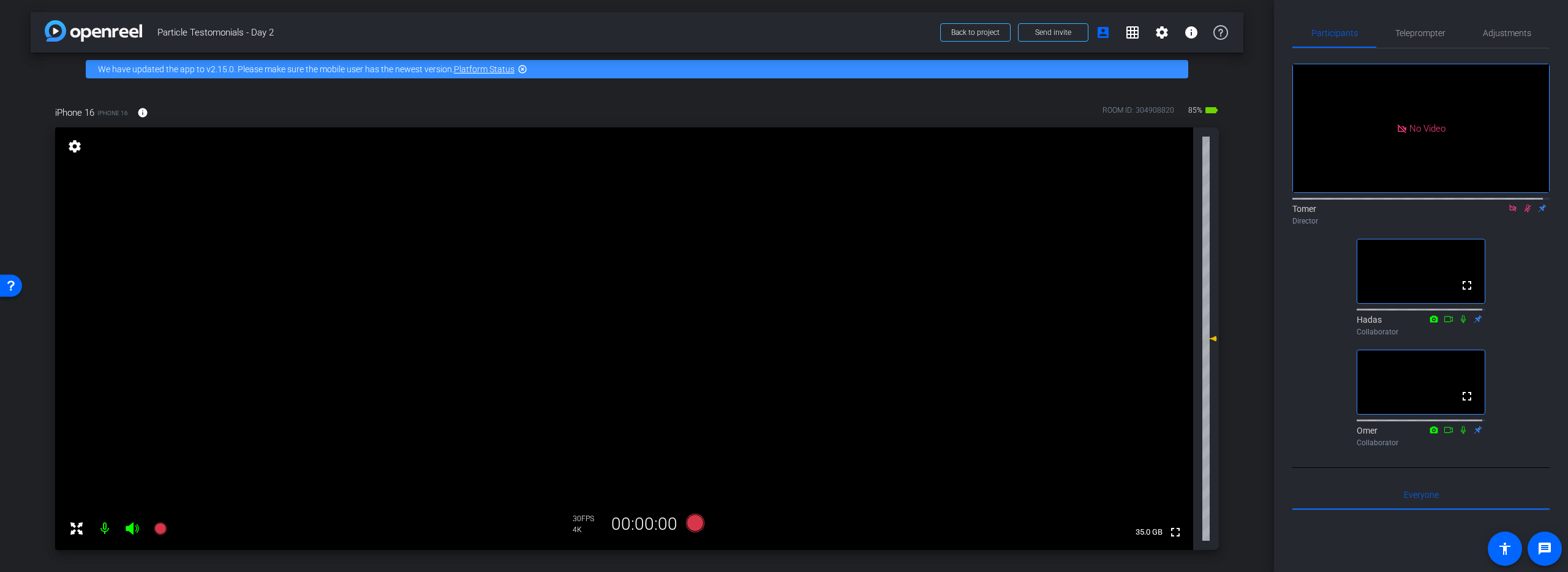 click 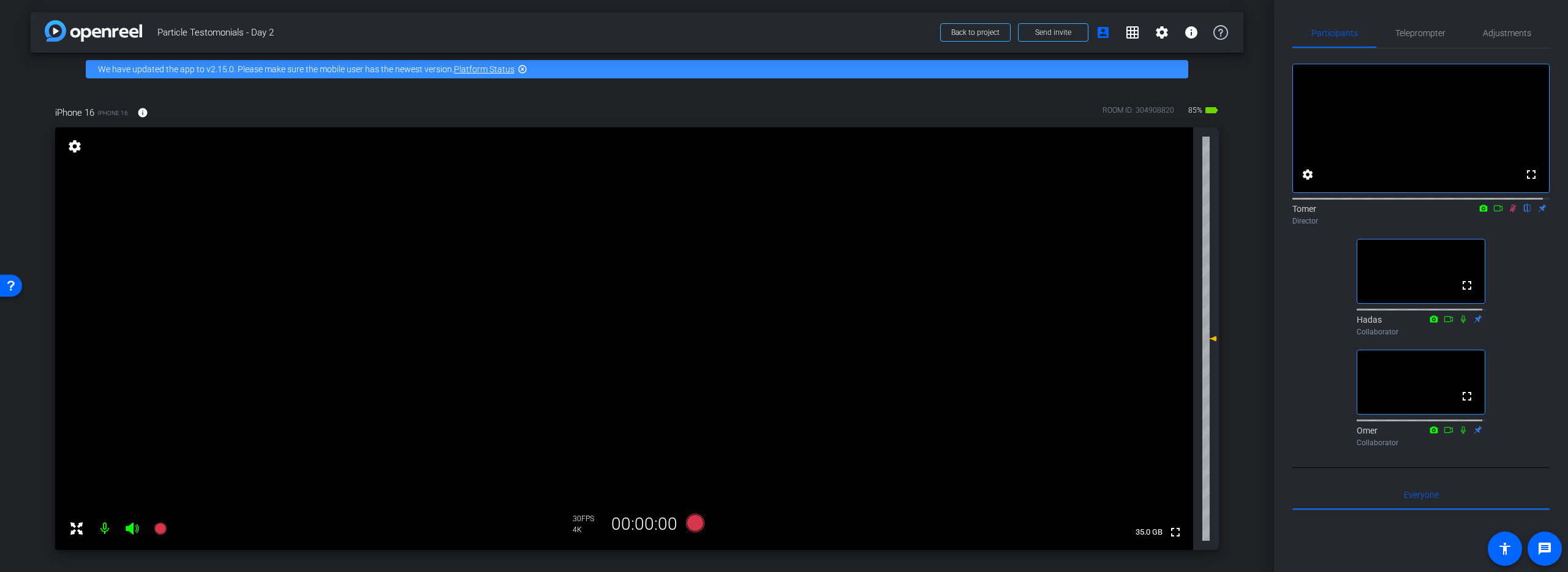 click 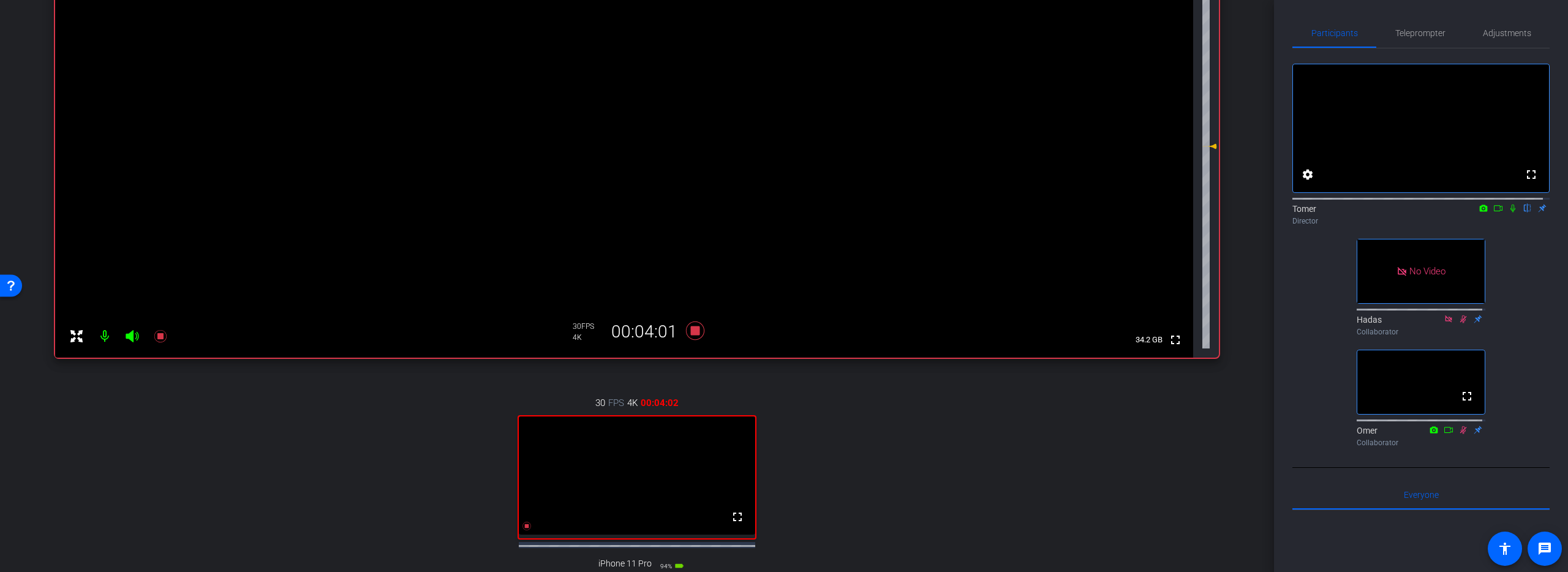 scroll, scrollTop: 176, scrollLeft: 0, axis: vertical 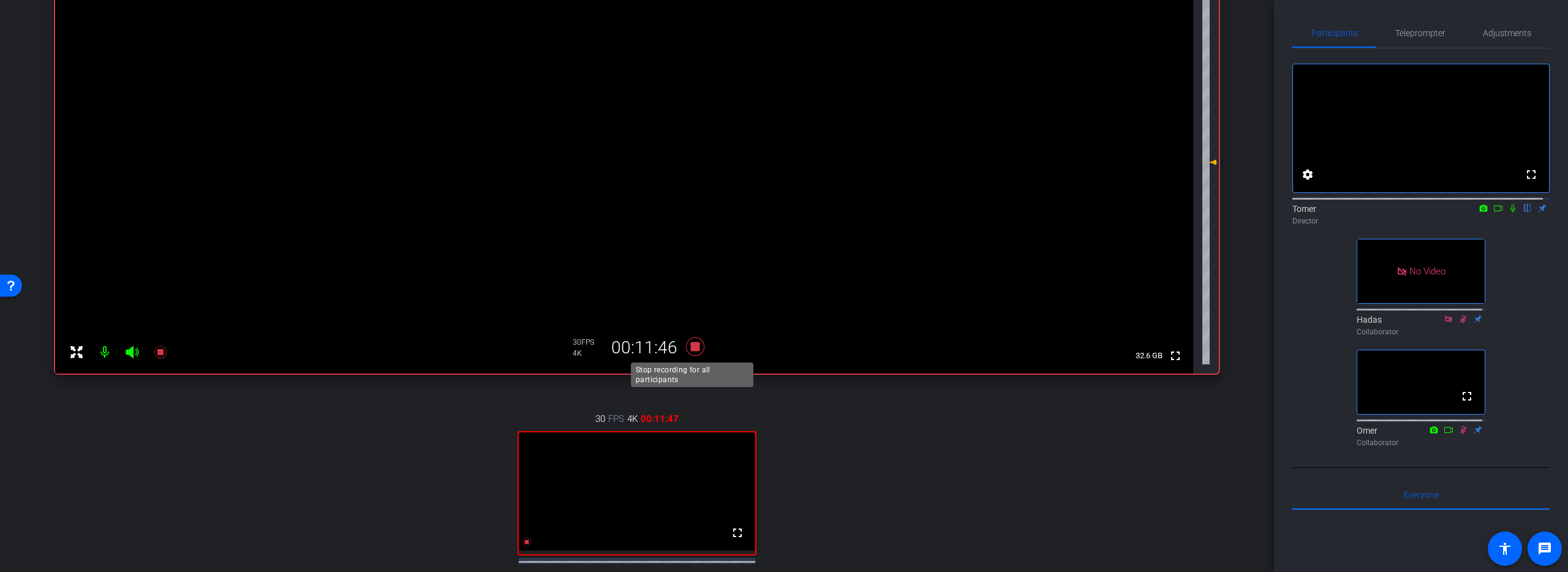 click 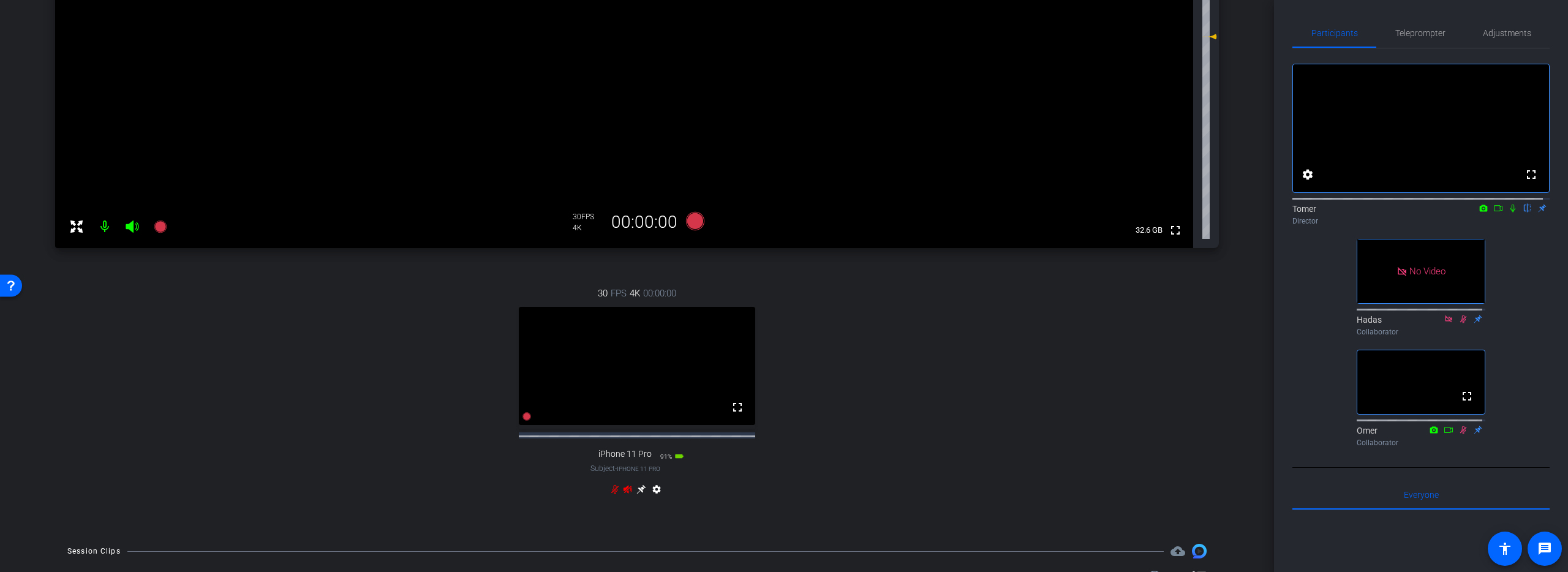 scroll, scrollTop: 563, scrollLeft: 0, axis: vertical 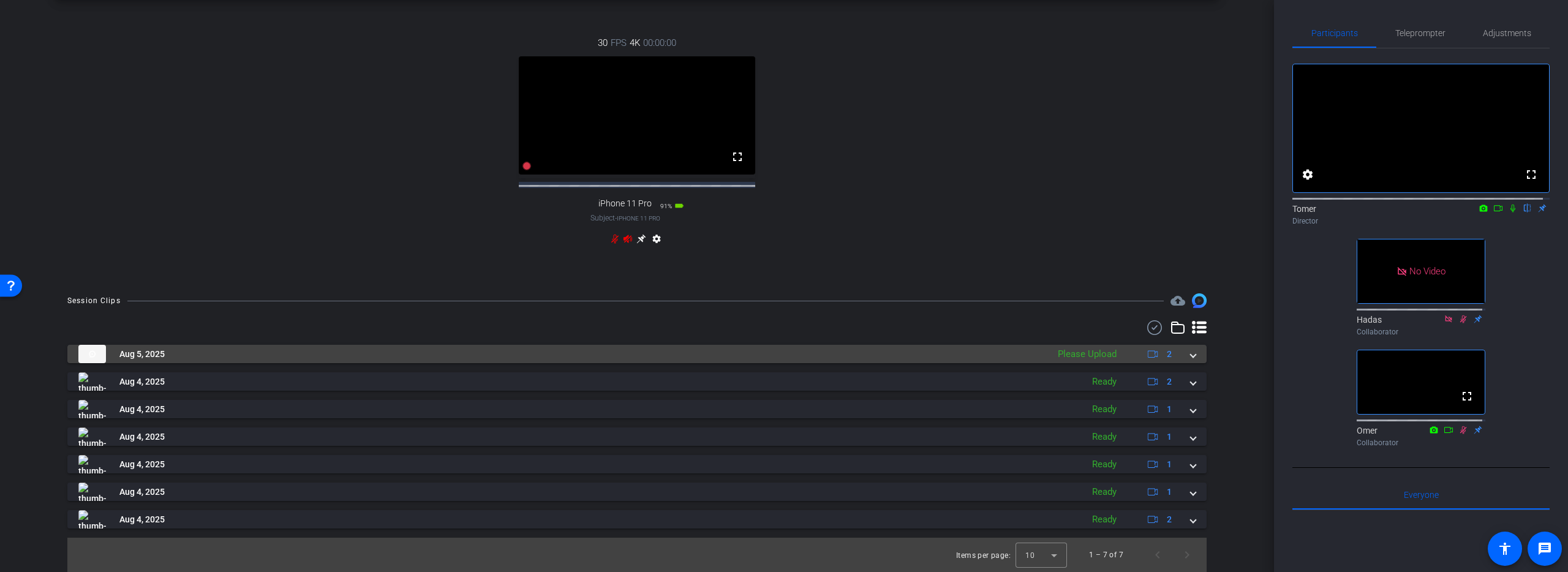 click on "Aug 5, 2025" at bounding box center (560, 354) 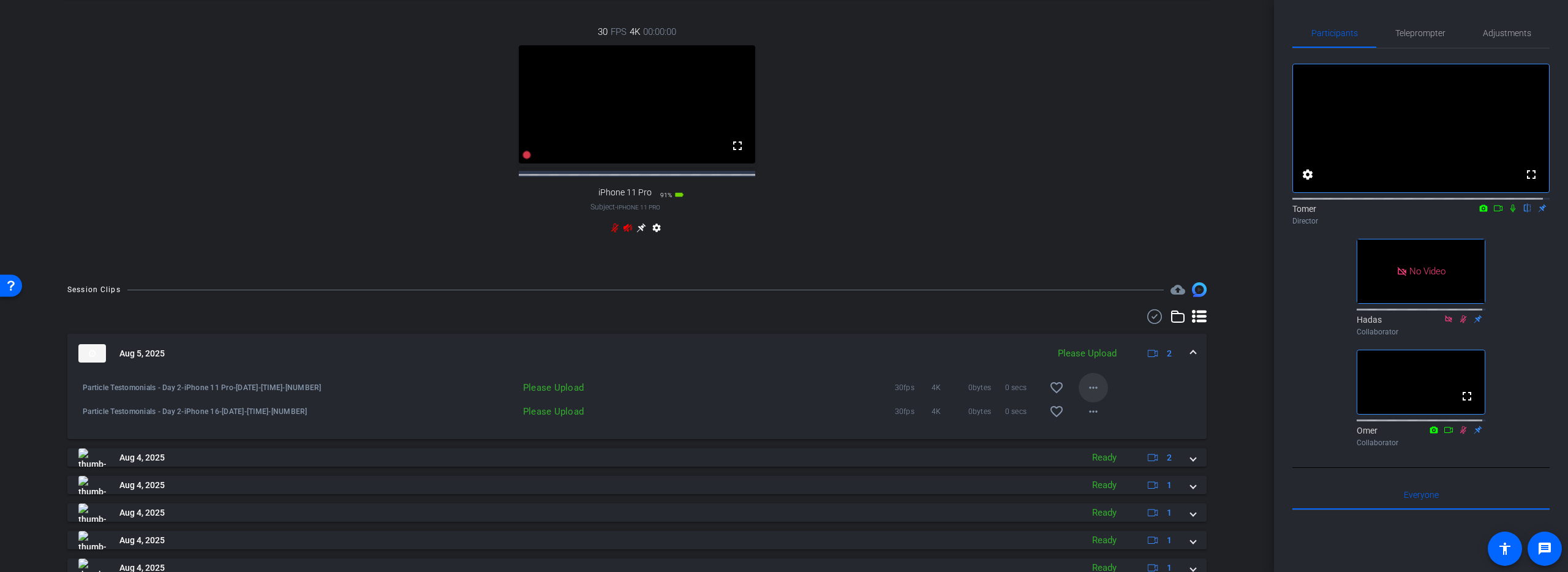 click on "more_horiz" at bounding box center [1093, 388] 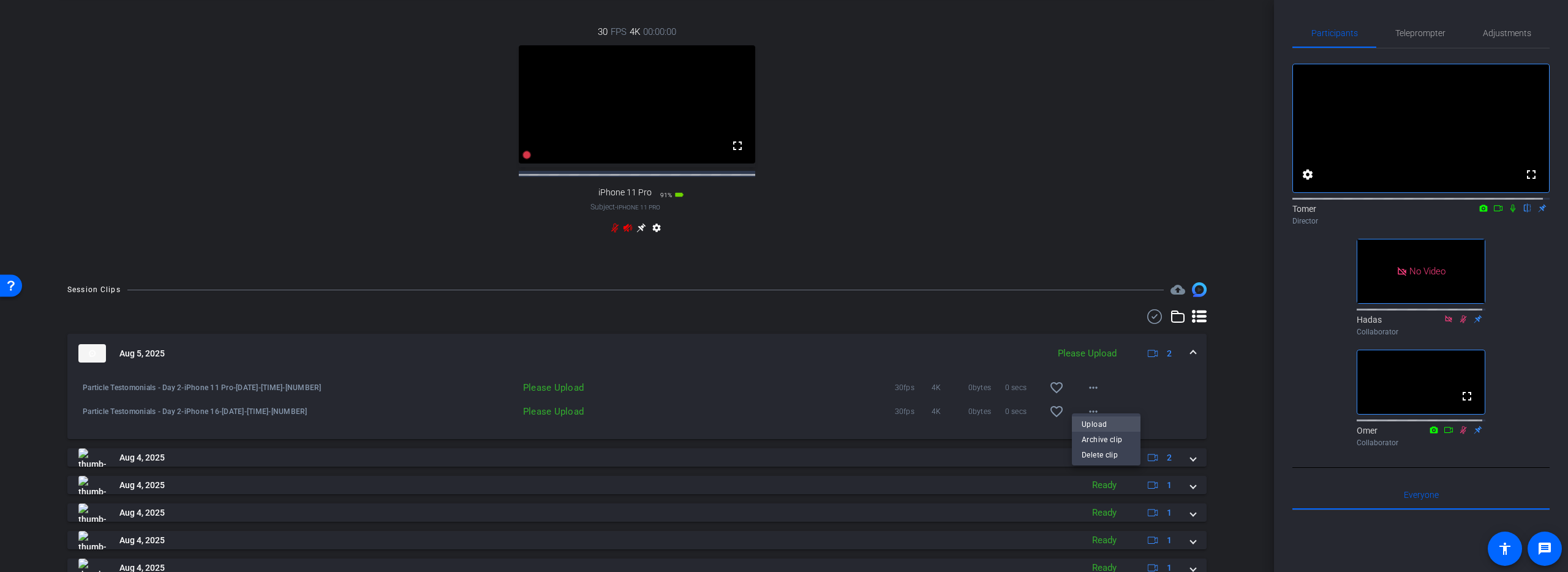 click on "Upload" at bounding box center [1106, 424] 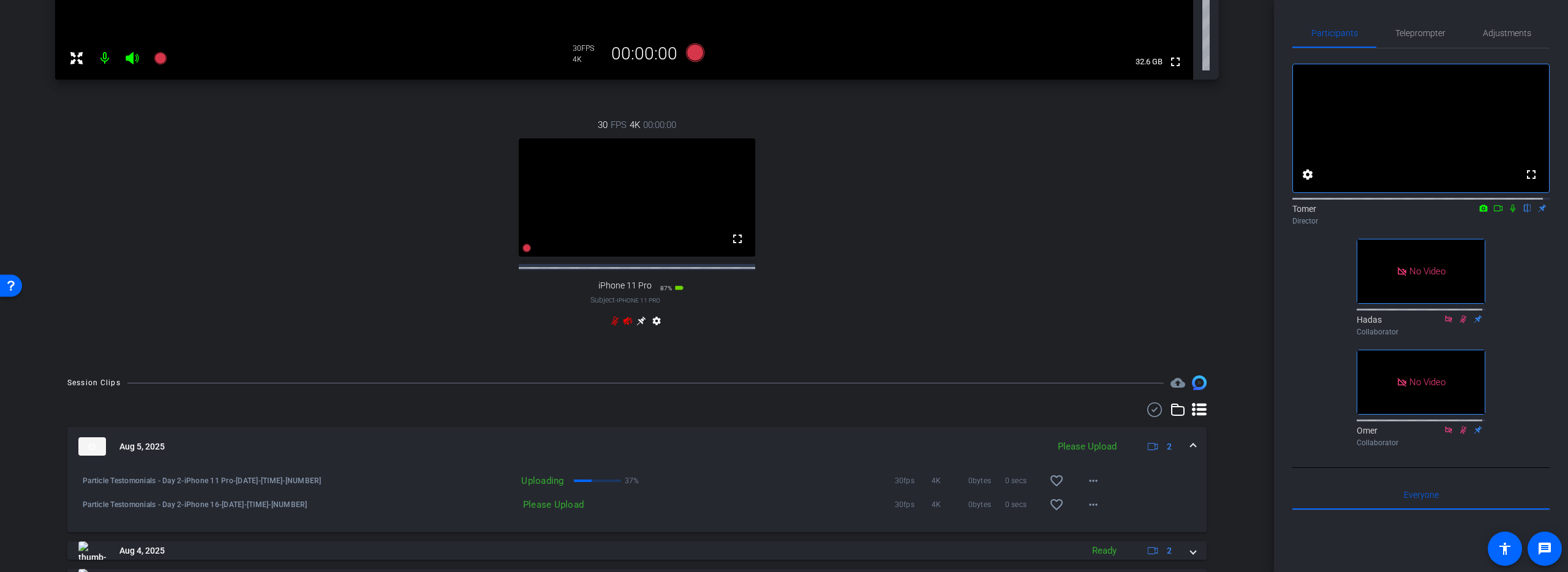 scroll, scrollTop: 501, scrollLeft: 0, axis: vertical 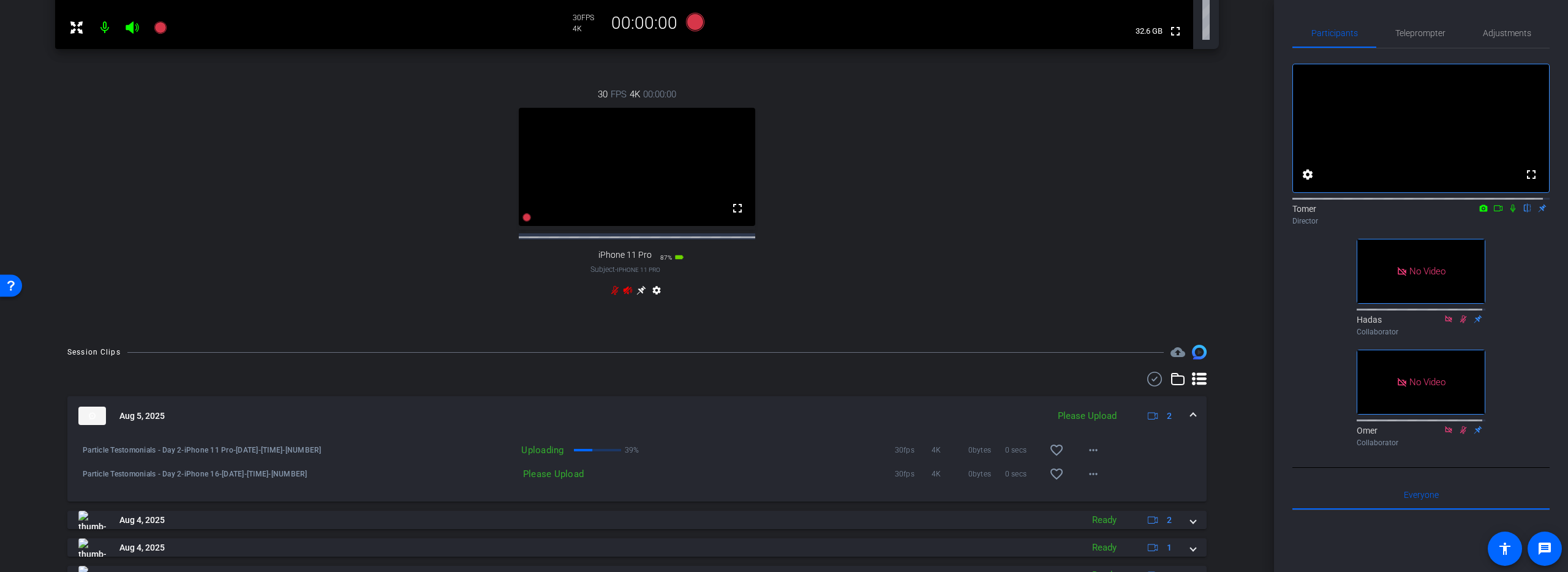 type 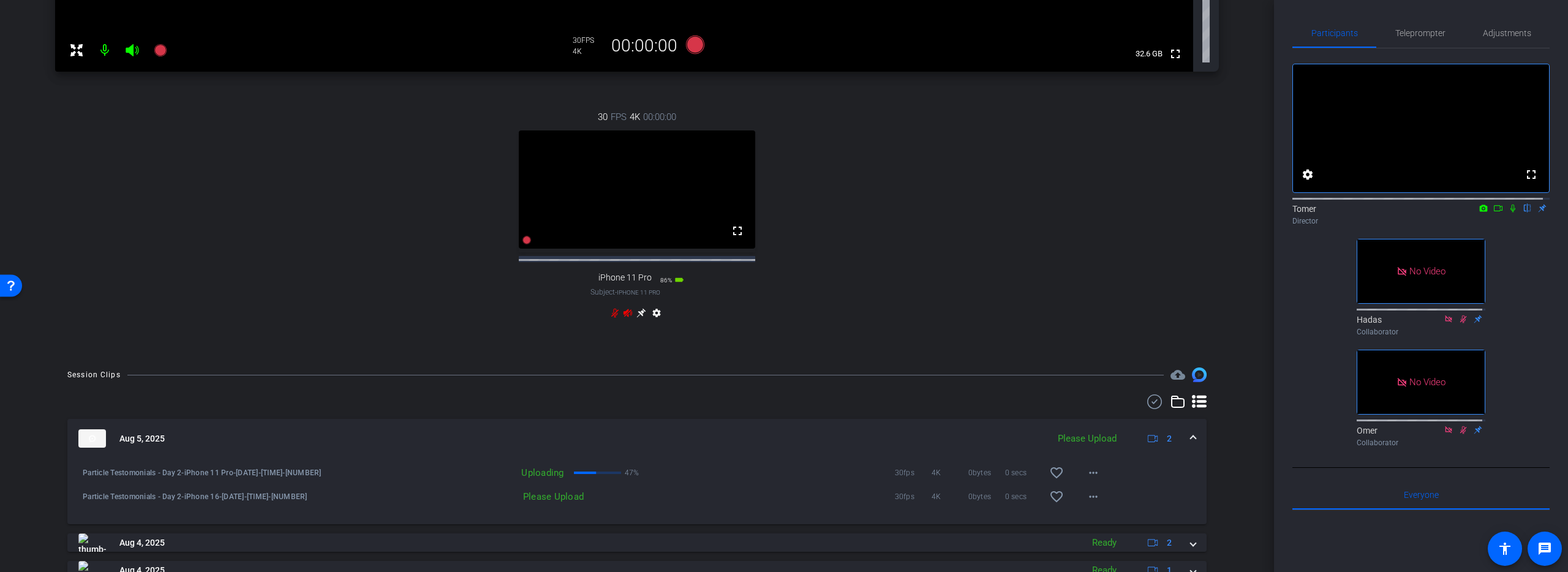 scroll, scrollTop: 599, scrollLeft: 0, axis: vertical 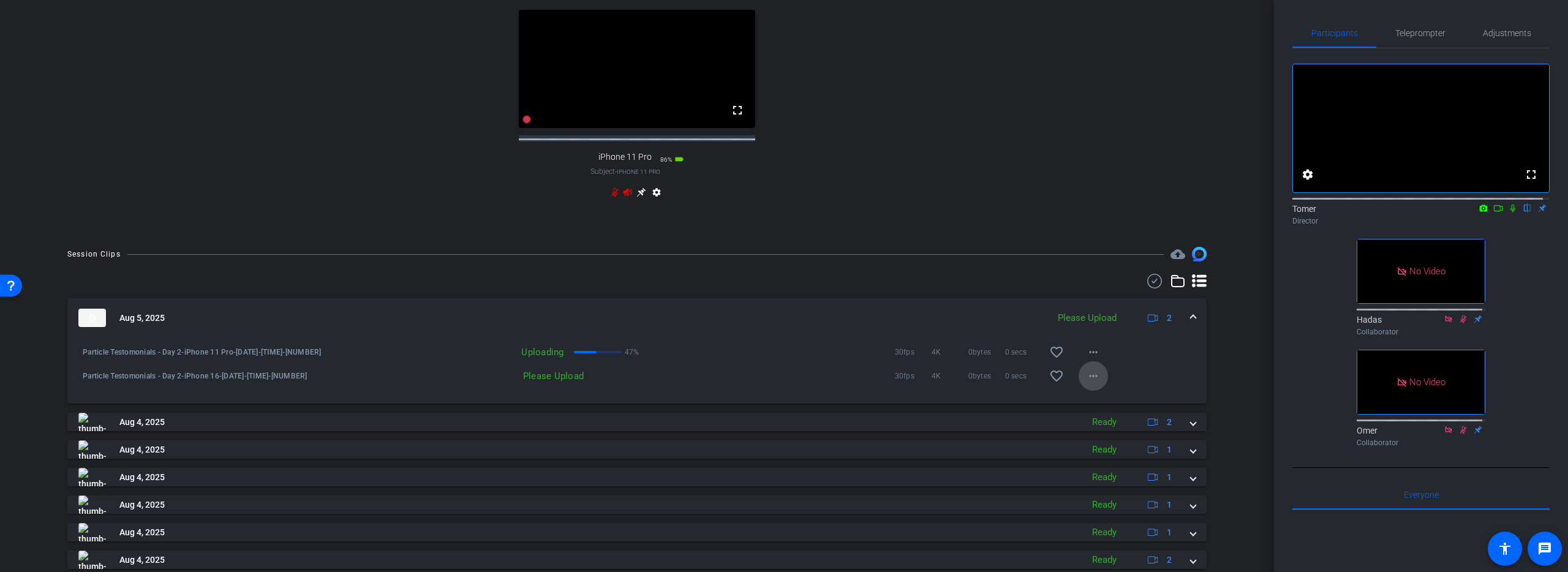 click on "more_horiz" at bounding box center (1093, 376) 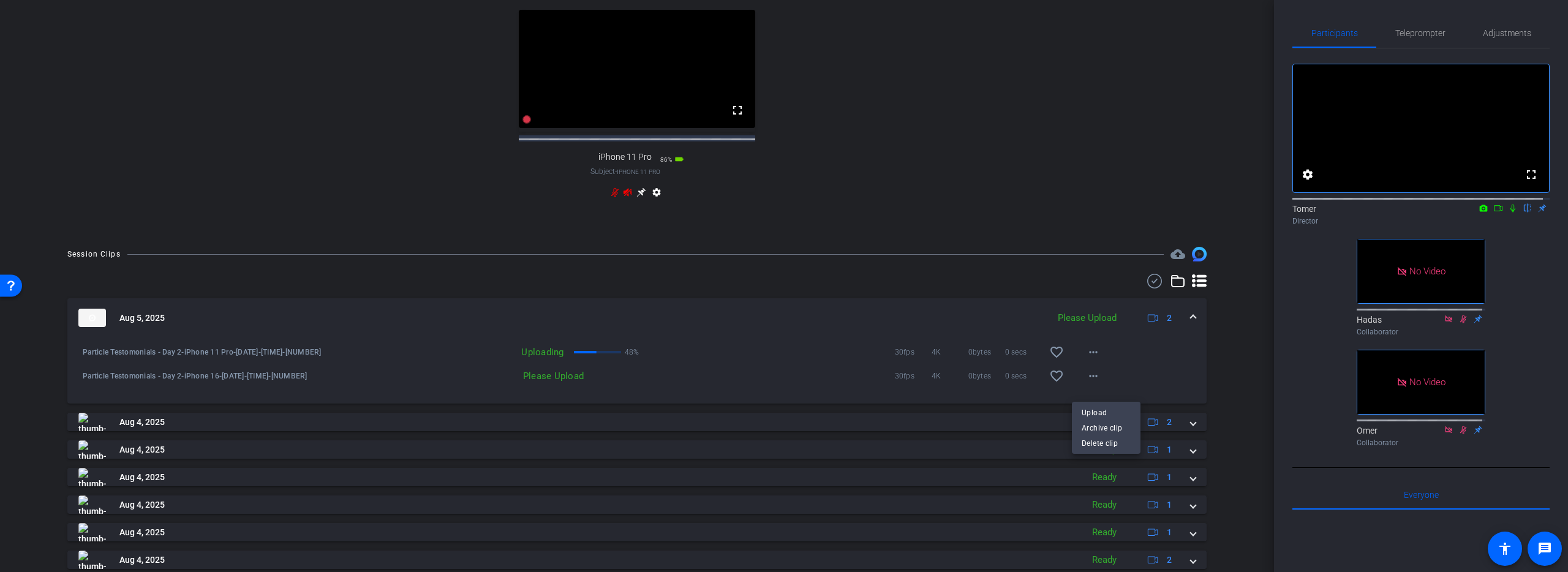 click at bounding box center [784, 286] 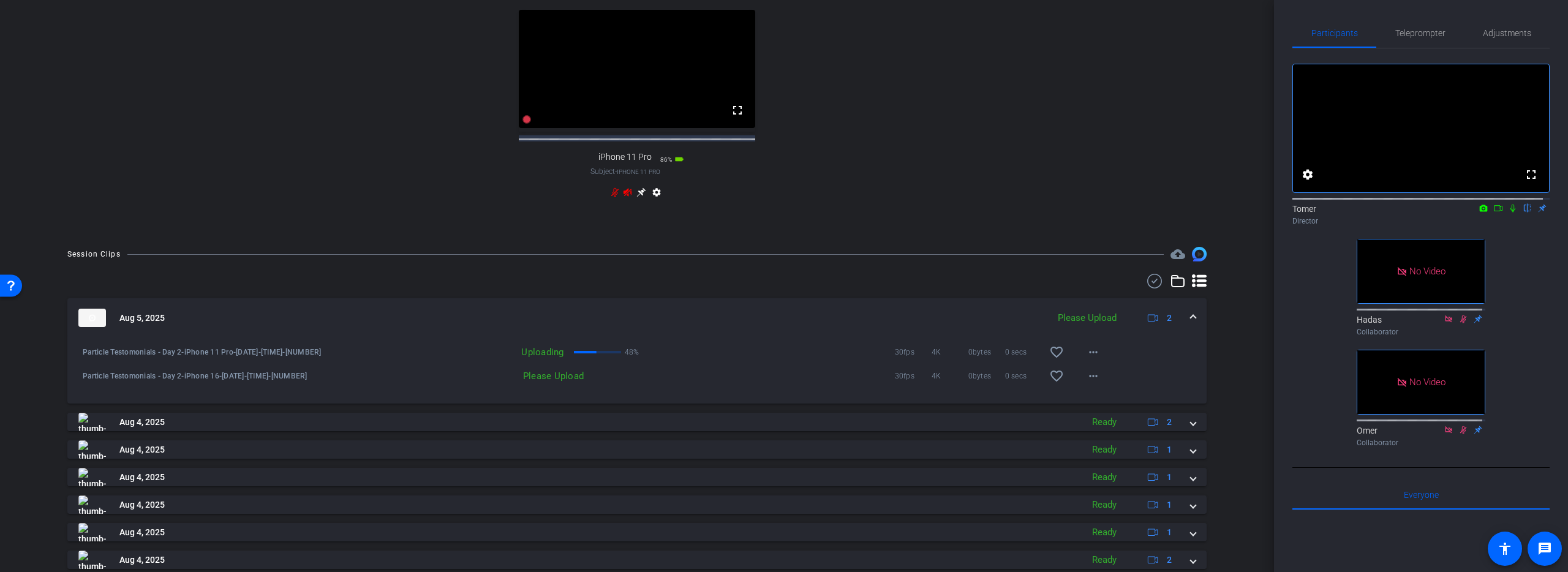 scroll, scrollTop: 0, scrollLeft: 0, axis: both 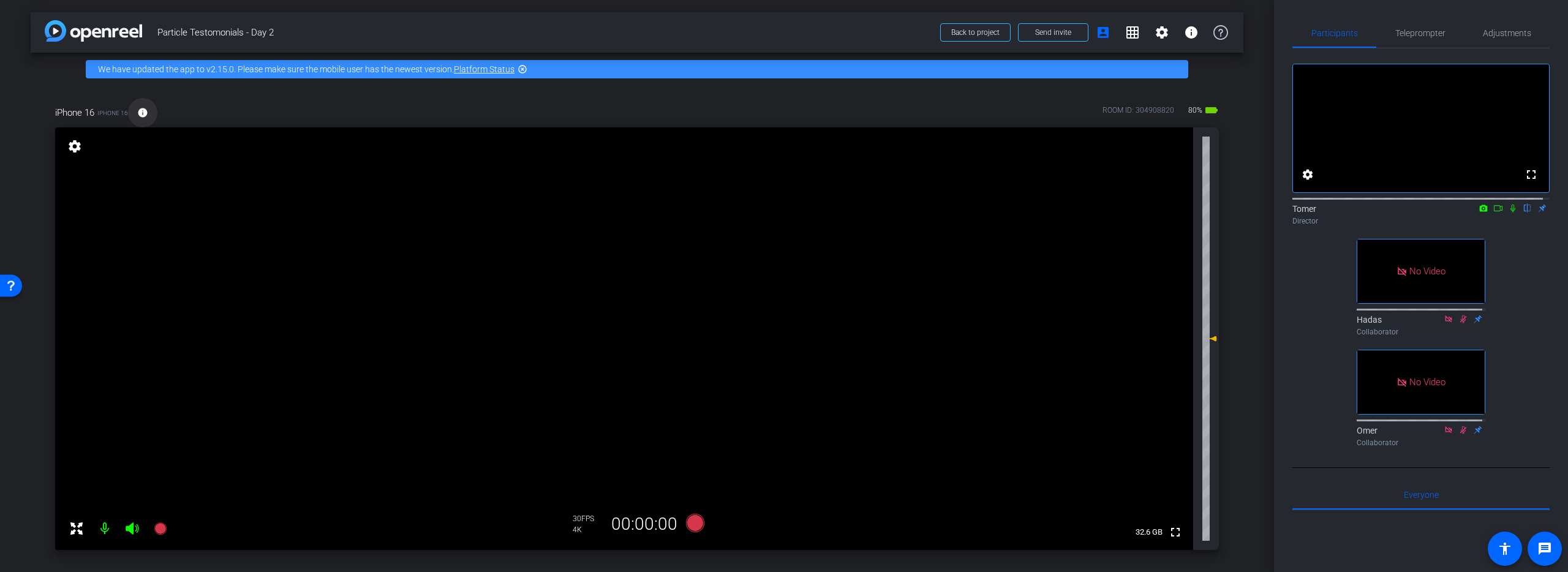 click on "info" at bounding box center (143, 113) 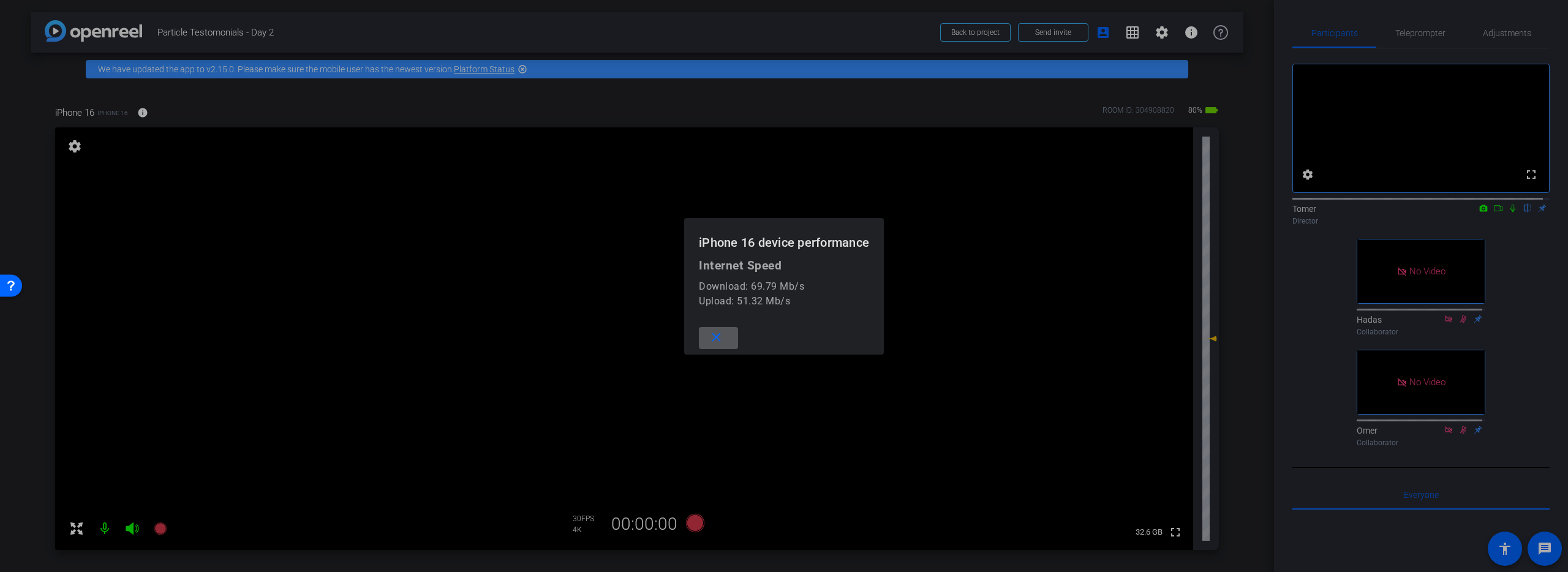 click on "close" at bounding box center (716, 337) 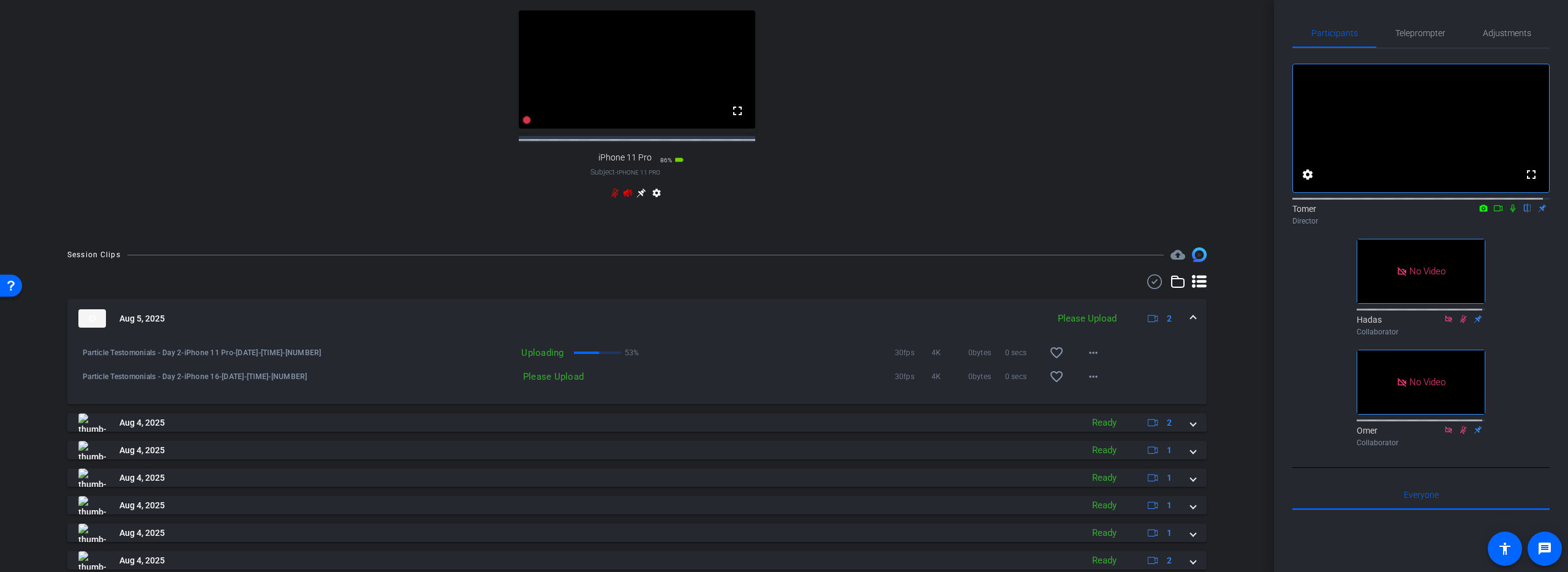 scroll, scrollTop: 606, scrollLeft: 0, axis: vertical 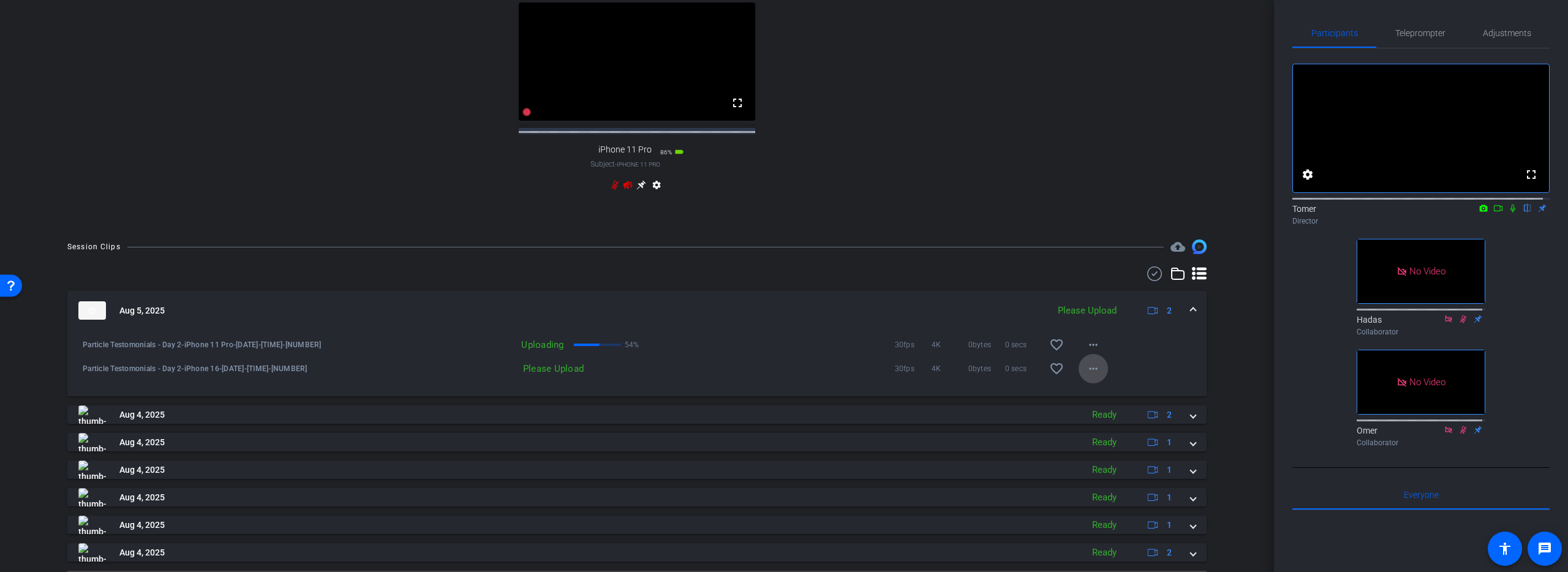 click on "more_horiz" at bounding box center (1093, 369) 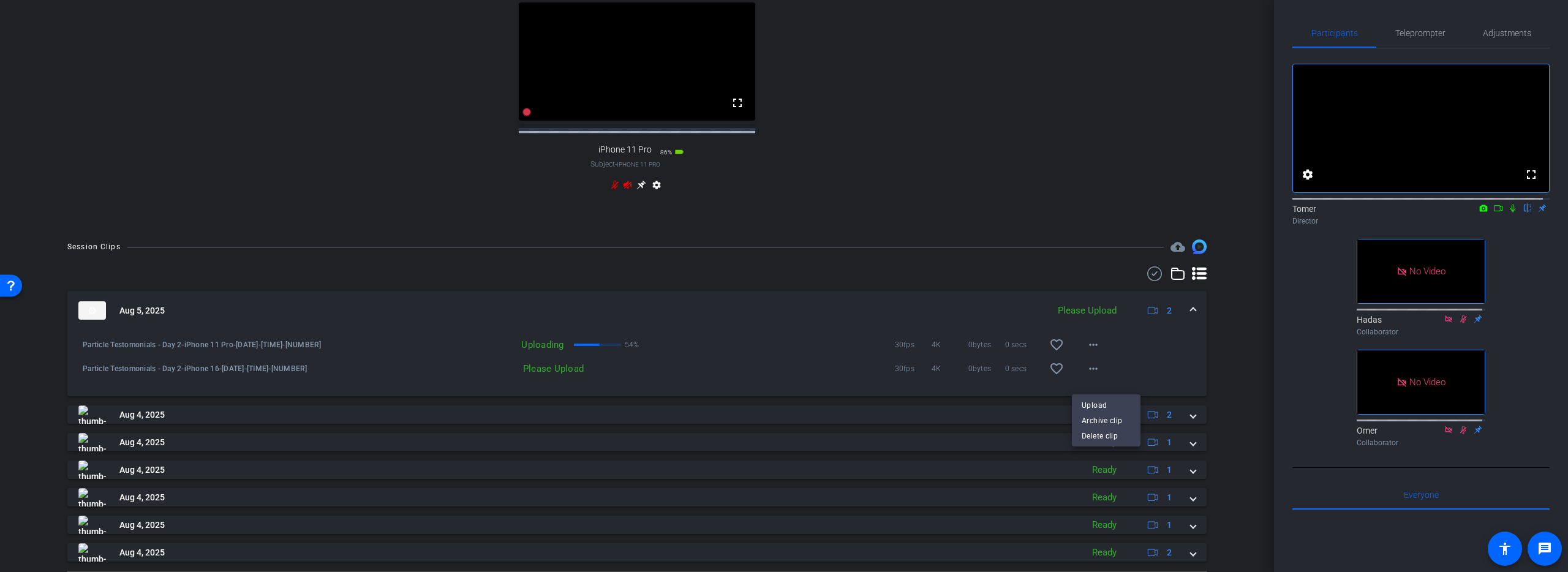 click at bounding box center (784, 286) 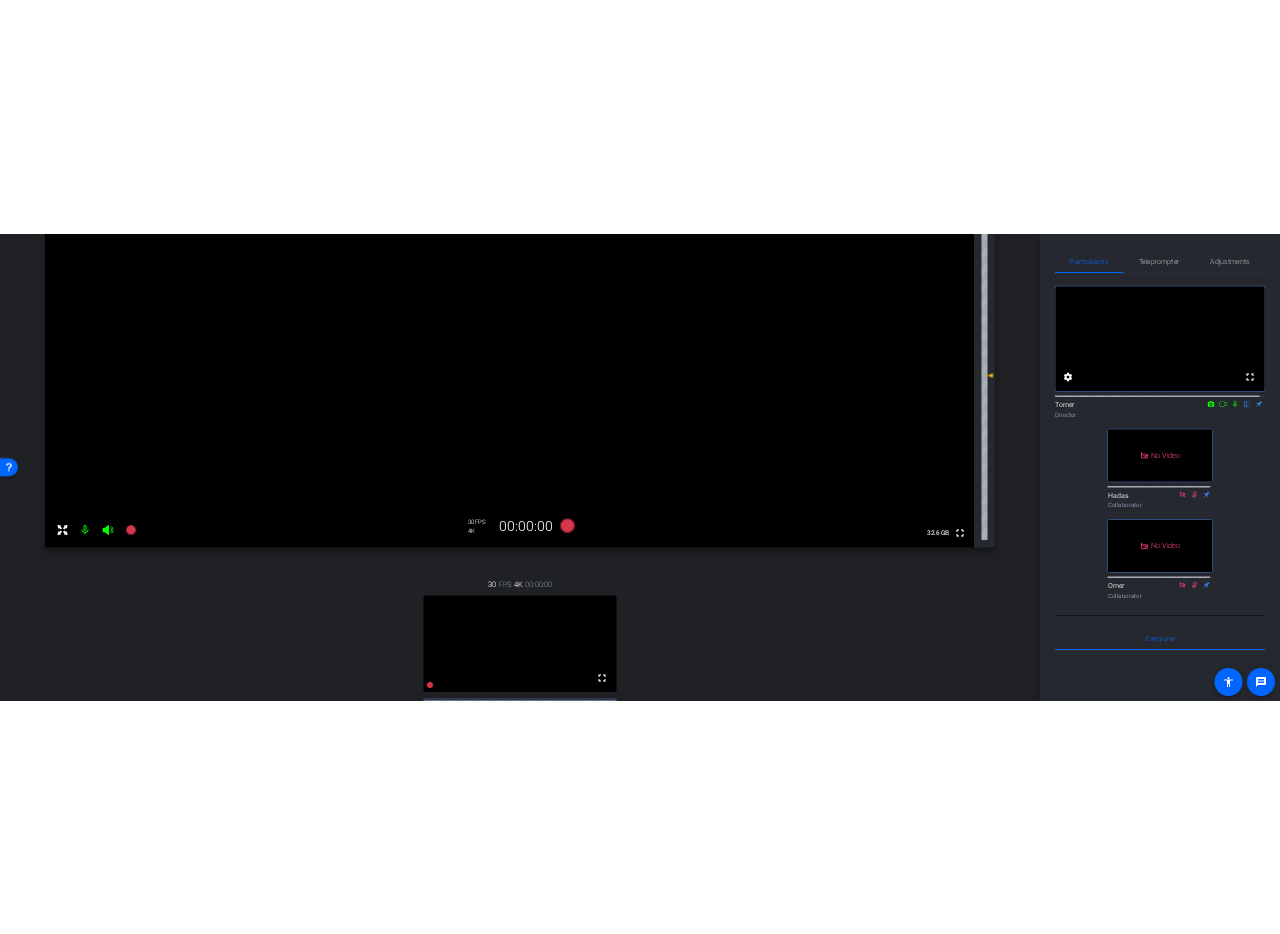 scroll, scrollTop: 169, scrollLeft: 0, axis: vertical 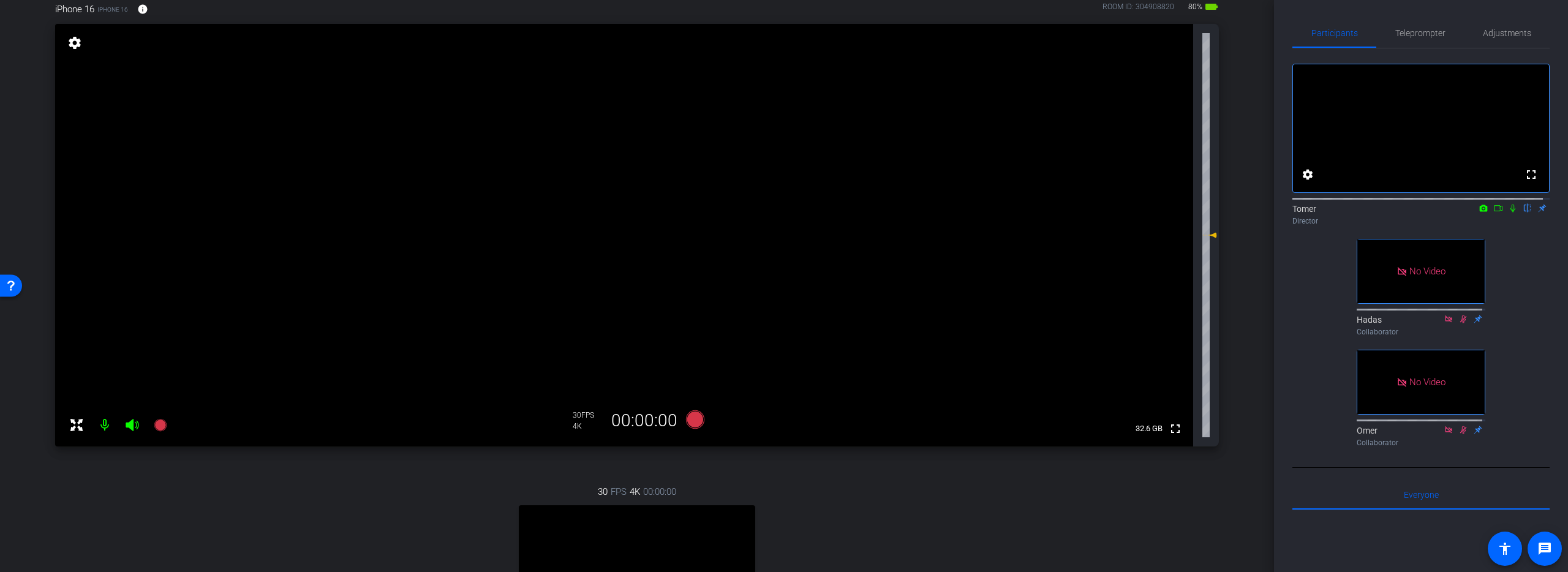 type 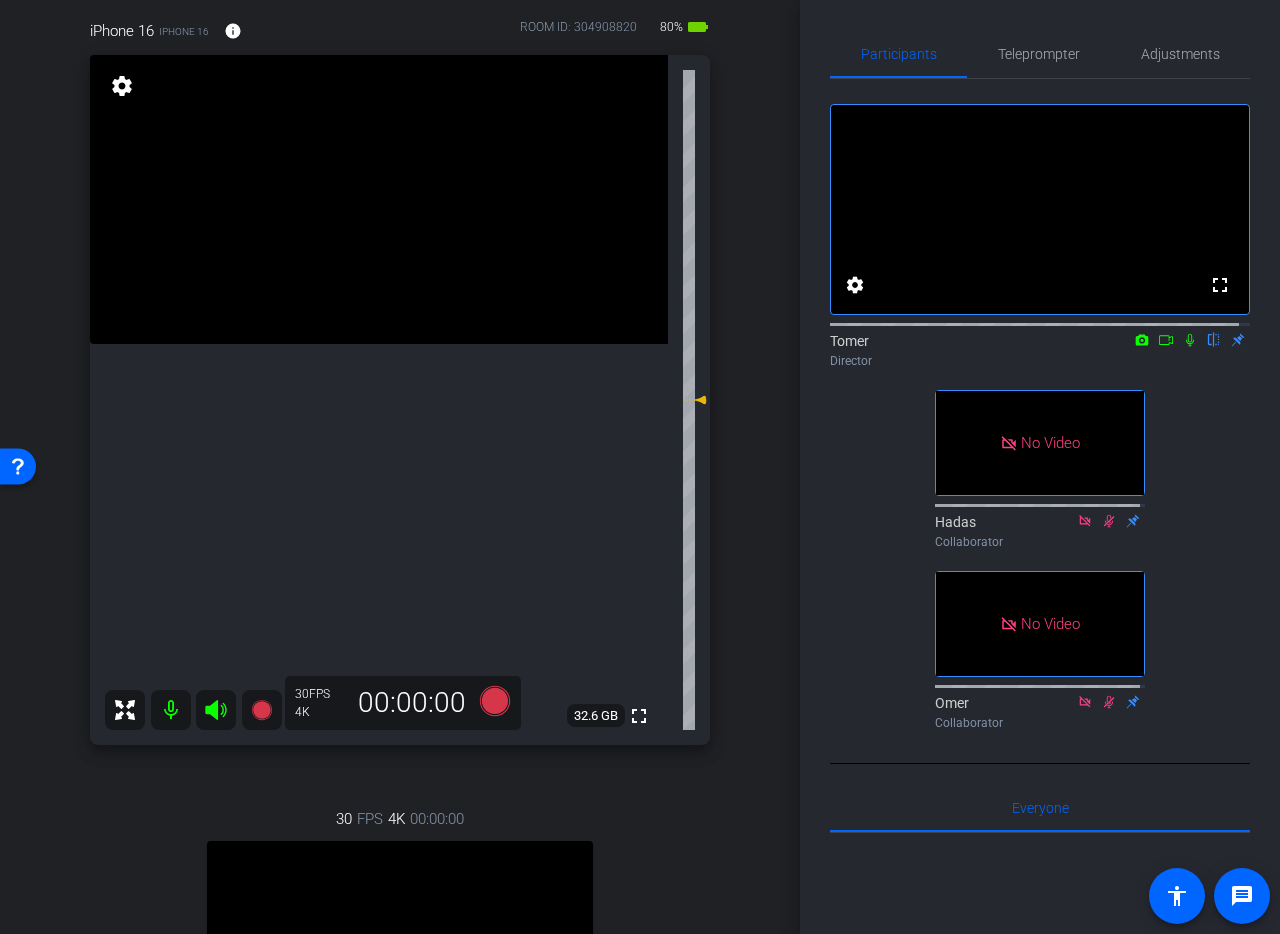 scroll, scrollTop: 185, scrollLeft: 0, axis: vertical 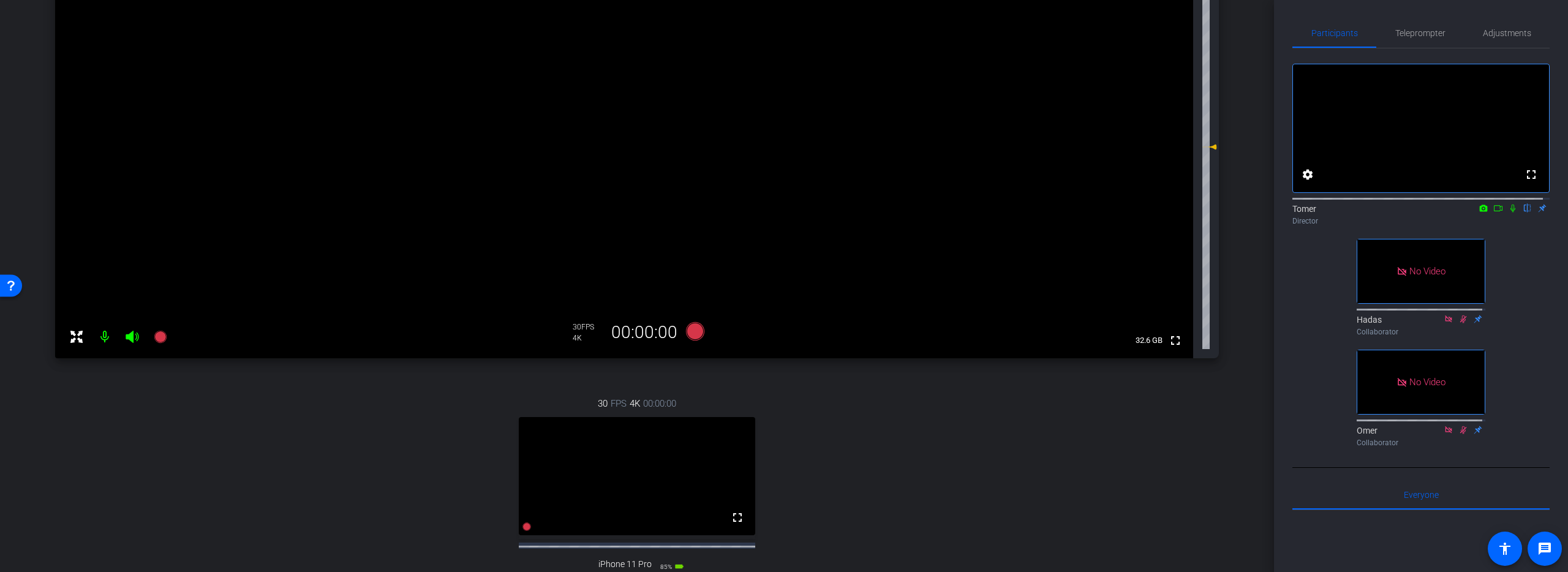 click at bounding box center [105, 337] 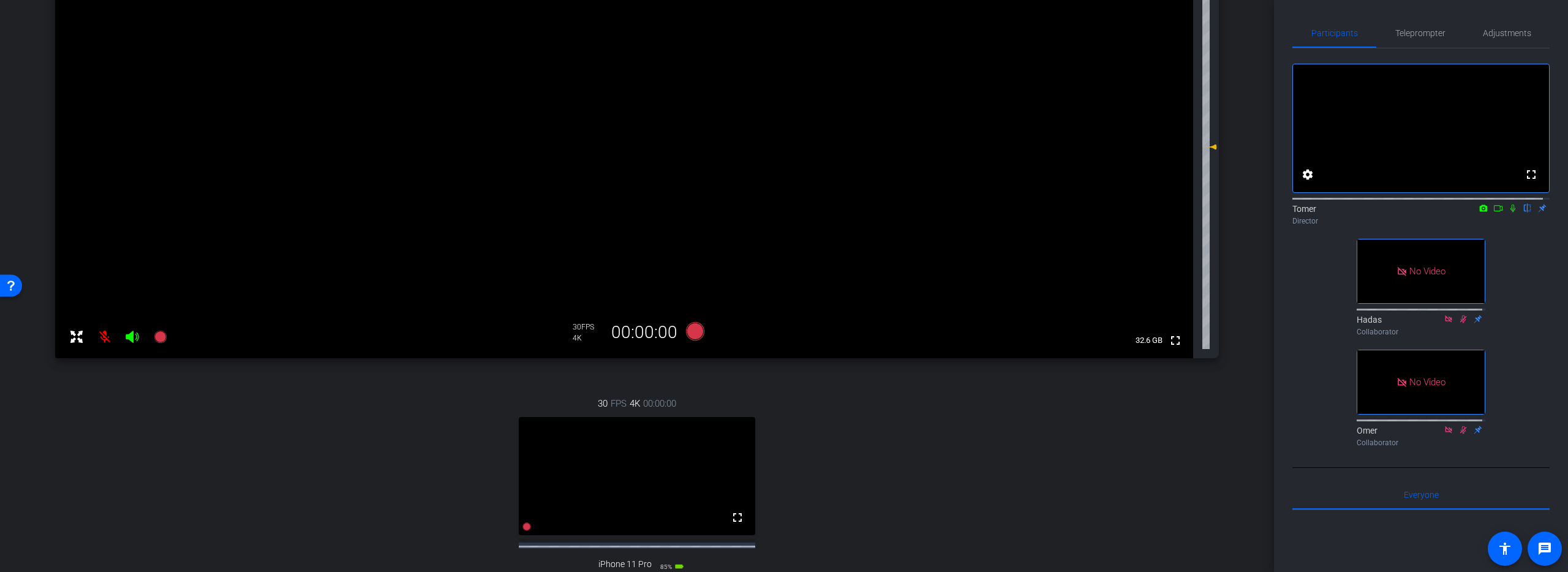 click 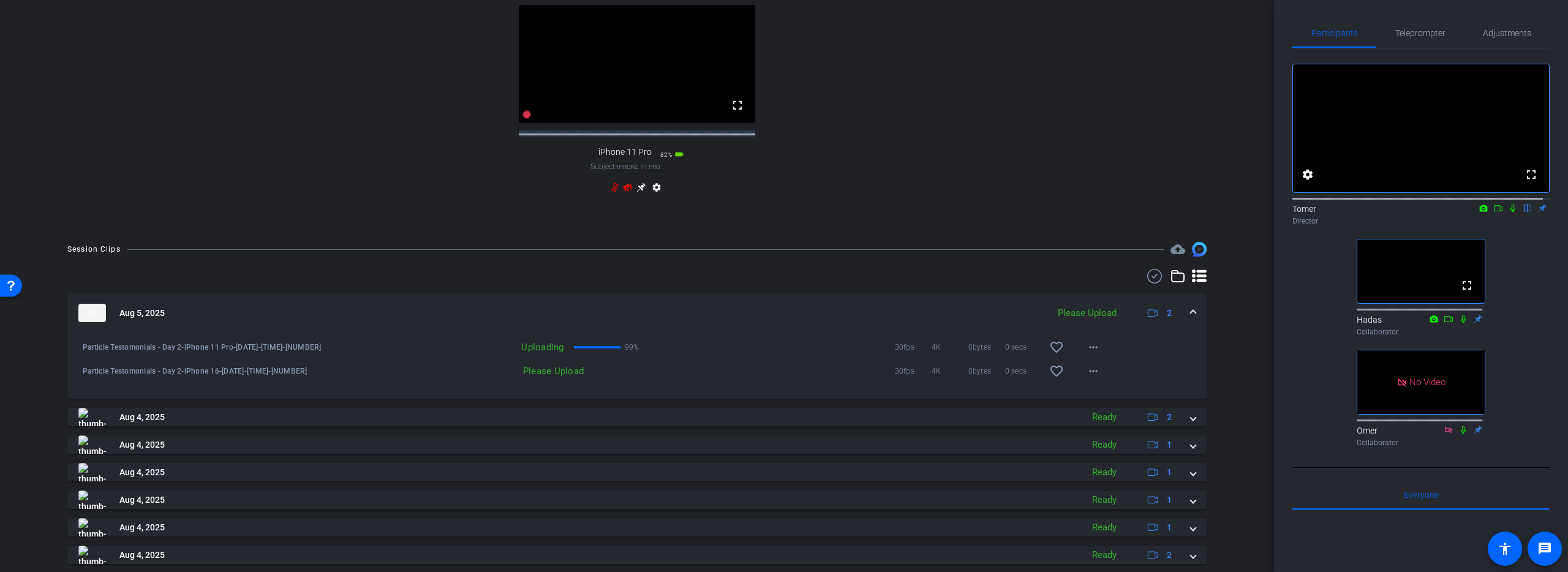 scroll, scrollTop: 611, scrollLeft: 0, axis: vertical 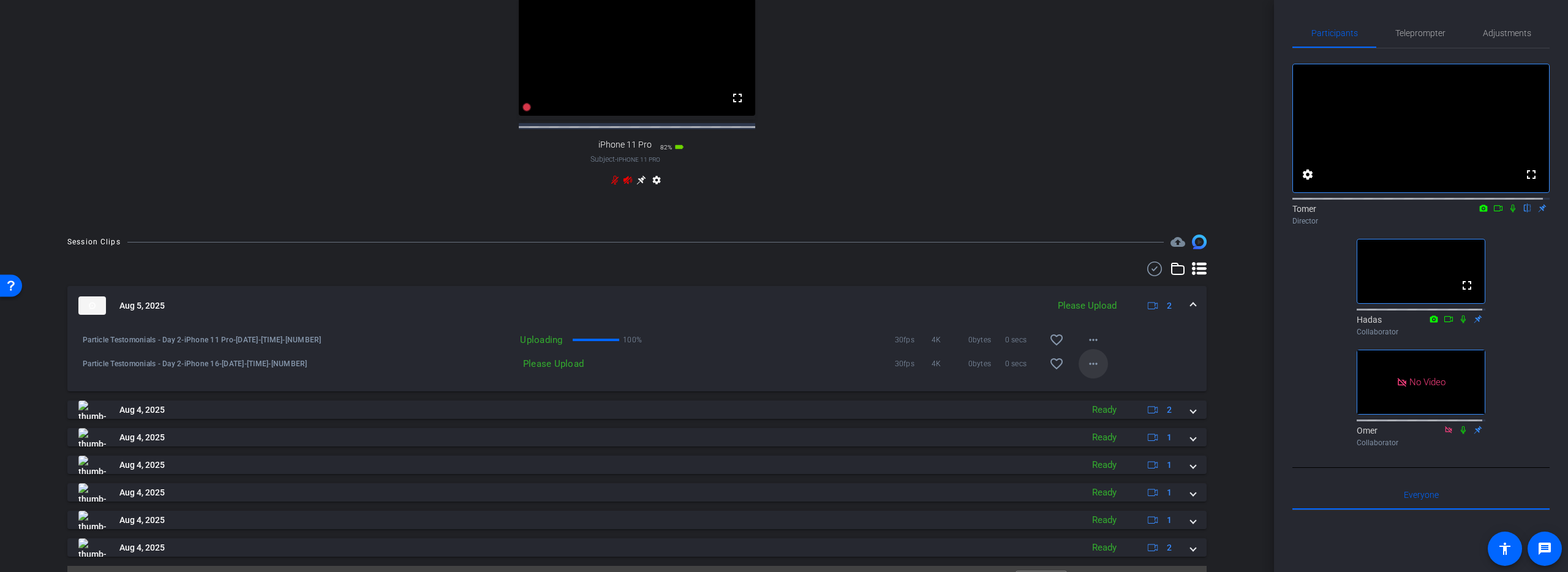 click on "more_horiz" at bounding box center [1093, 364] 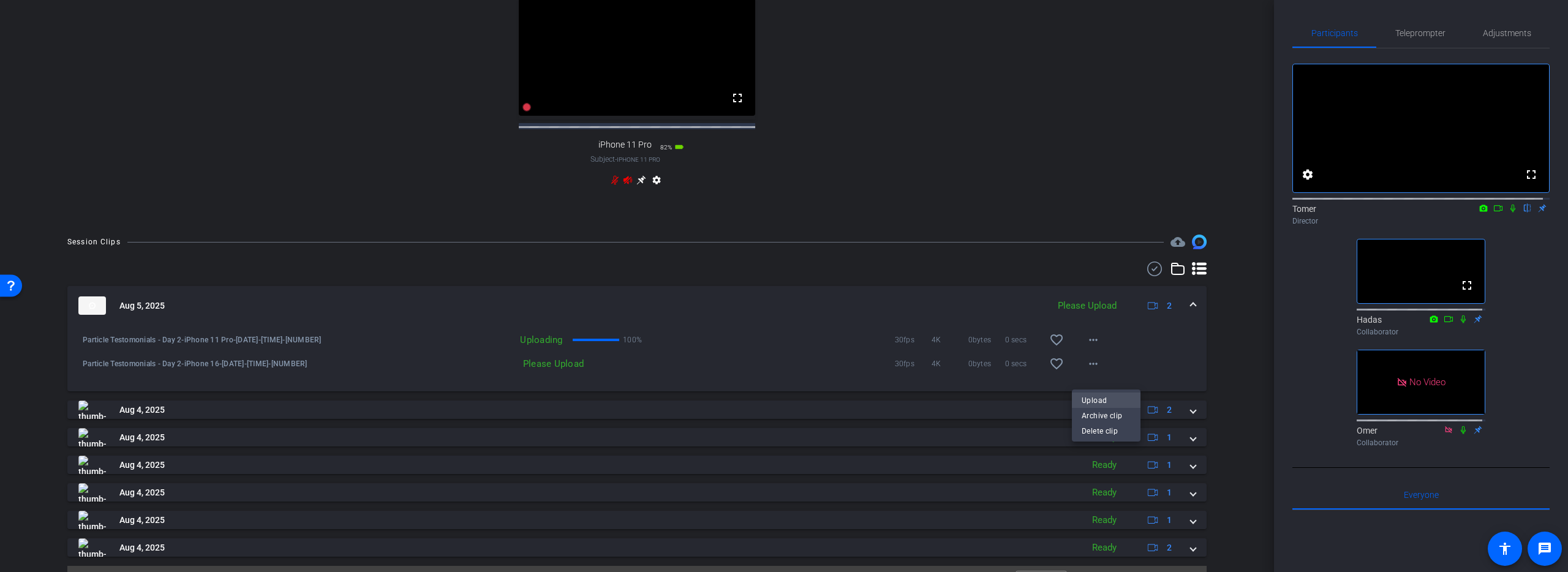 click on "Upload" at bounding box center (1106, 400) 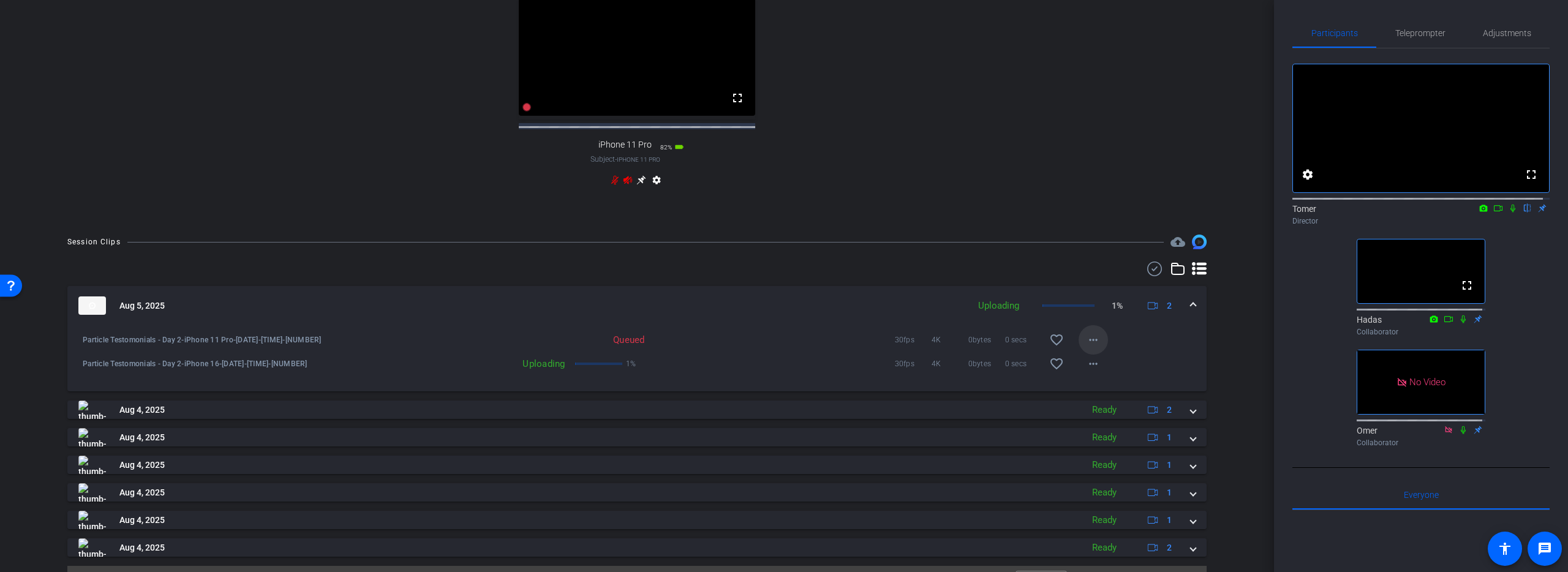 click on "more_horiz" at bounding box center (1093, 340) 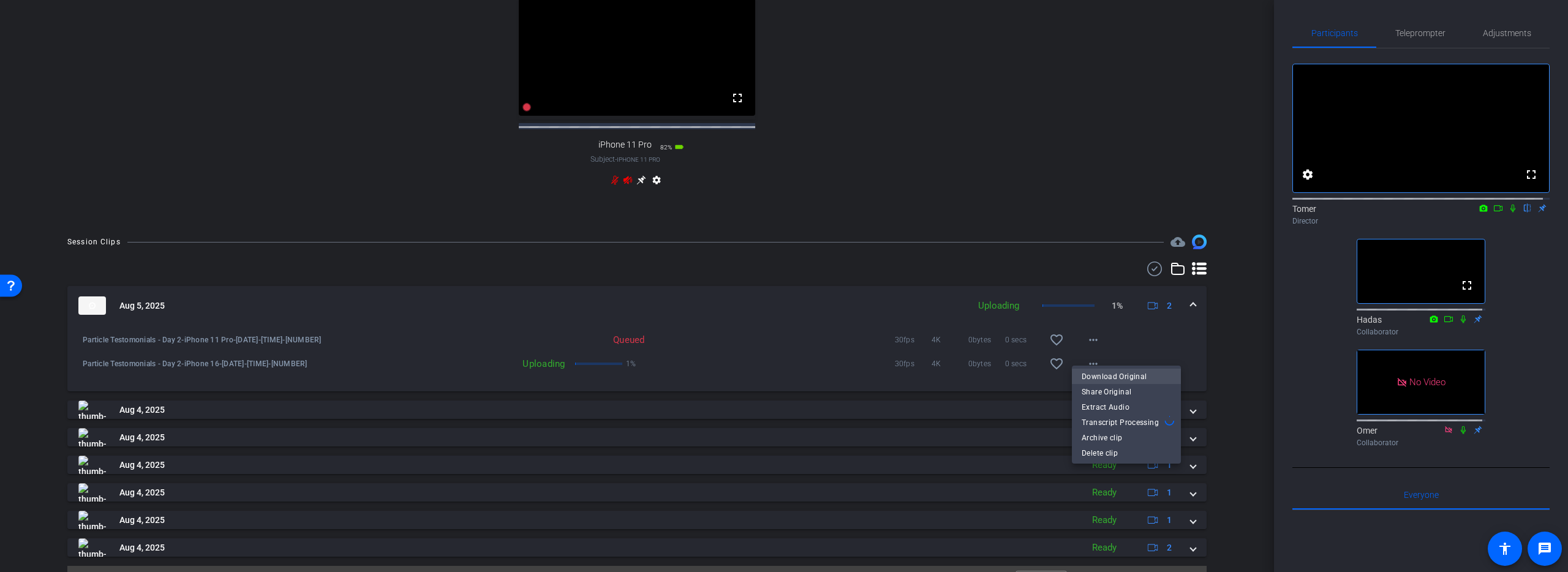 click on "Download Original" at bounding box center (1126, 376) 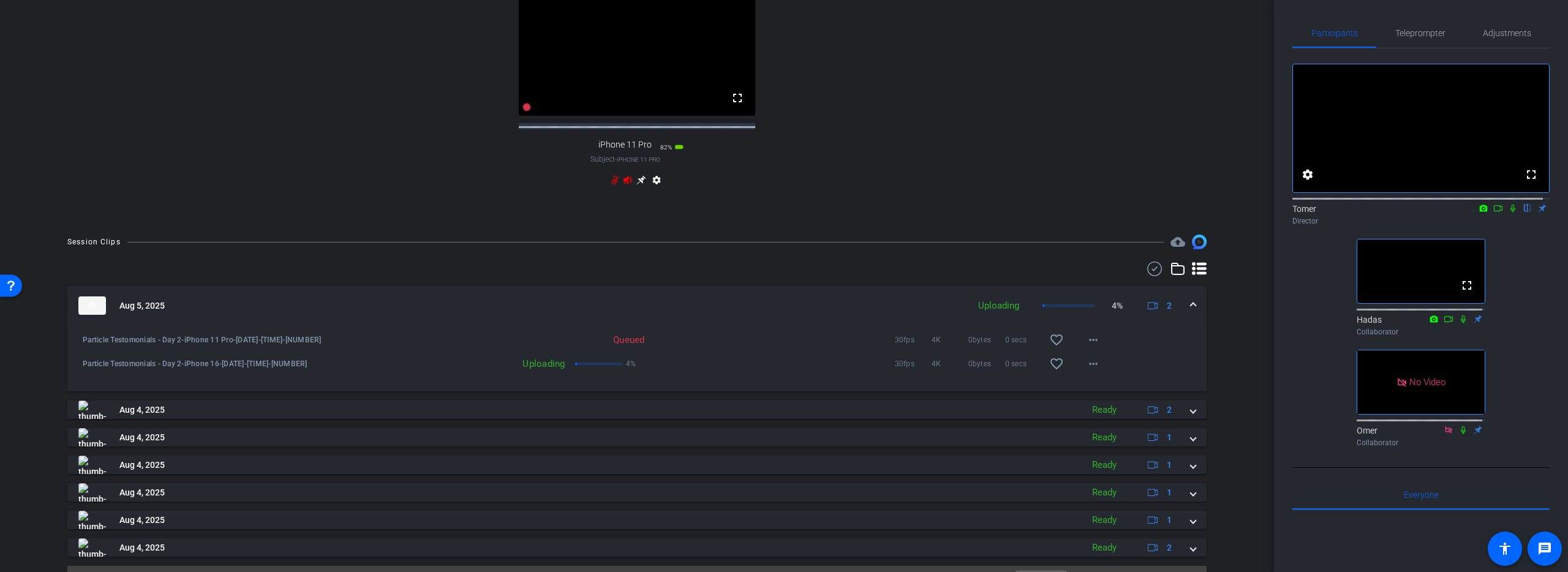 click on "fullscreen settings  Tomer
flip
Director  fullscreen  Hadas
Collaborator   No Video  Omer
Collaborator" 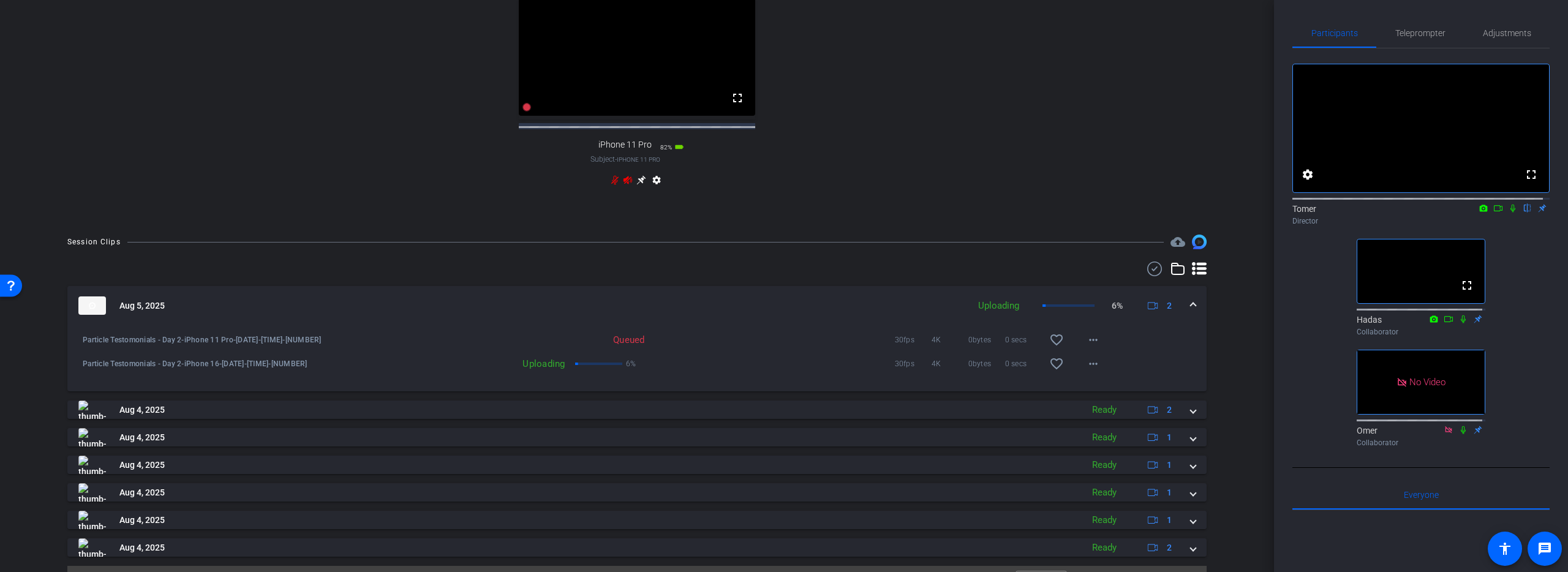 click on "30 FPS 4K  00:00:00  fullscreen
iPhone 11 Pro Subject   -  iPhone 11 Pro 82% battery_std
settings" at bounding box center [637, 83] 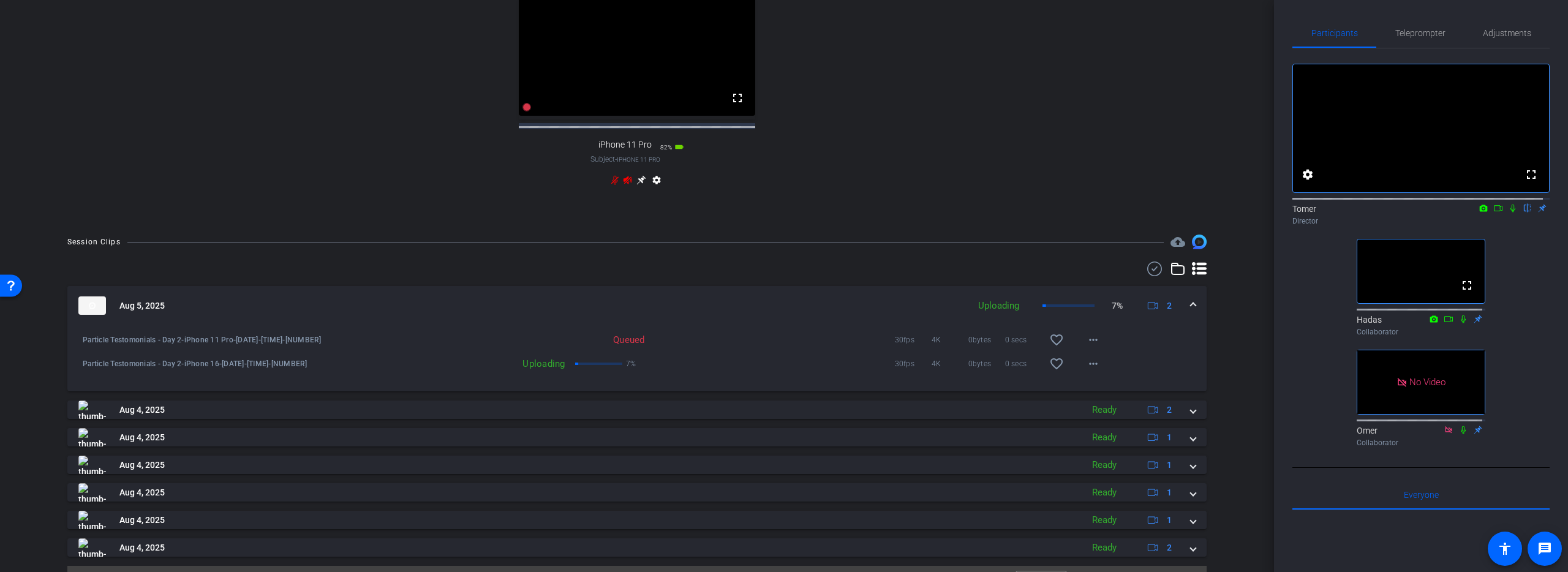 click on "Uploading  7%  30fps 4K 0bytes 0 secs favorite_border more_horiz" at bounding box center [738, 364] 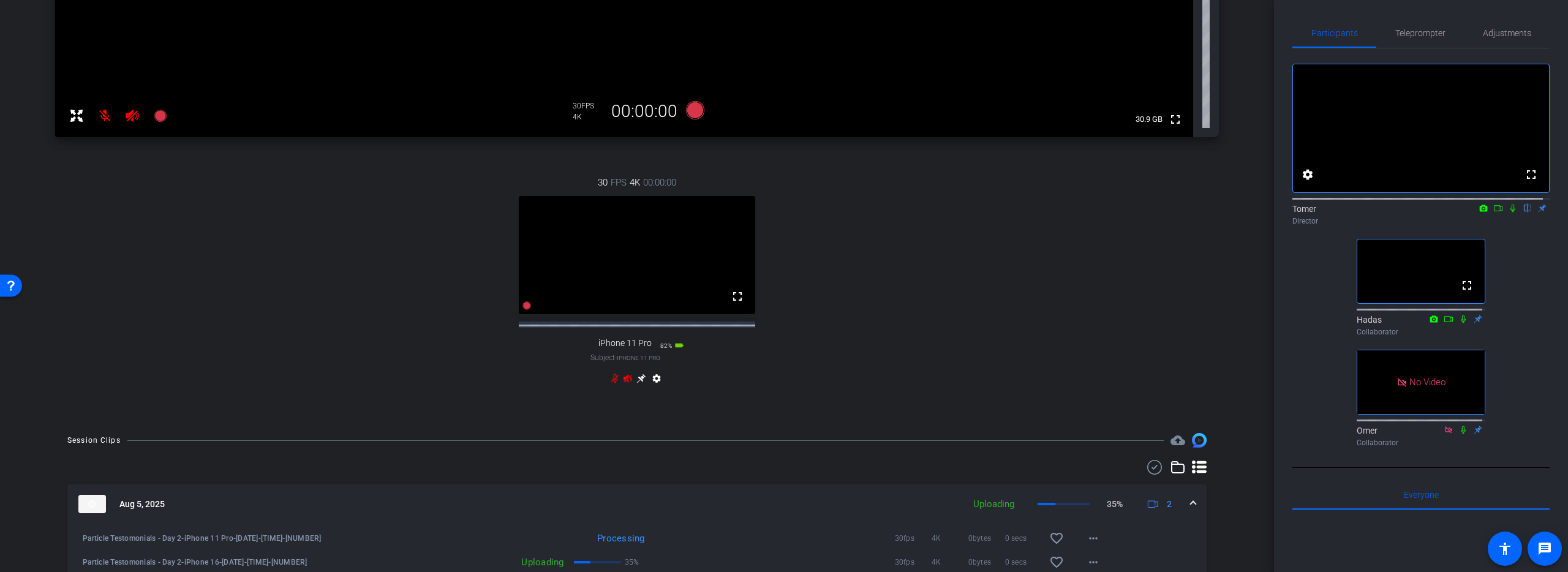 scroll, scrollTop: 650, scrollLeft: 0, axis: vertical 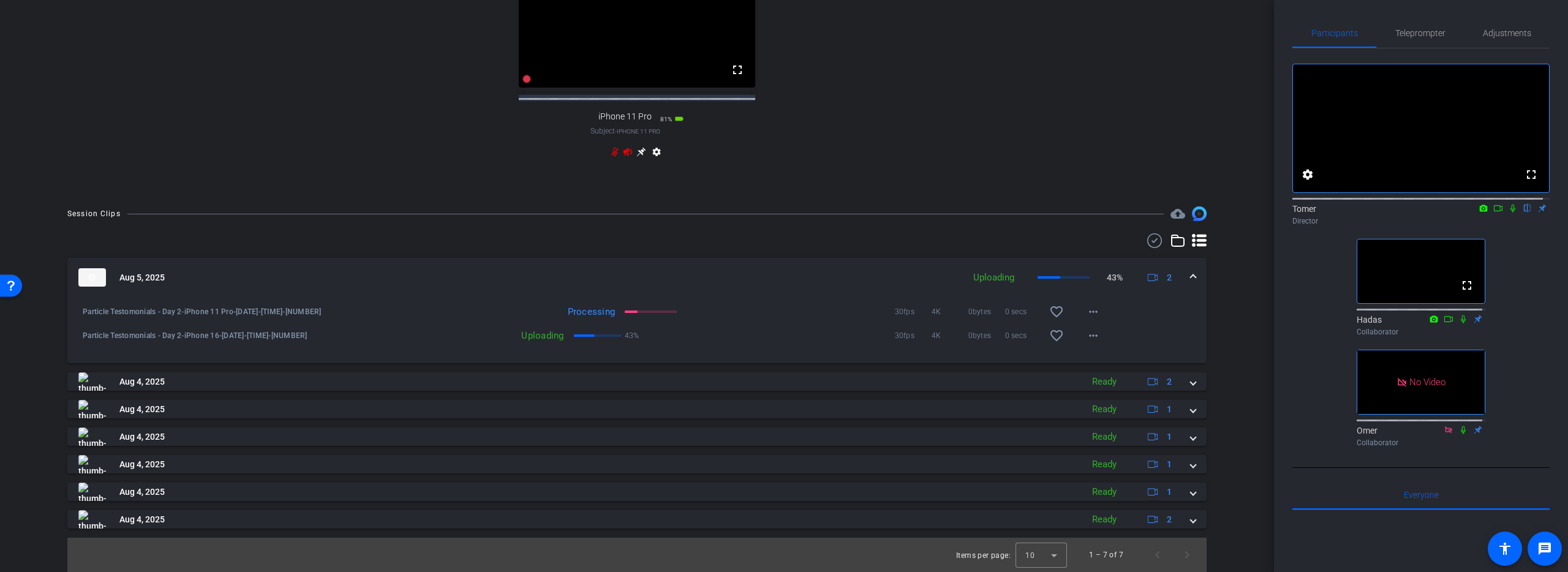 click 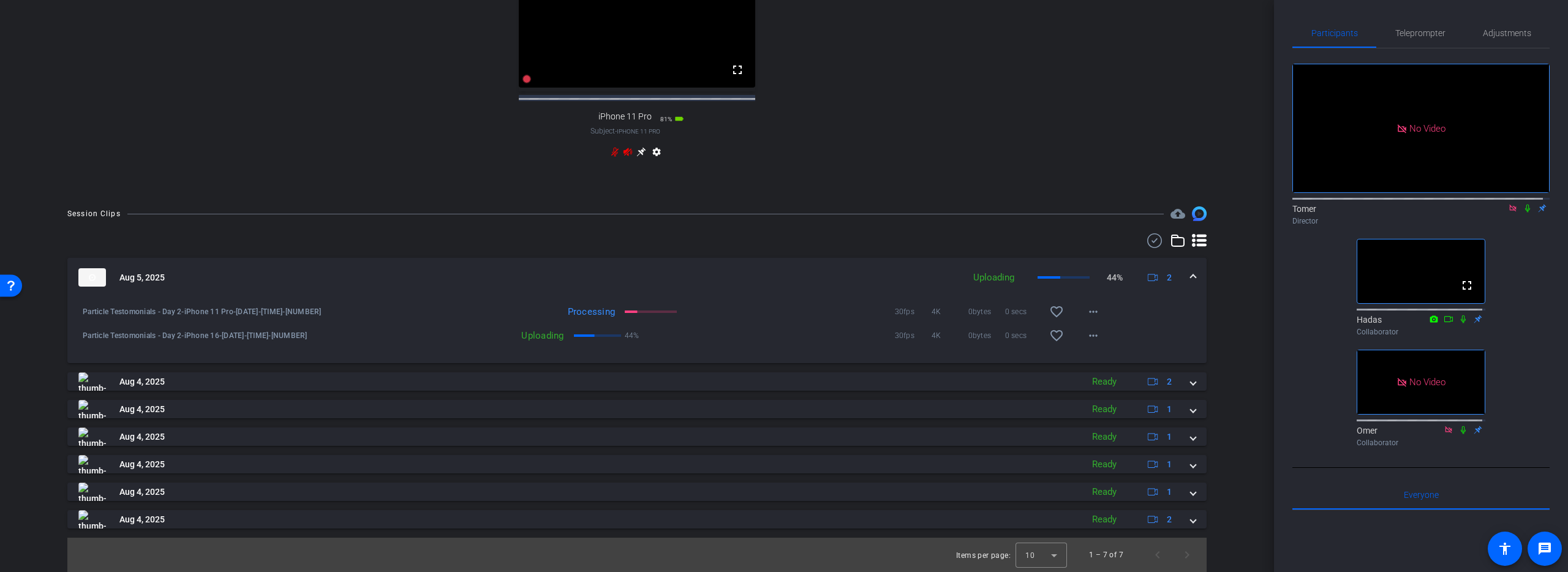 click 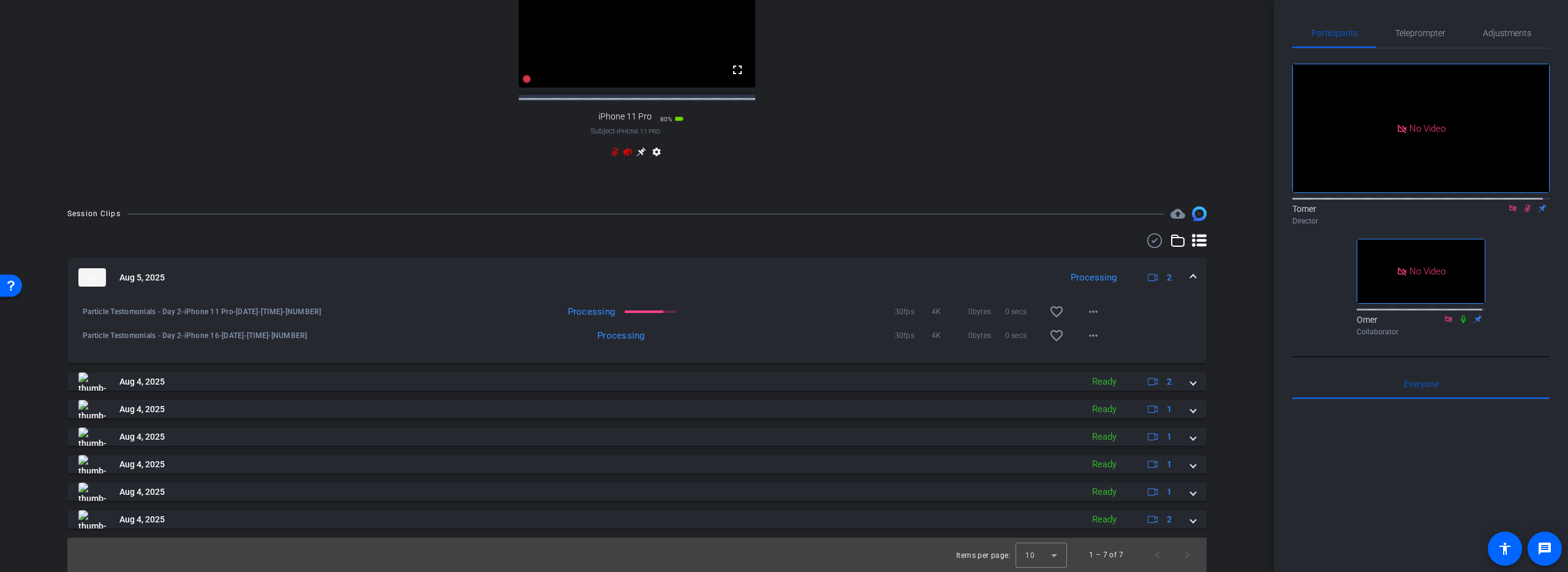 scroll, scrollTop: 619, scrollLeft: 0, axis: vertical 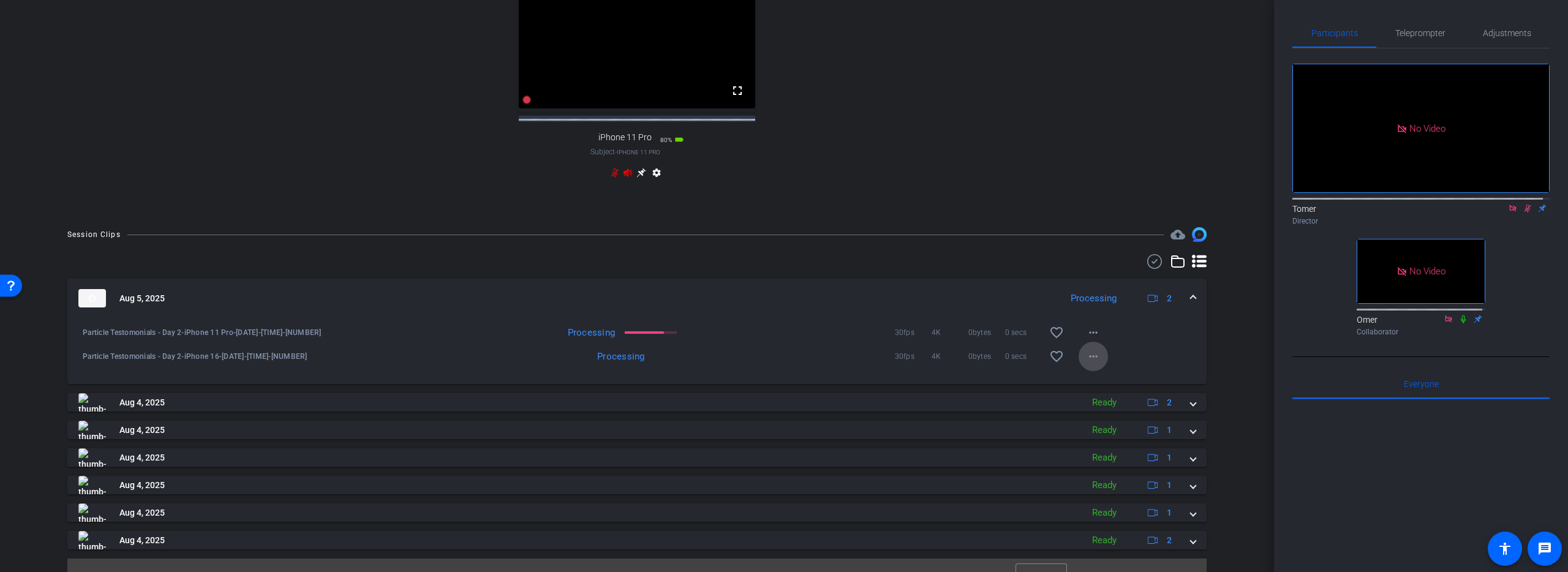 click on "more_horiz" at bounding box center [1093, 356] 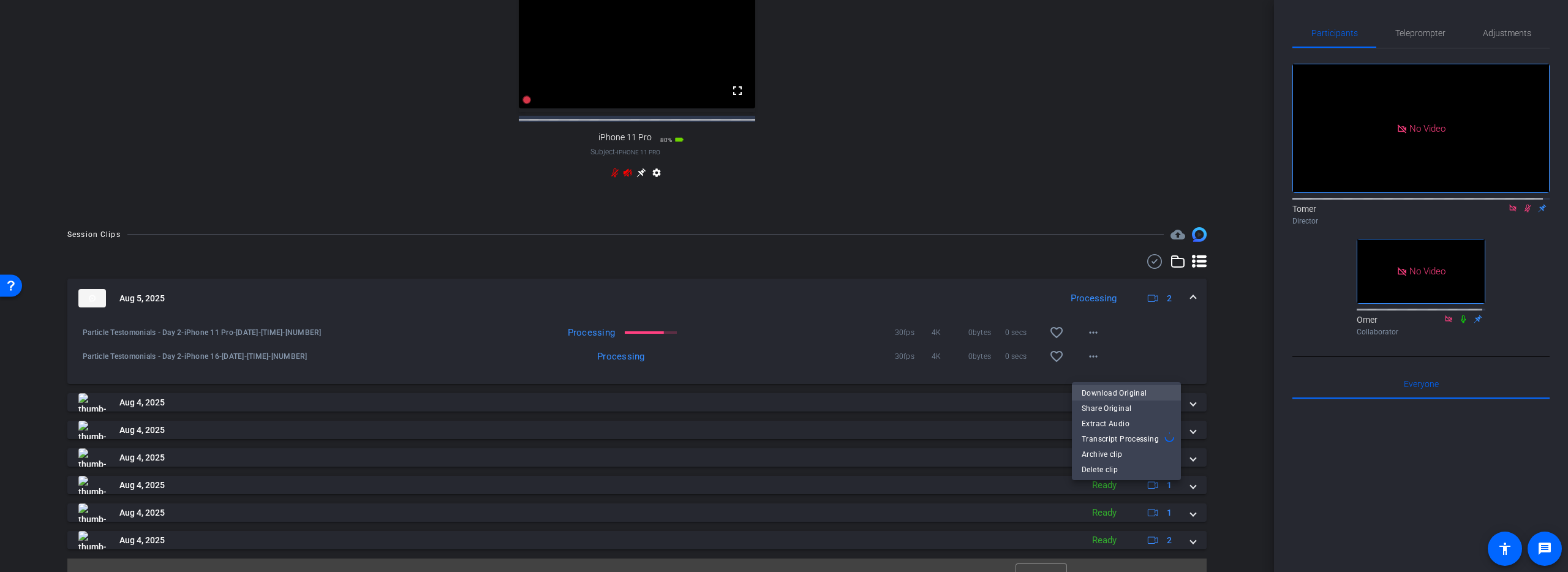 click on "Download Original" at bounding box center [1126, 393] 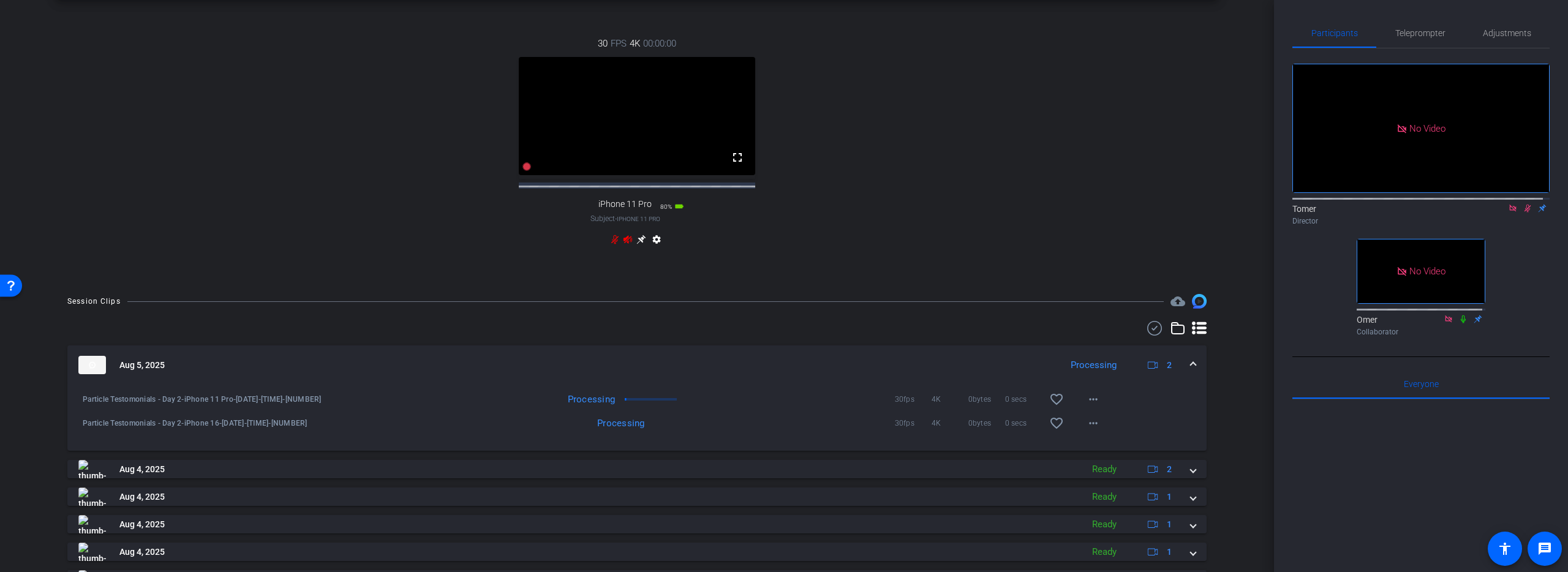 scroll, scrollTop: 568, scrollLeft: 0, axis: vertical 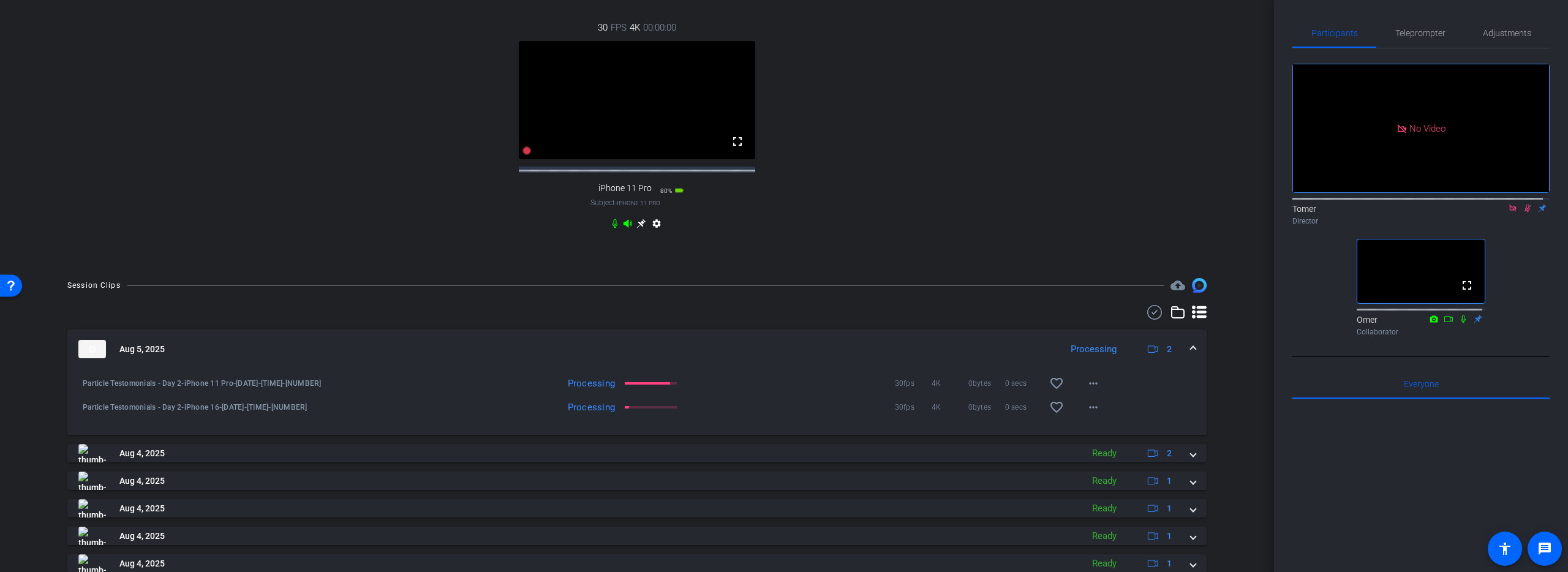 click 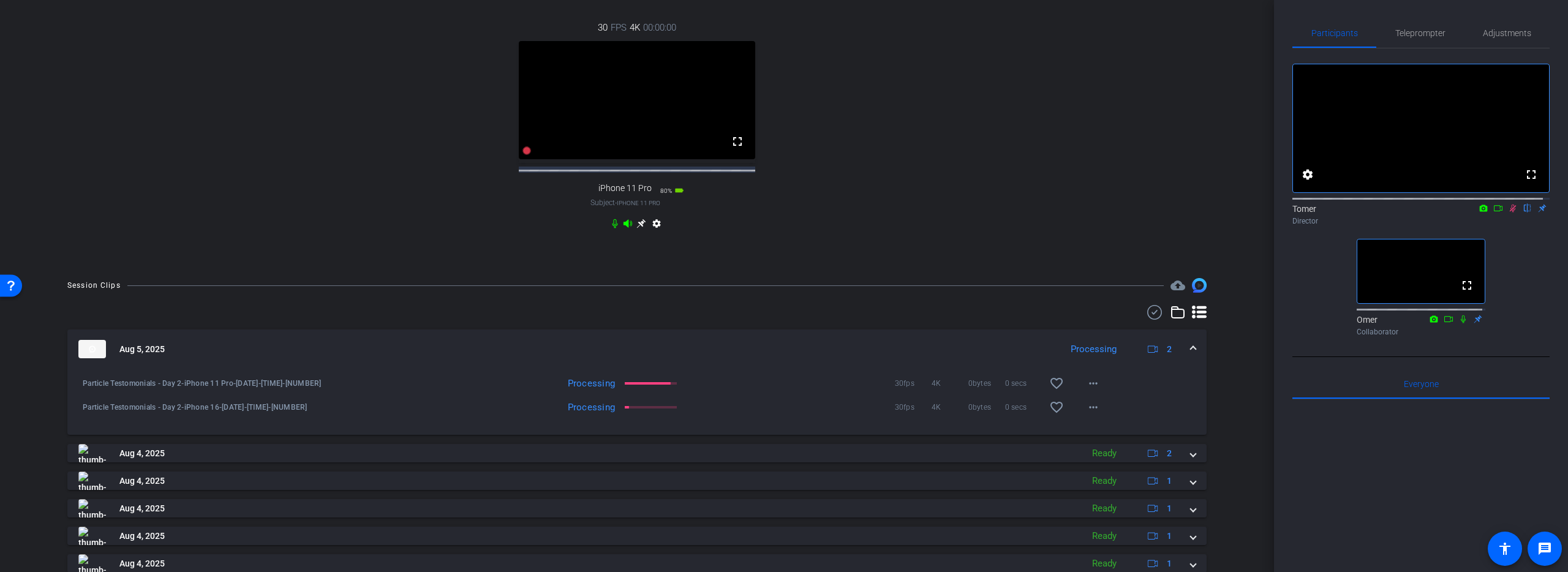 click 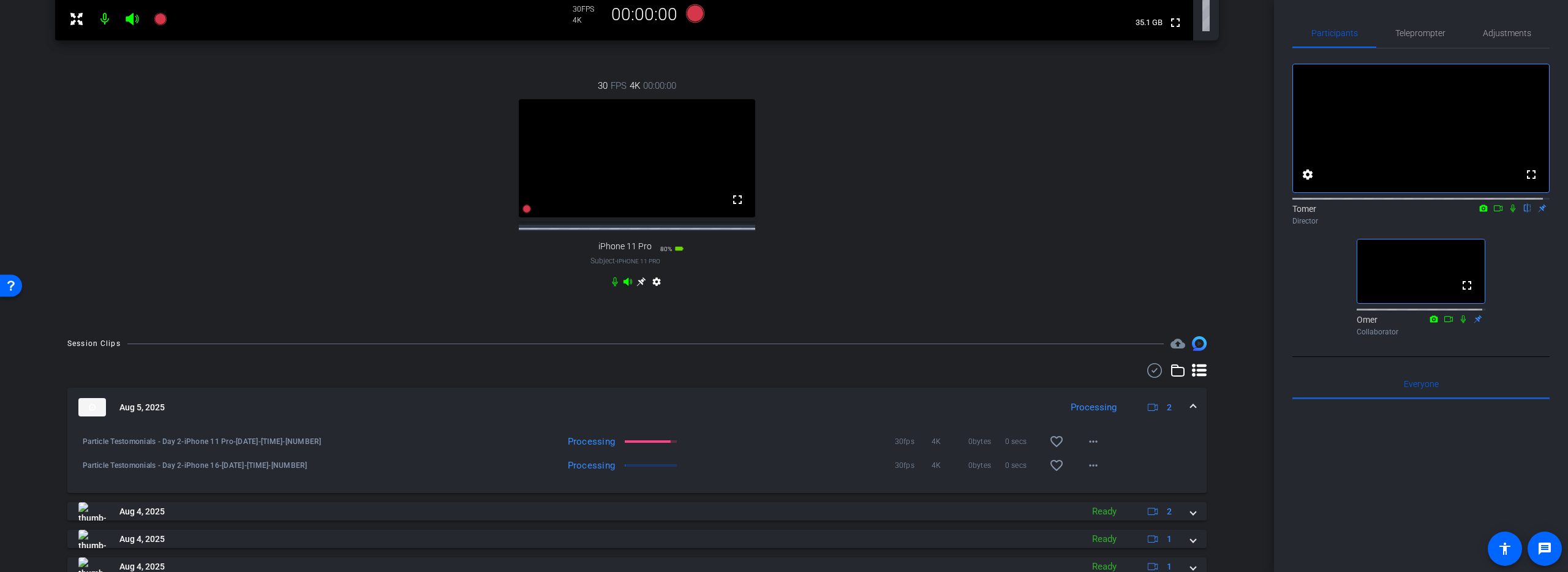 scroll, scrollTop: 392, scrollLeft: 0, axis: vertical 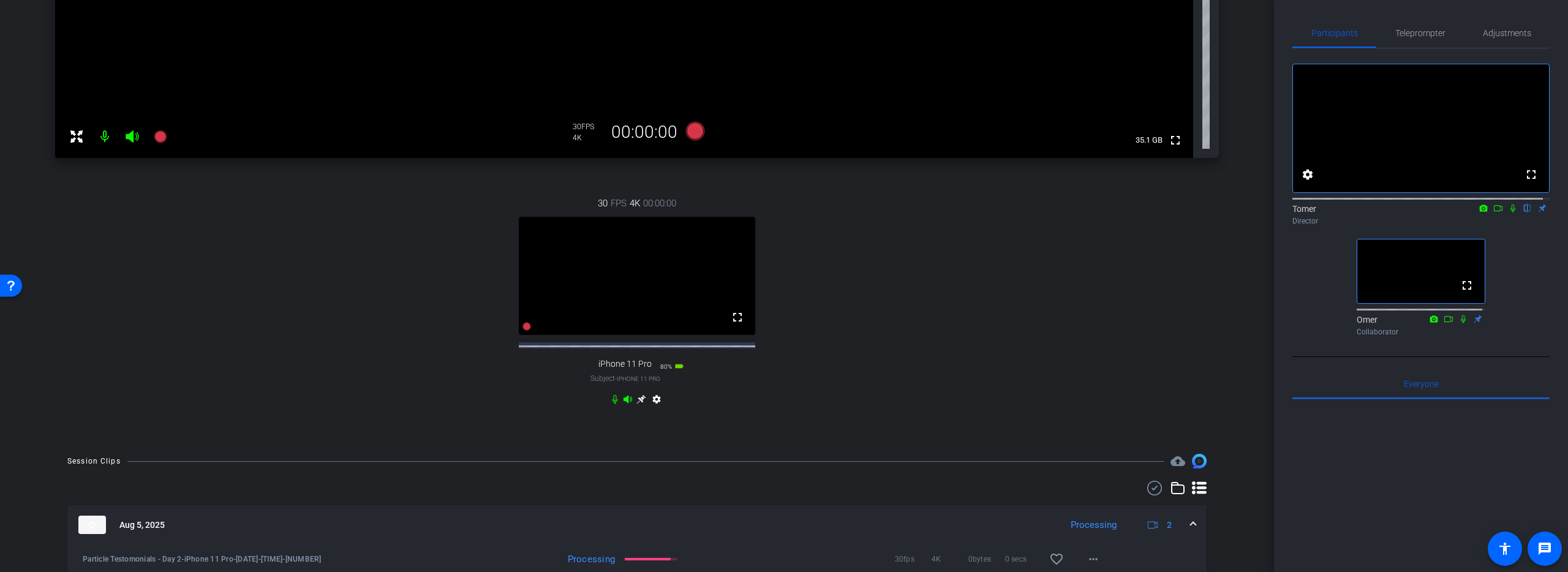 click 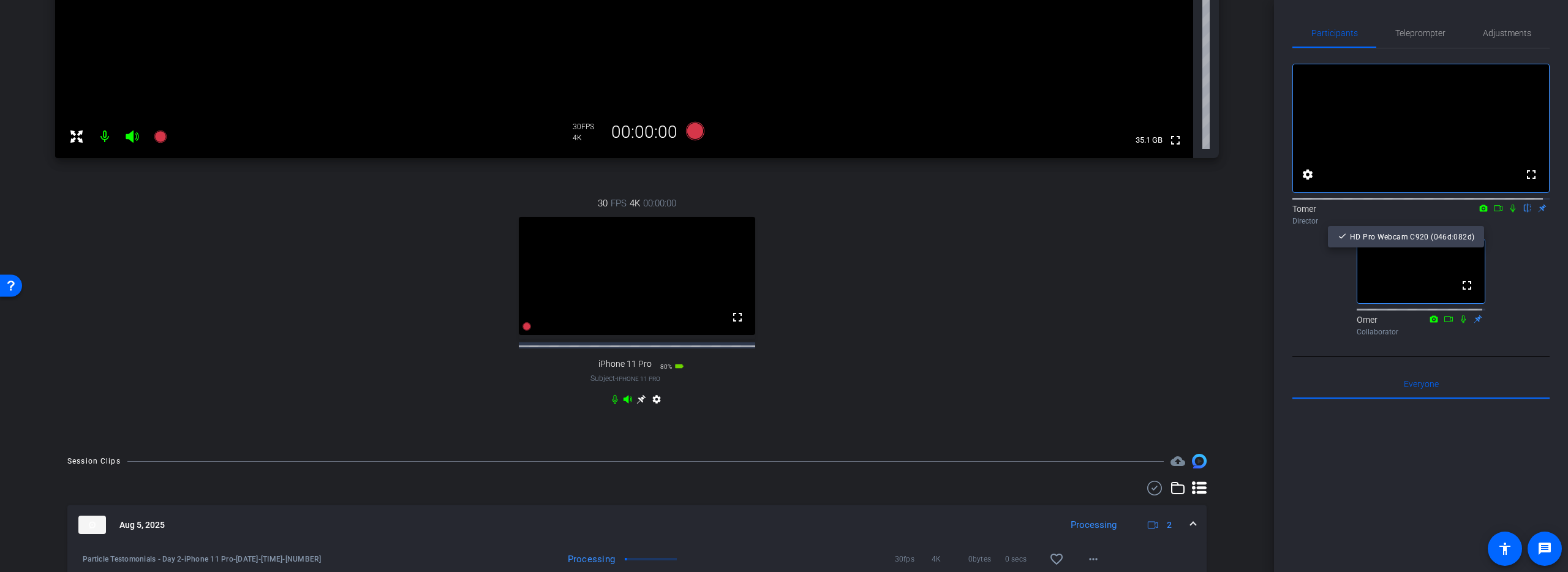 click at bounding box center [784, 286] 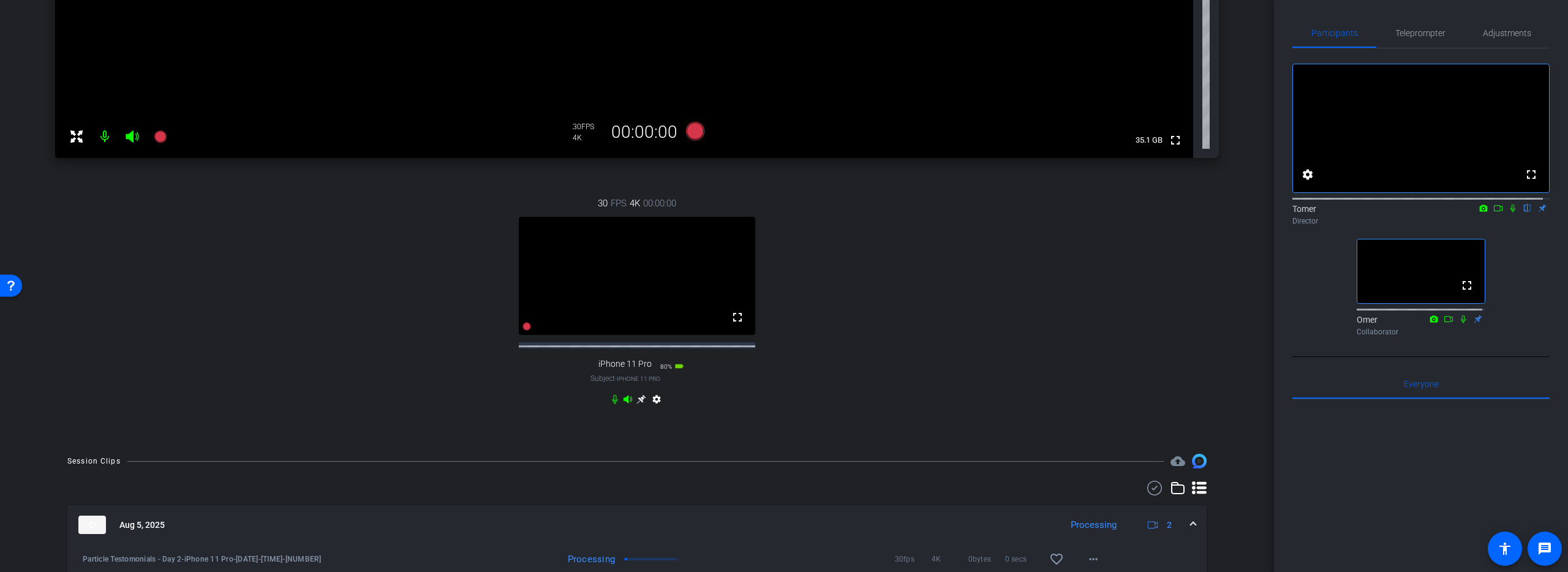 click 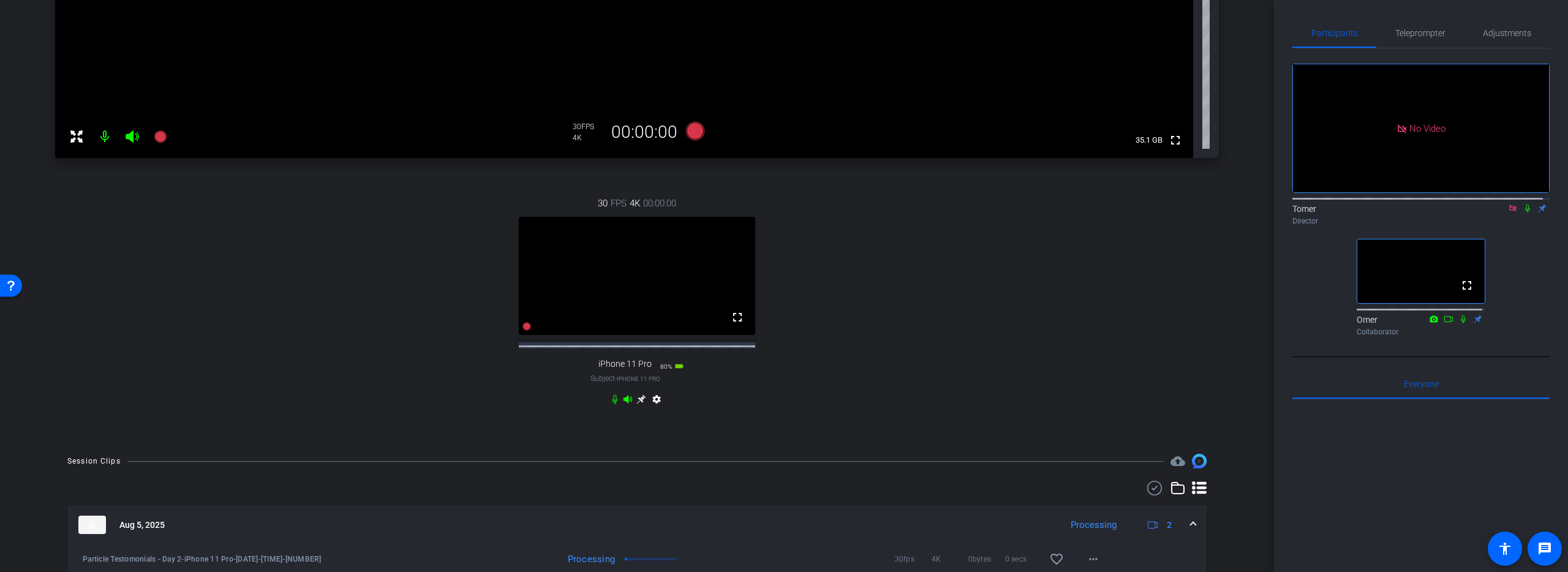 click 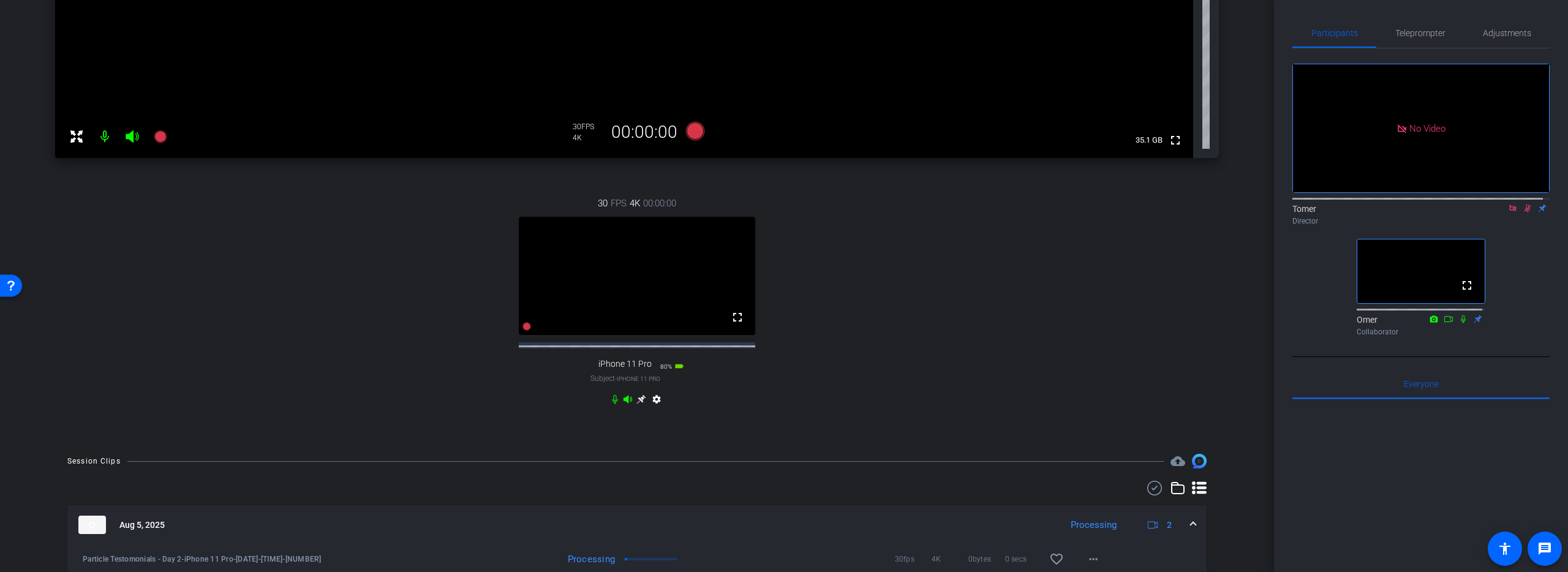 scroll, scrollTop: 250, scrollLeft: 0, axis: vertical 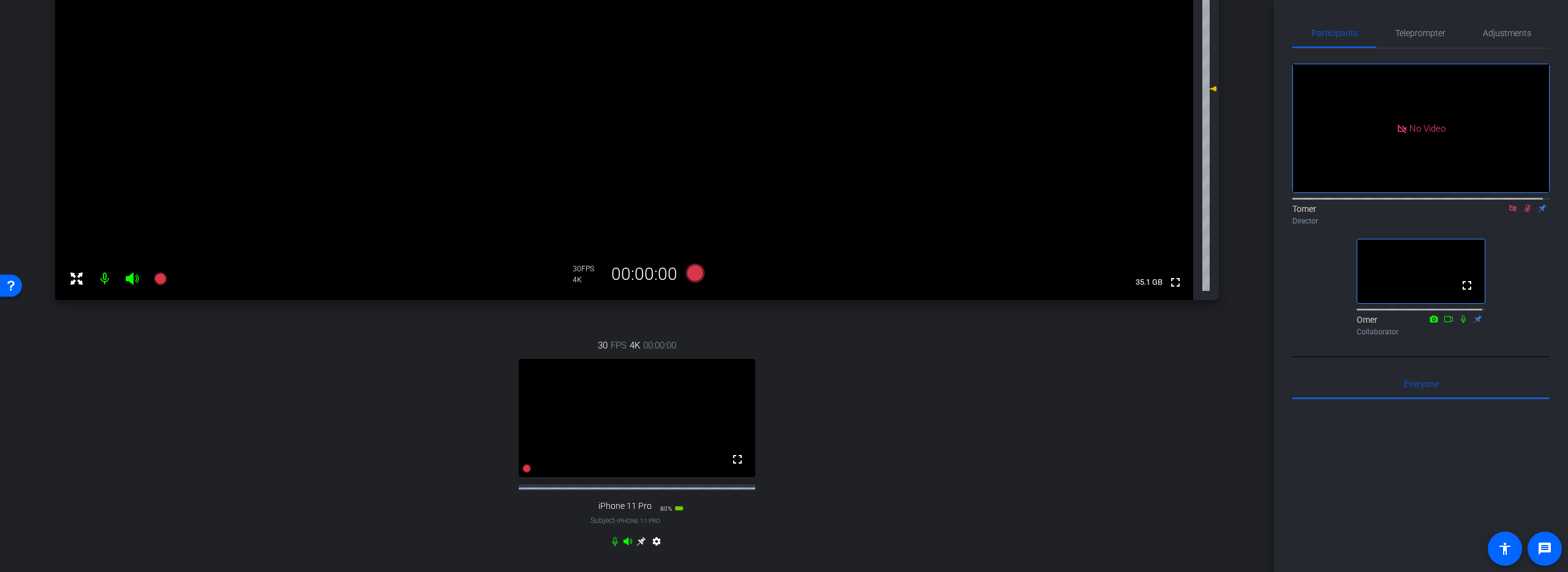 click 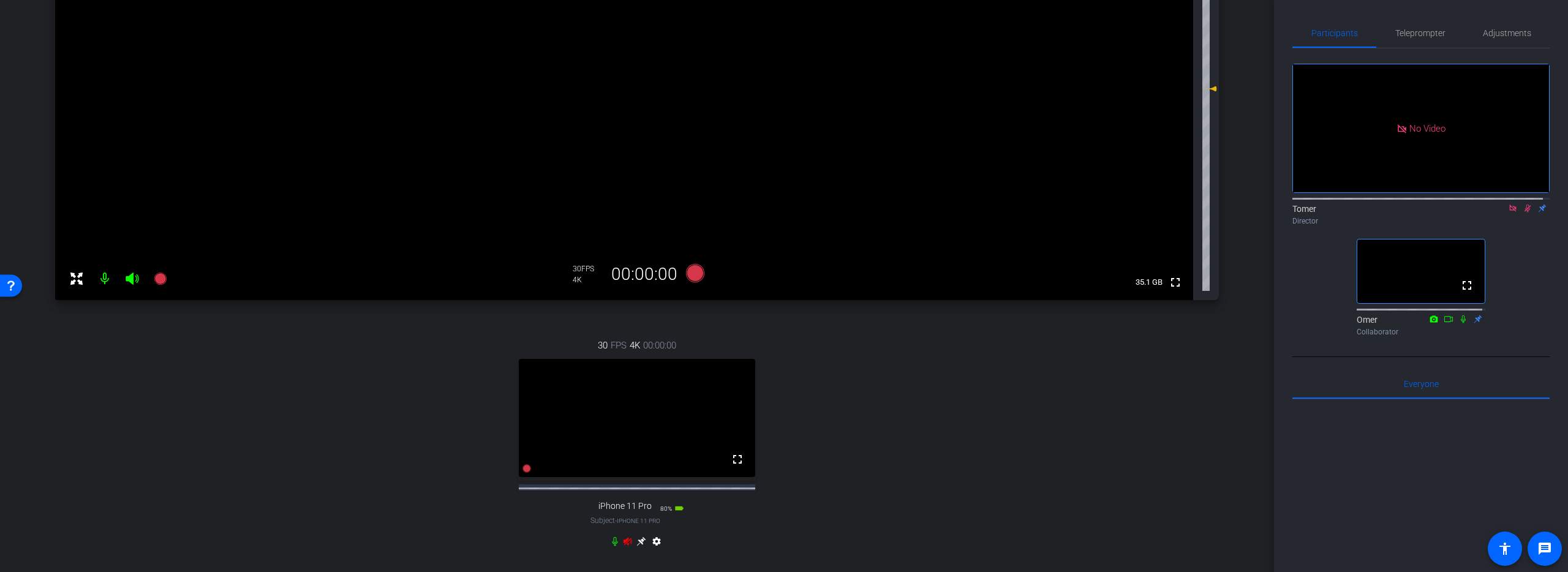 click 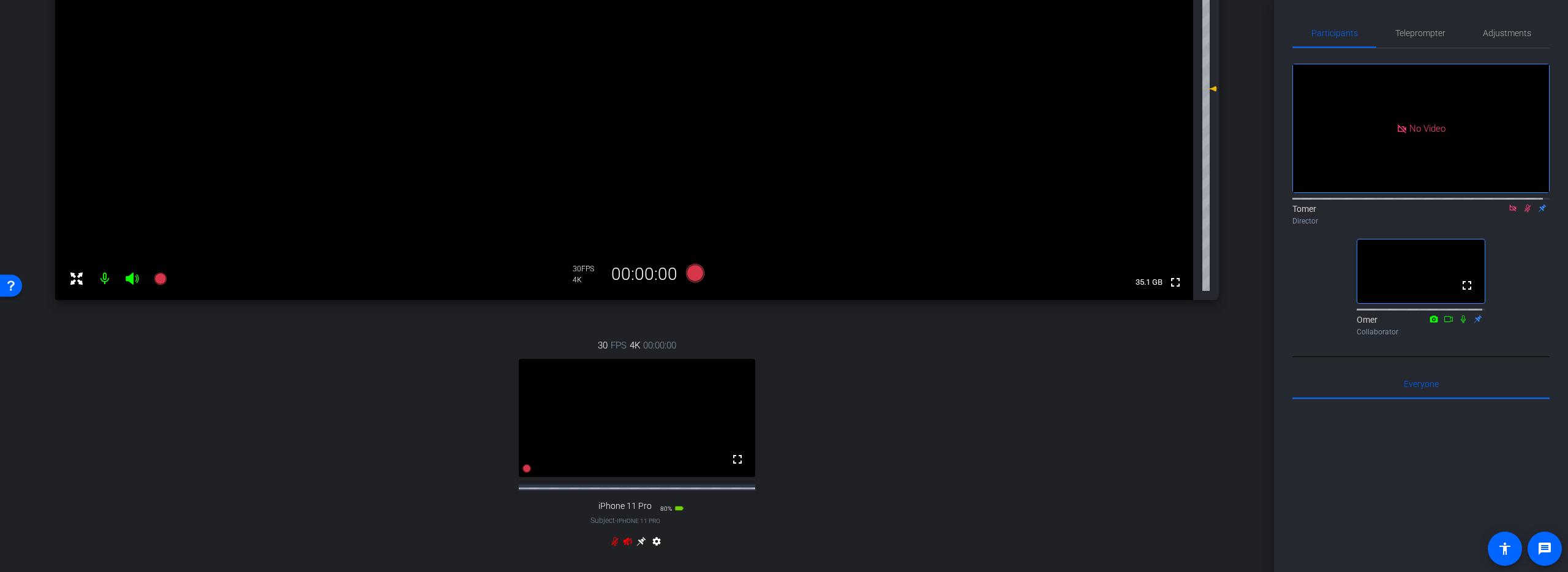 click 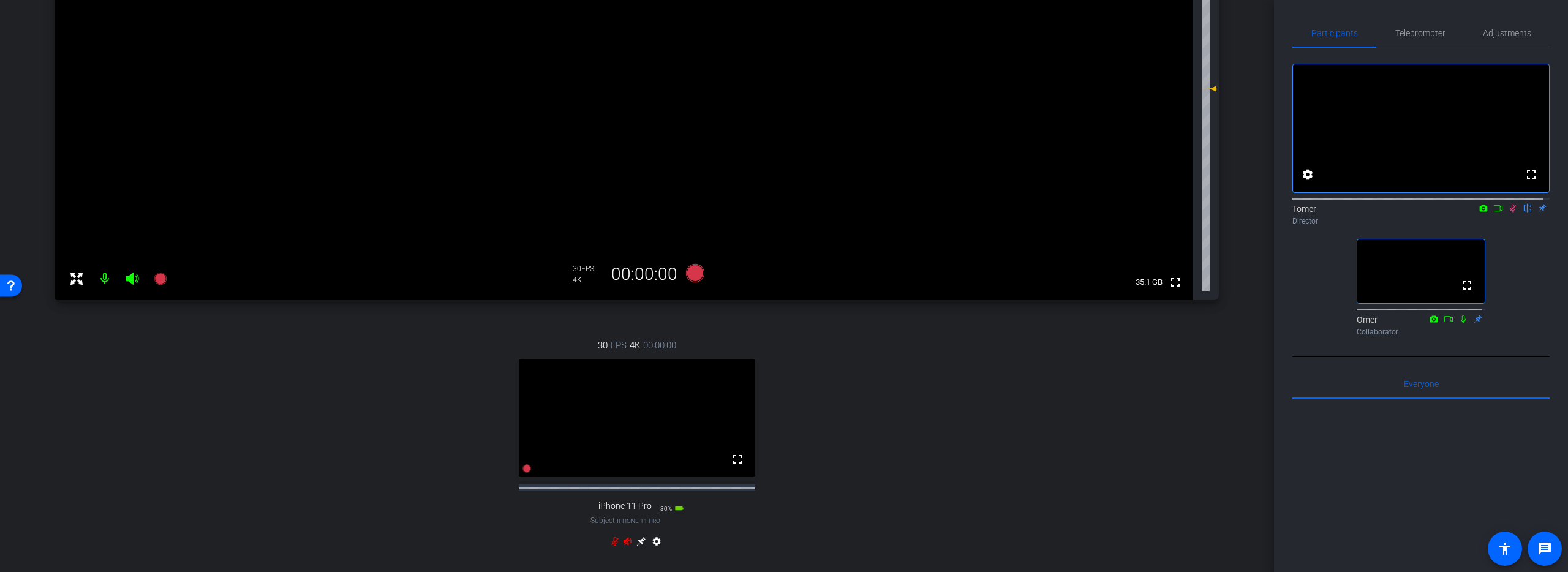 click 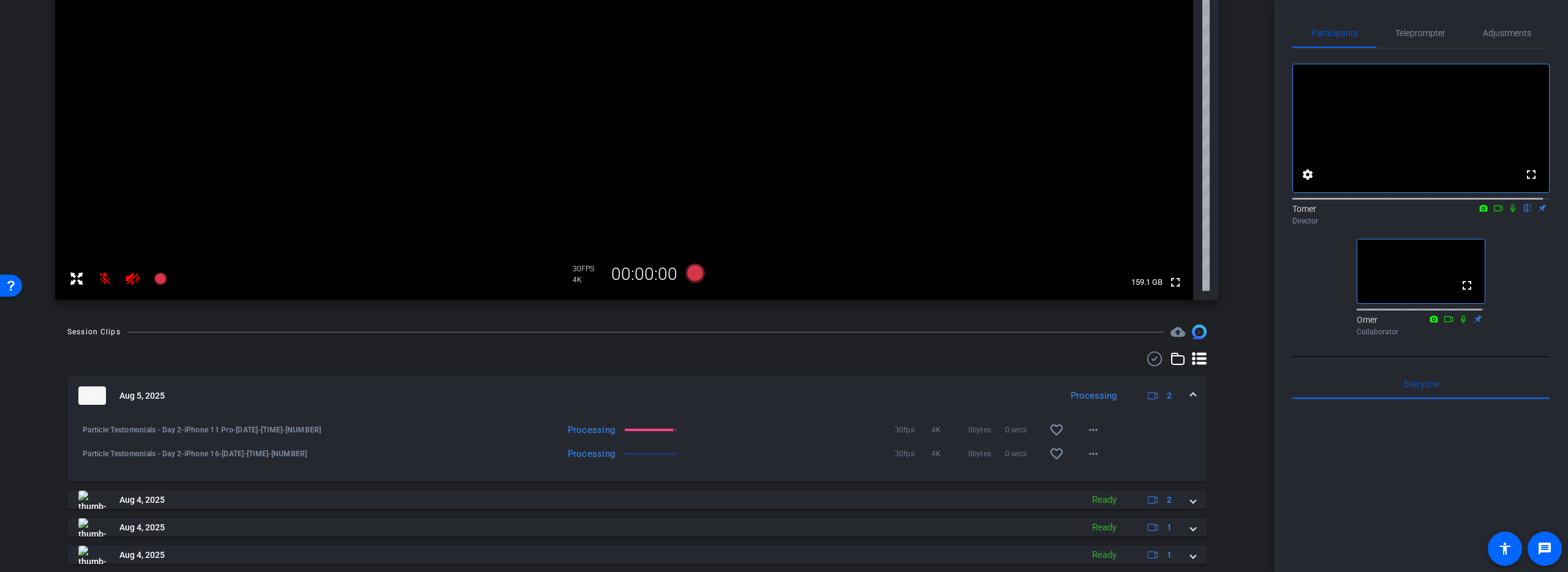 click on "fullscreen settings  Tomer
flip
Director  fullscreen  Omer
Collaborator" 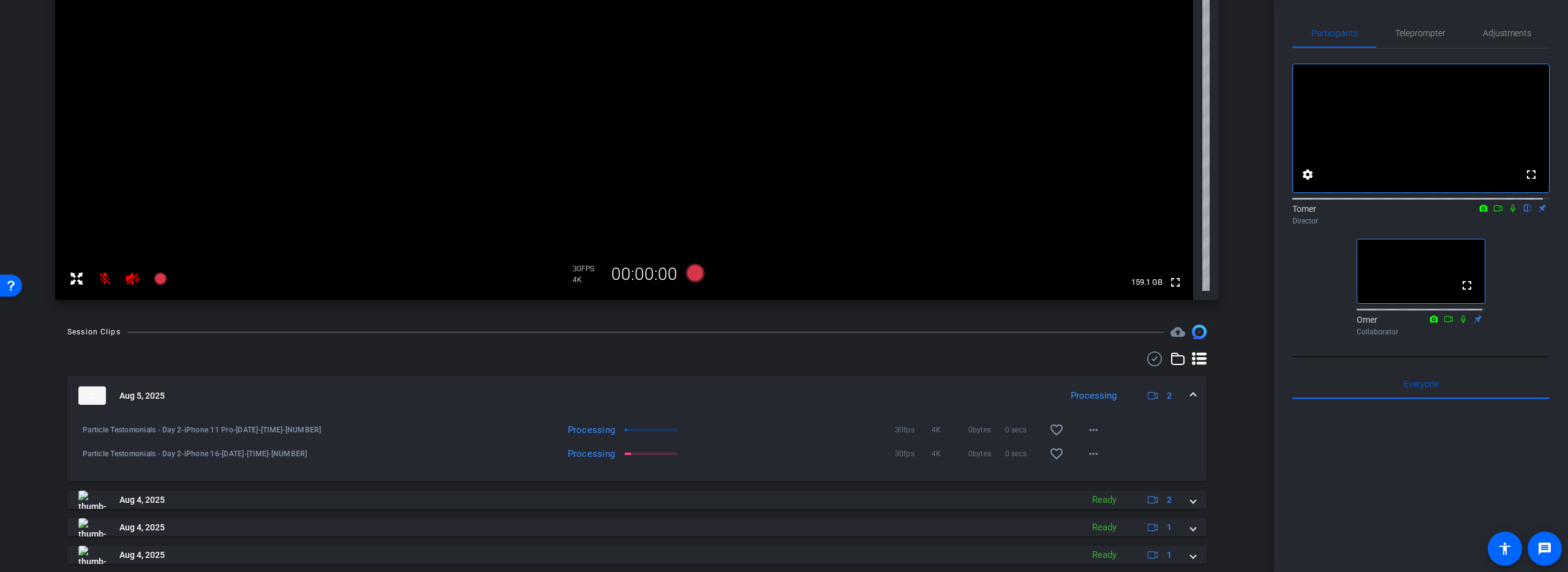 click 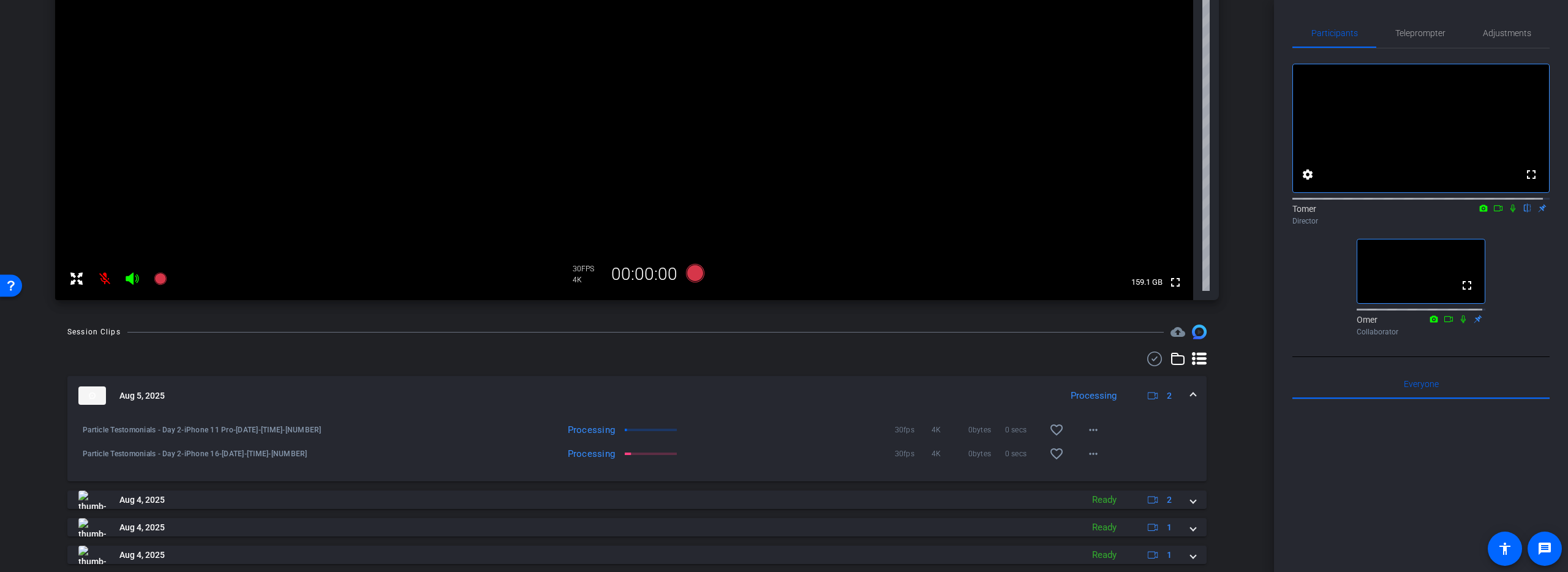 click at bounding box center [105, 279] 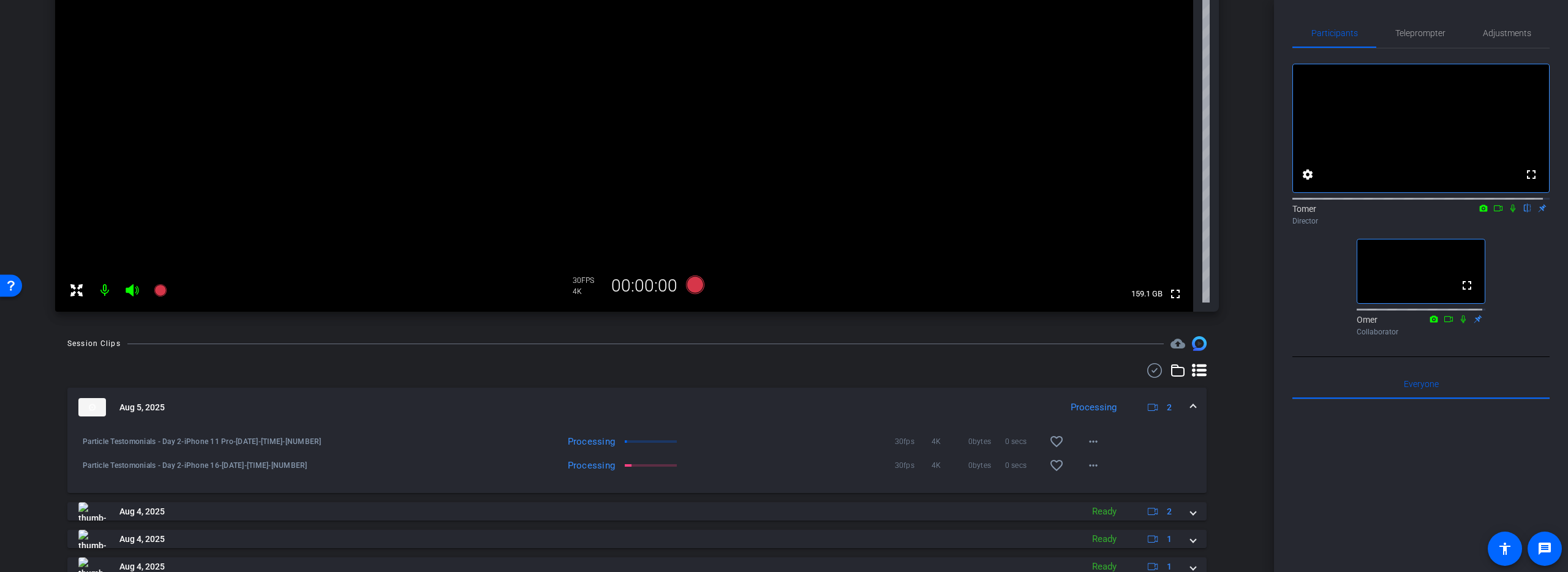 scroll, scrollTop: 364, scrollLeft: 0, axis: vertical 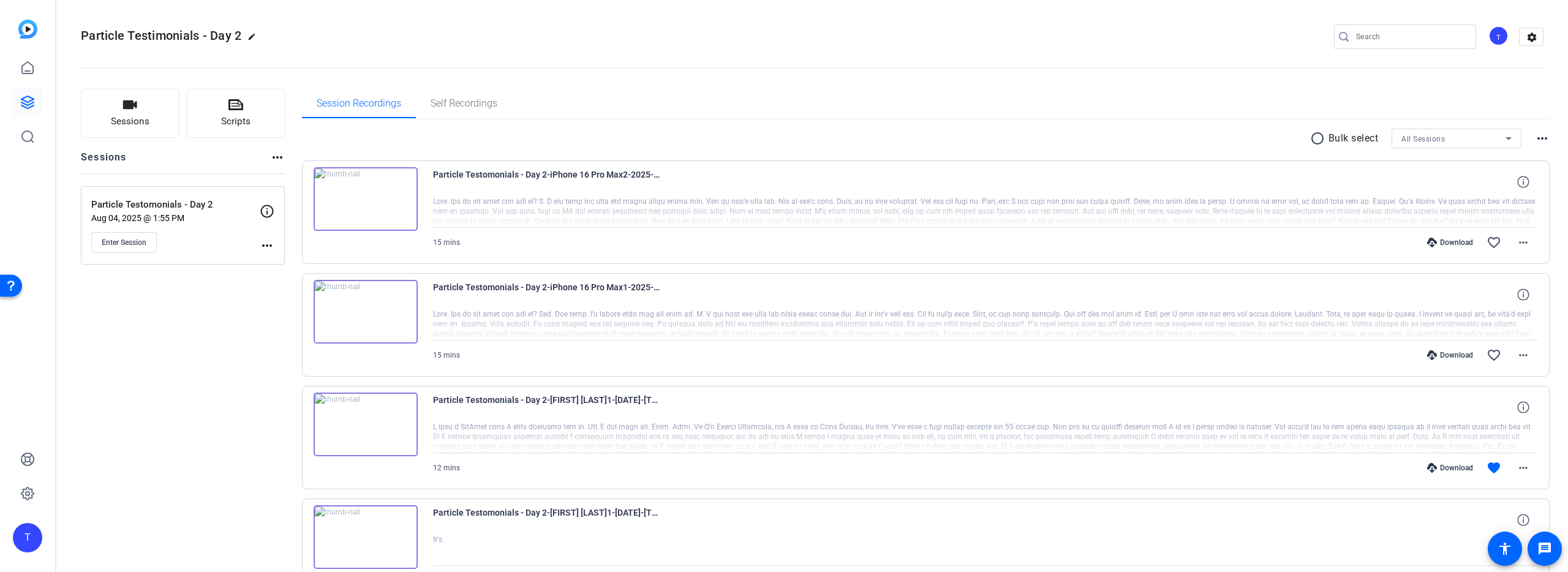 type 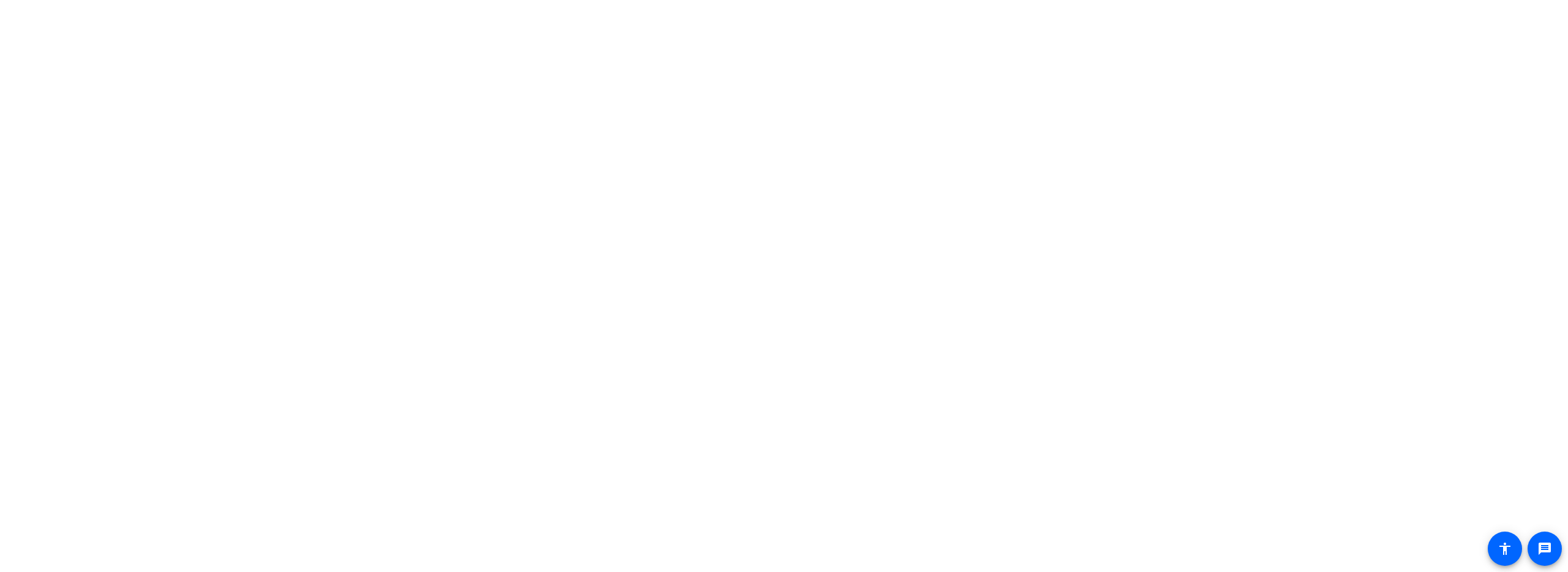 scroll, scrollTop: 0, scrollLeft: 0, axis: both 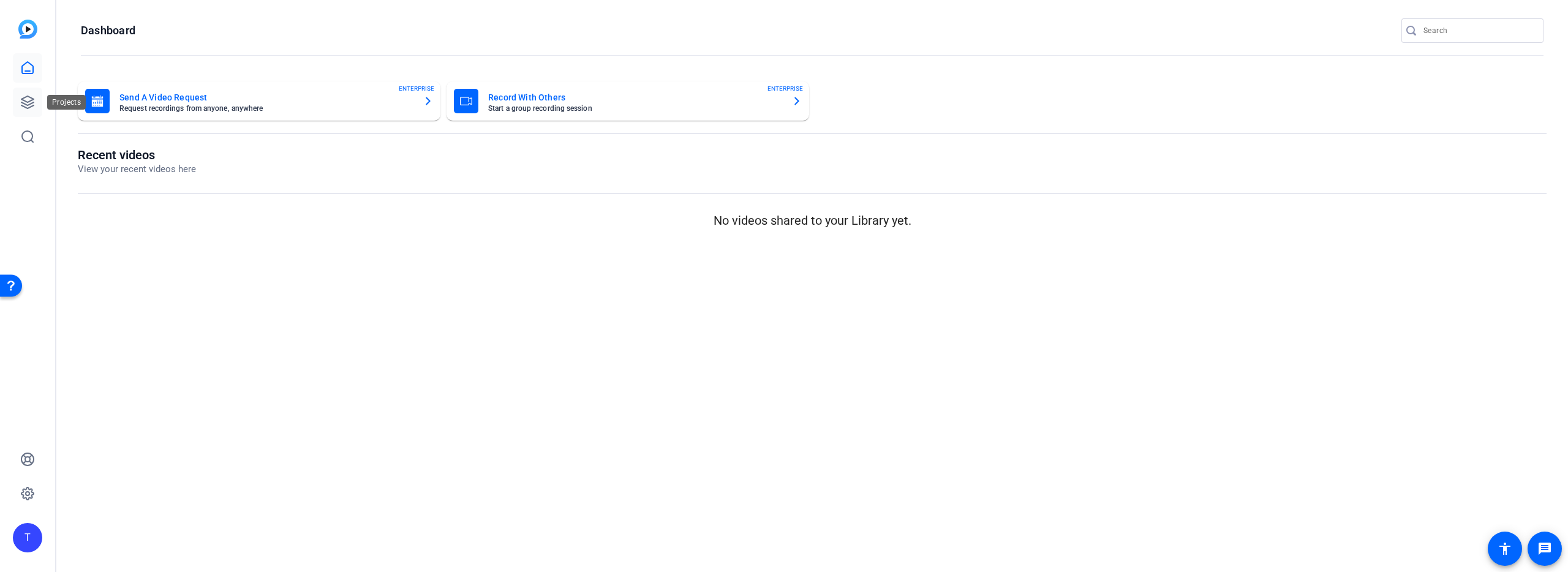 click 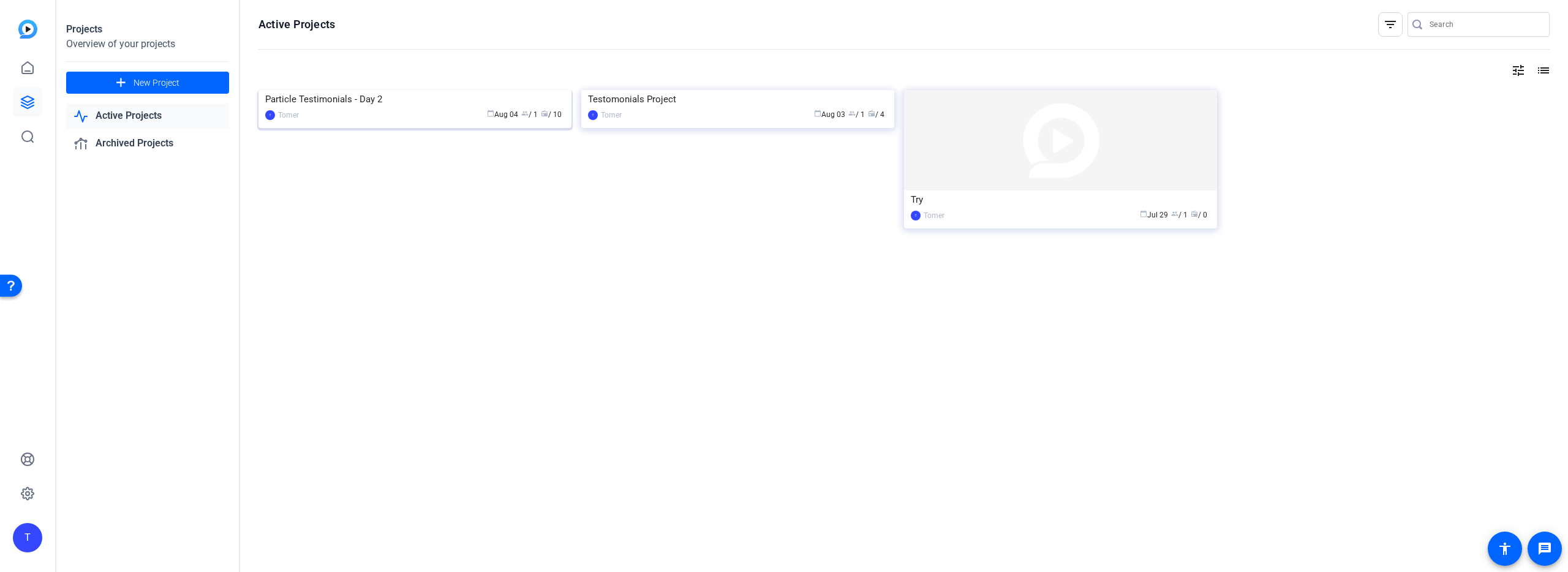 click on "Particle Testimonials - Day 2" 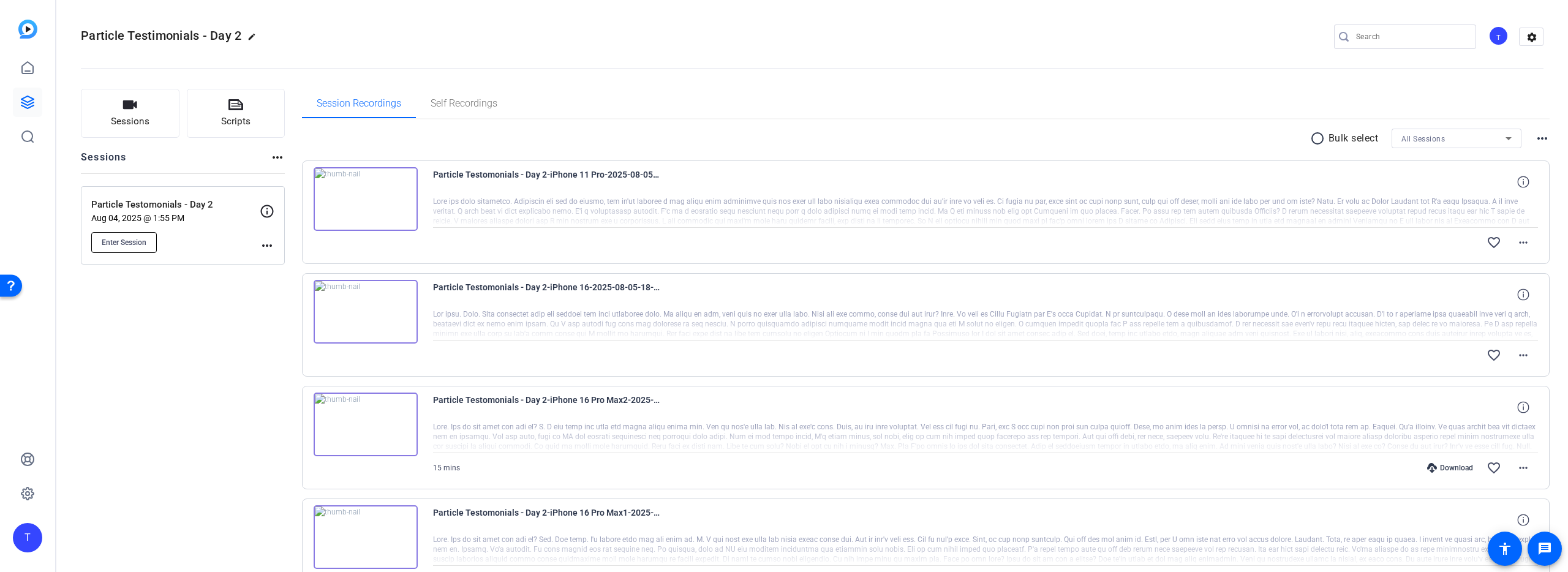 click on "Enter Session" 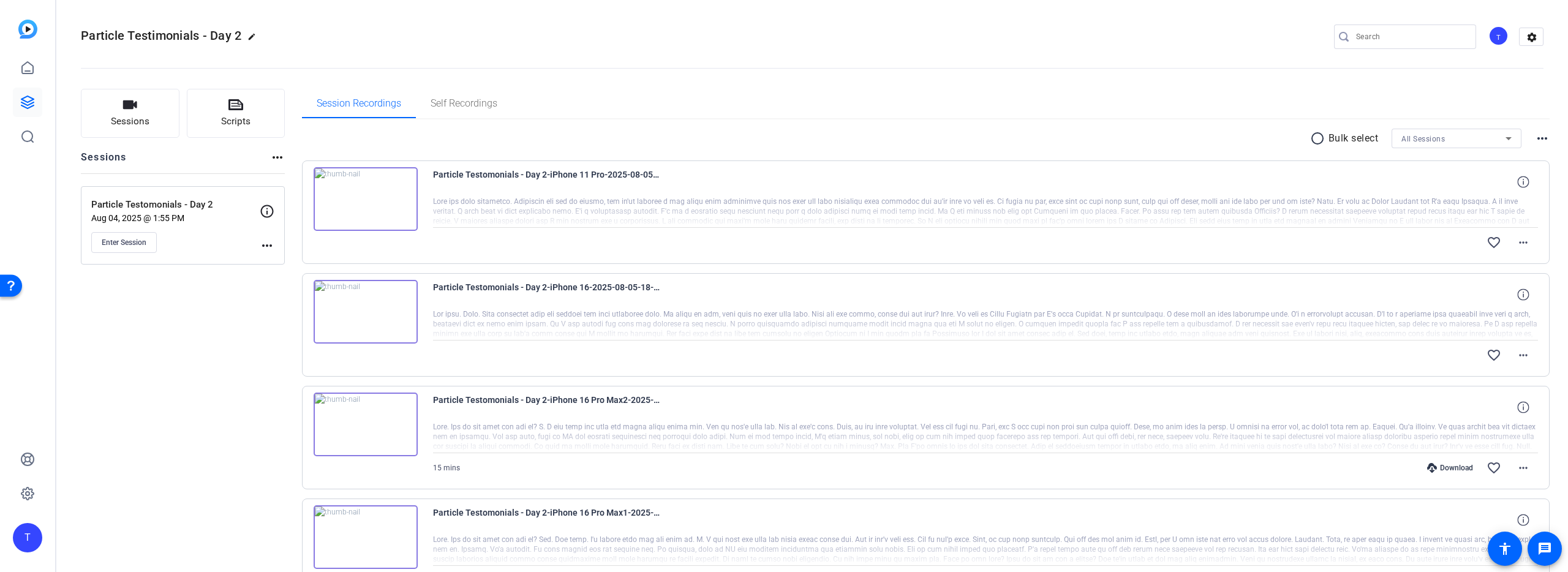 type 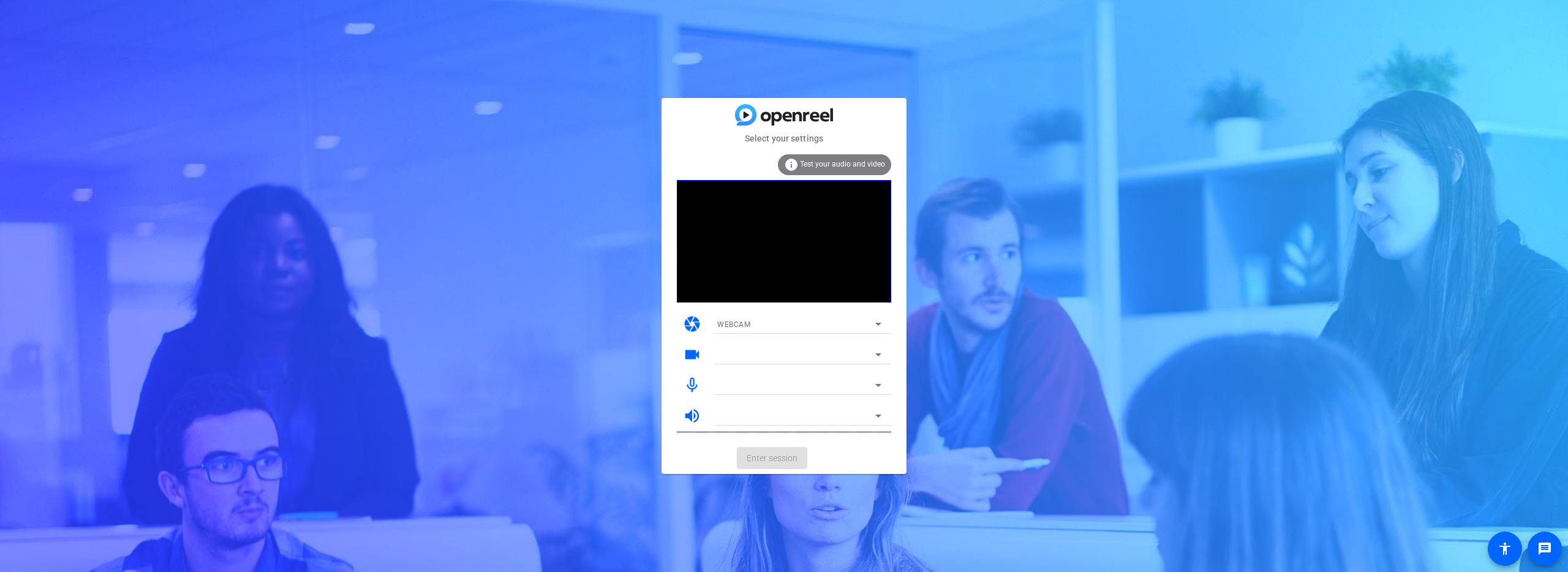 scroll, scrollTop: 0, scrollLeft: 0, axis: both 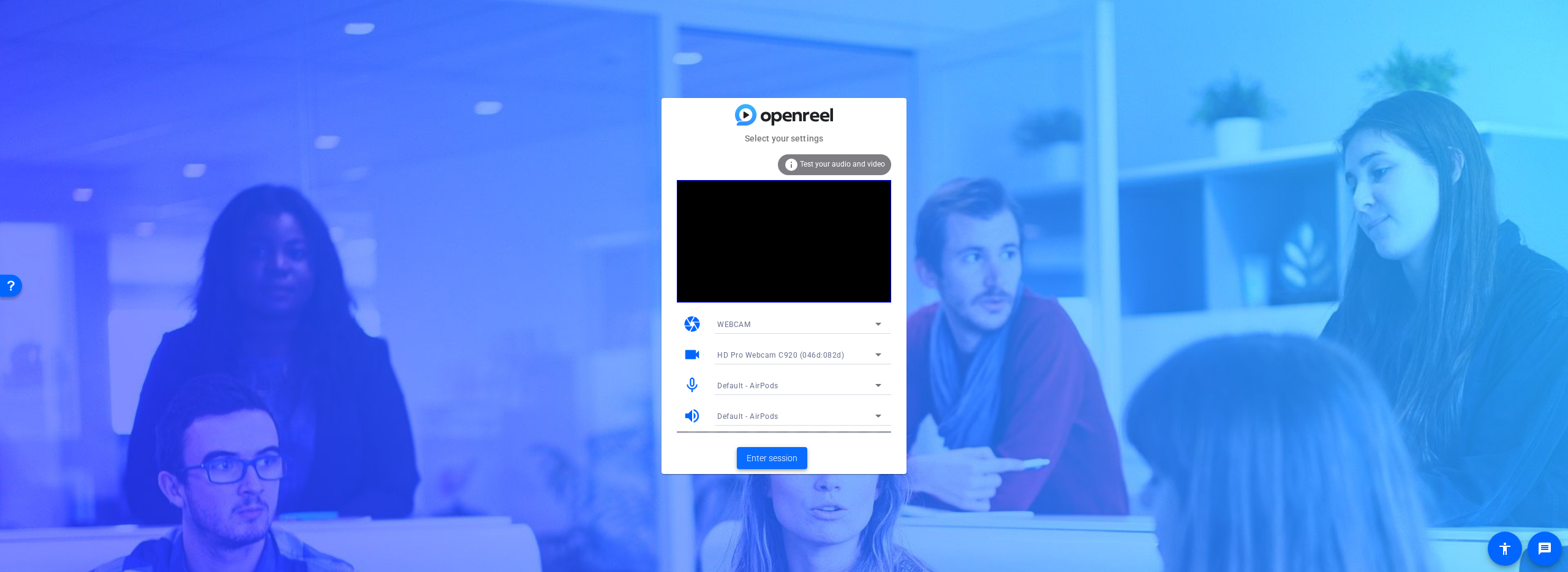 click on "Enter session" 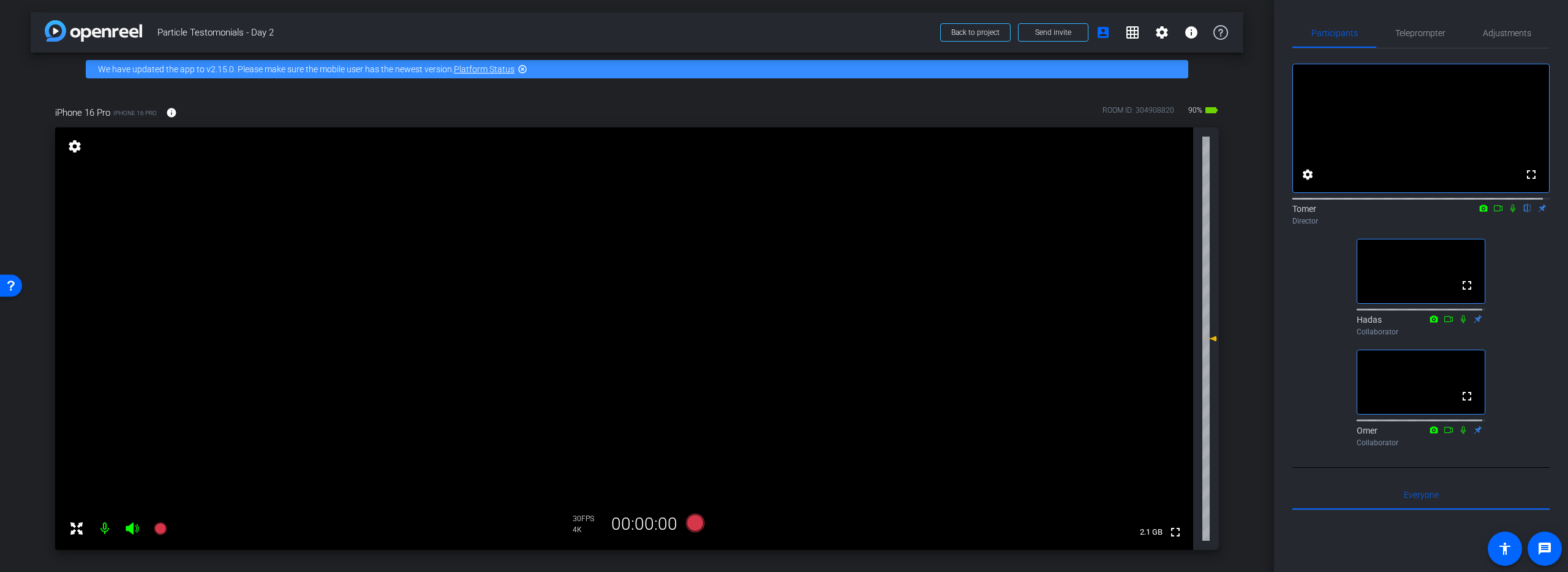 click 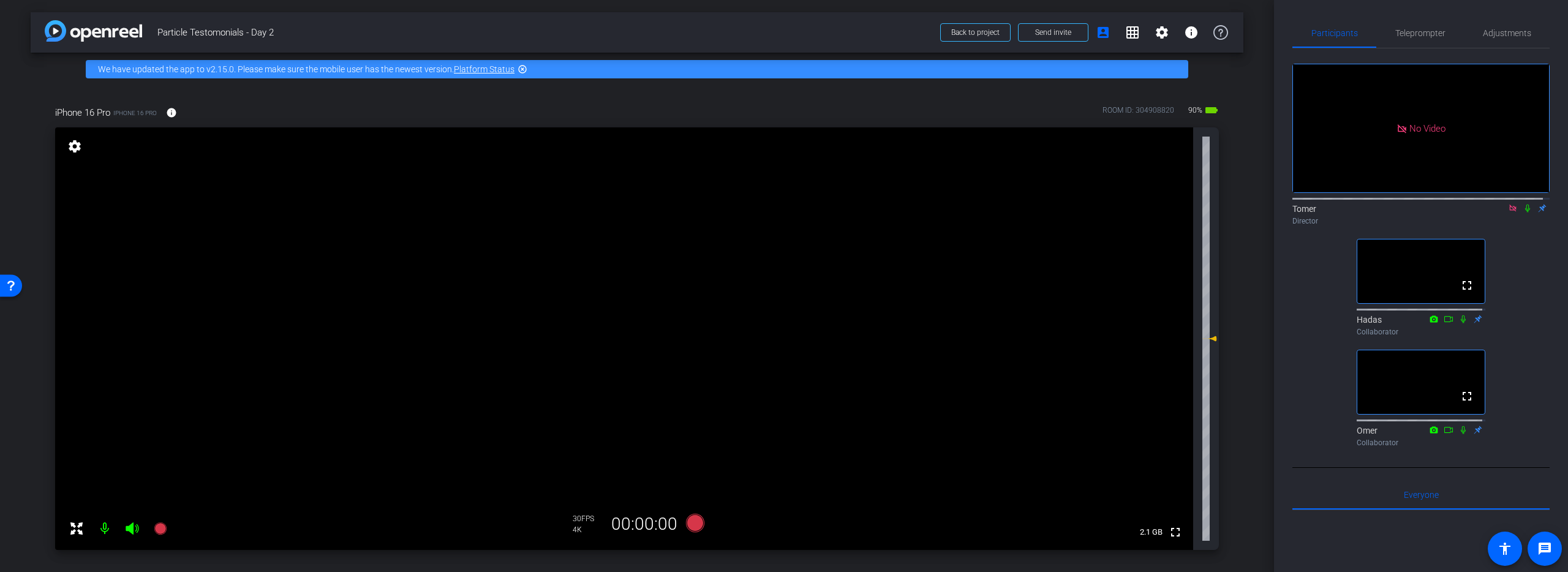 click 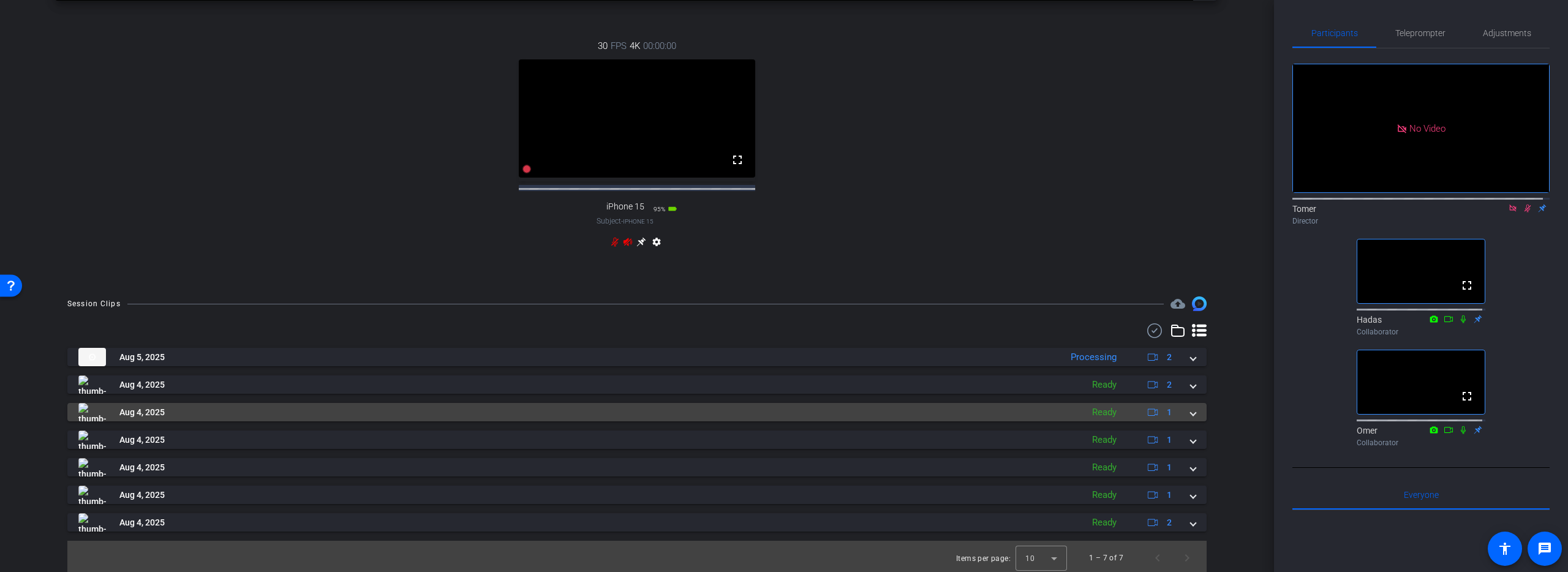 scroll, scrollTop: 563, scrollLeft: 0, axis: vertical 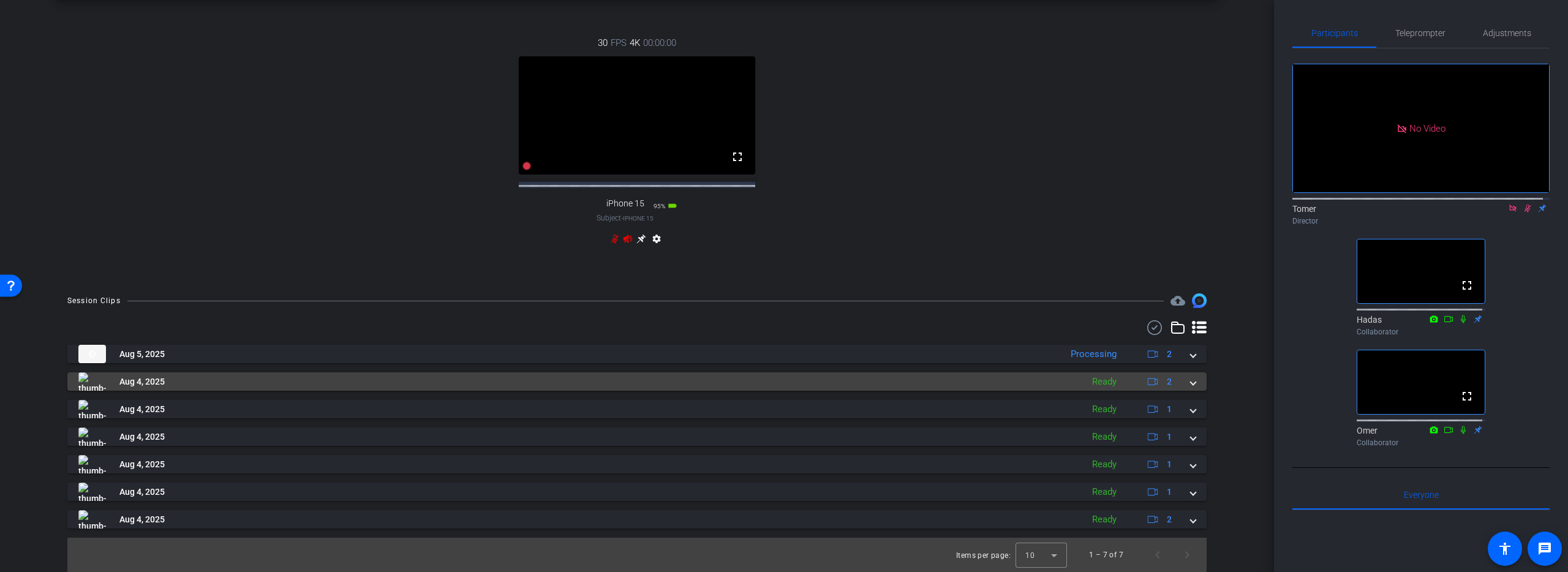 click on "Aug 4, 2025" at bounding box center (577, 382) 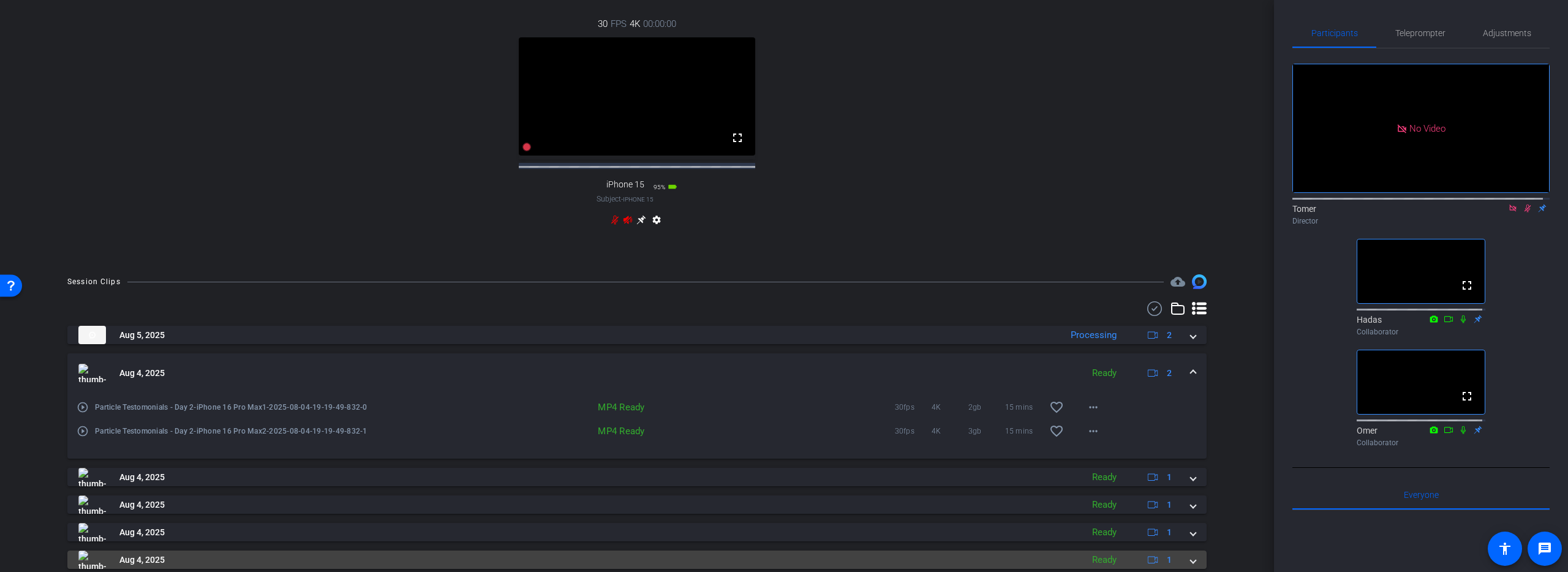 scroll, scrollTop: 650, scrollLeft: 0, axis: vertical 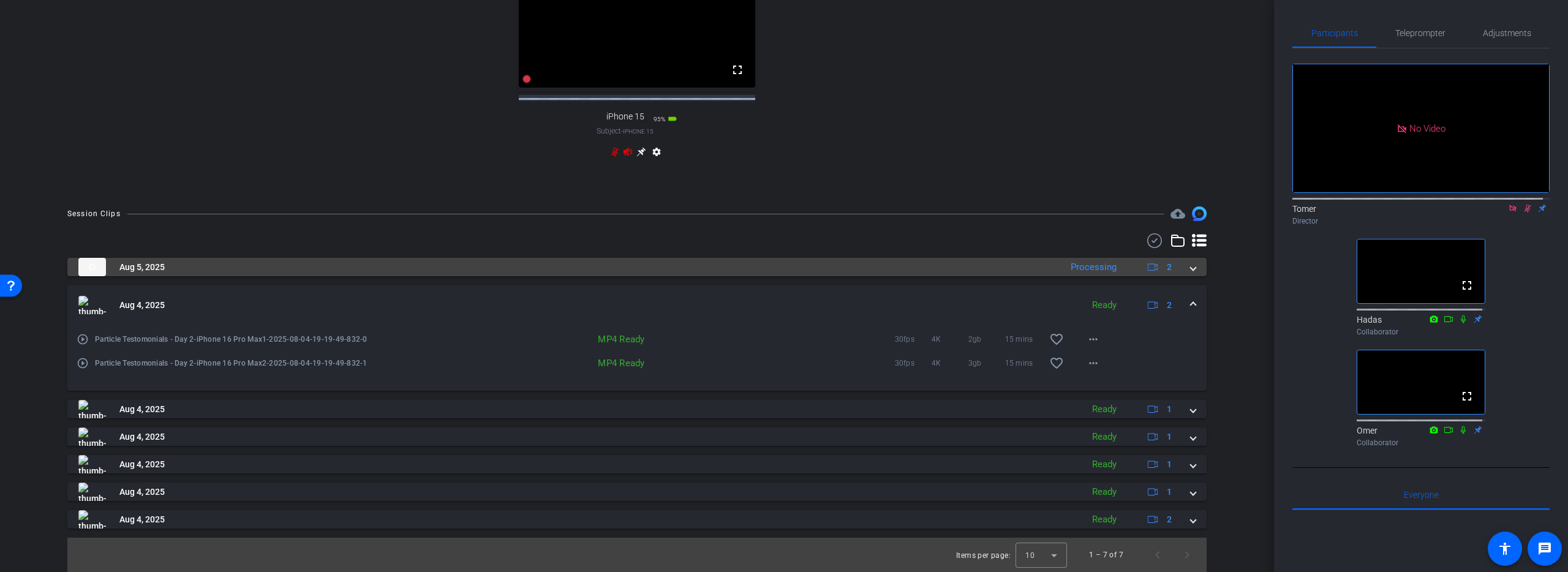 click on "Aug 5, 2025" at bounding box center [567, 267] 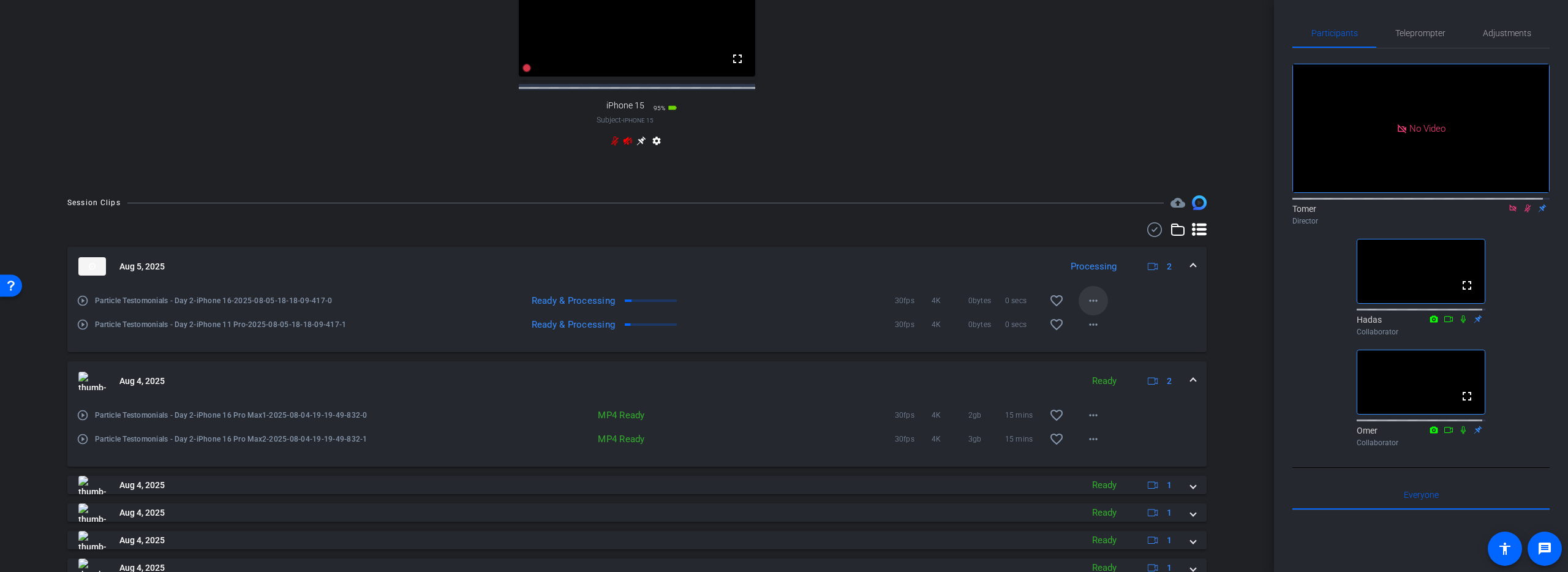 click on "more_horiz" at bounding box center [1093, 301] 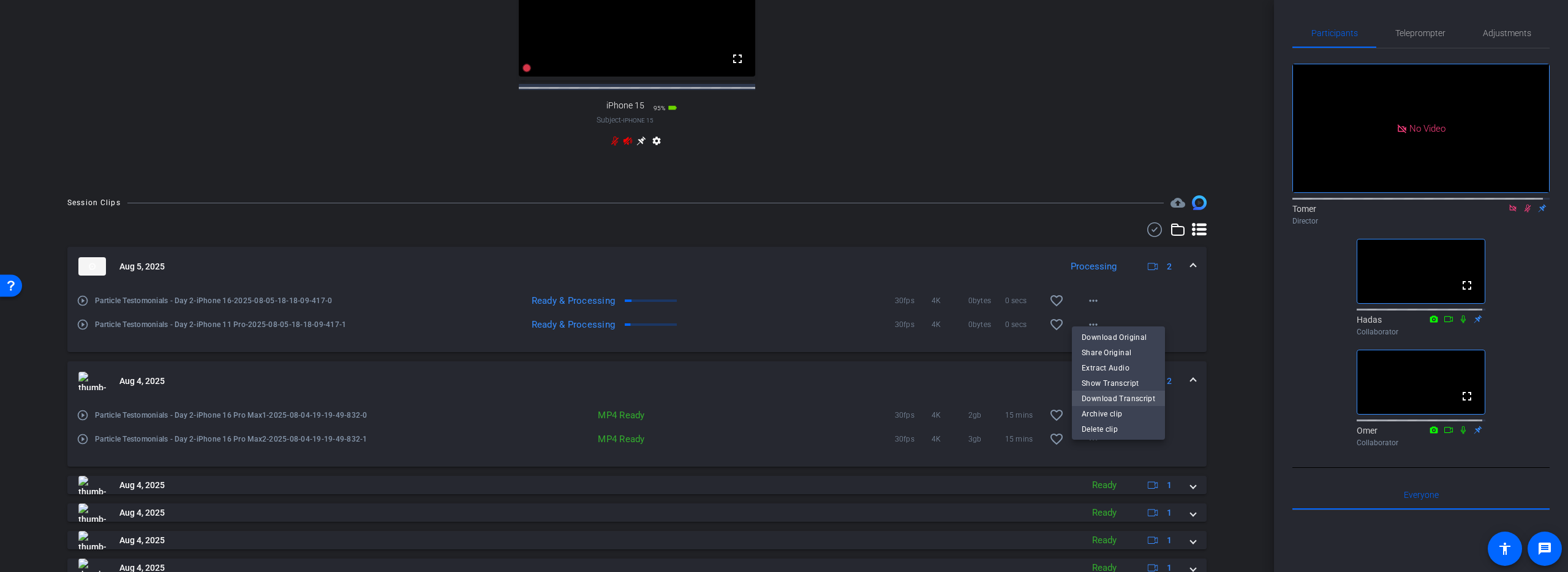 click on "Download Transcript" at bounding box center (1118, 398) 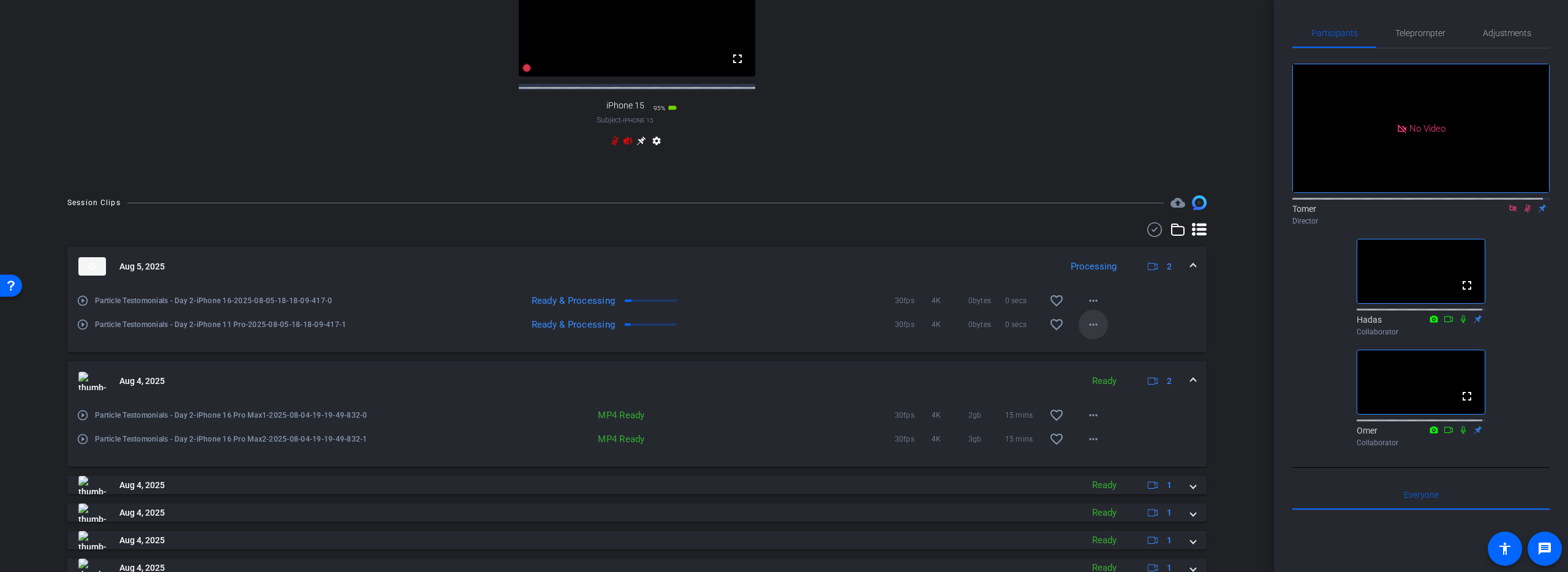 click on "more_horiz" at bounding box center (1093, 325) 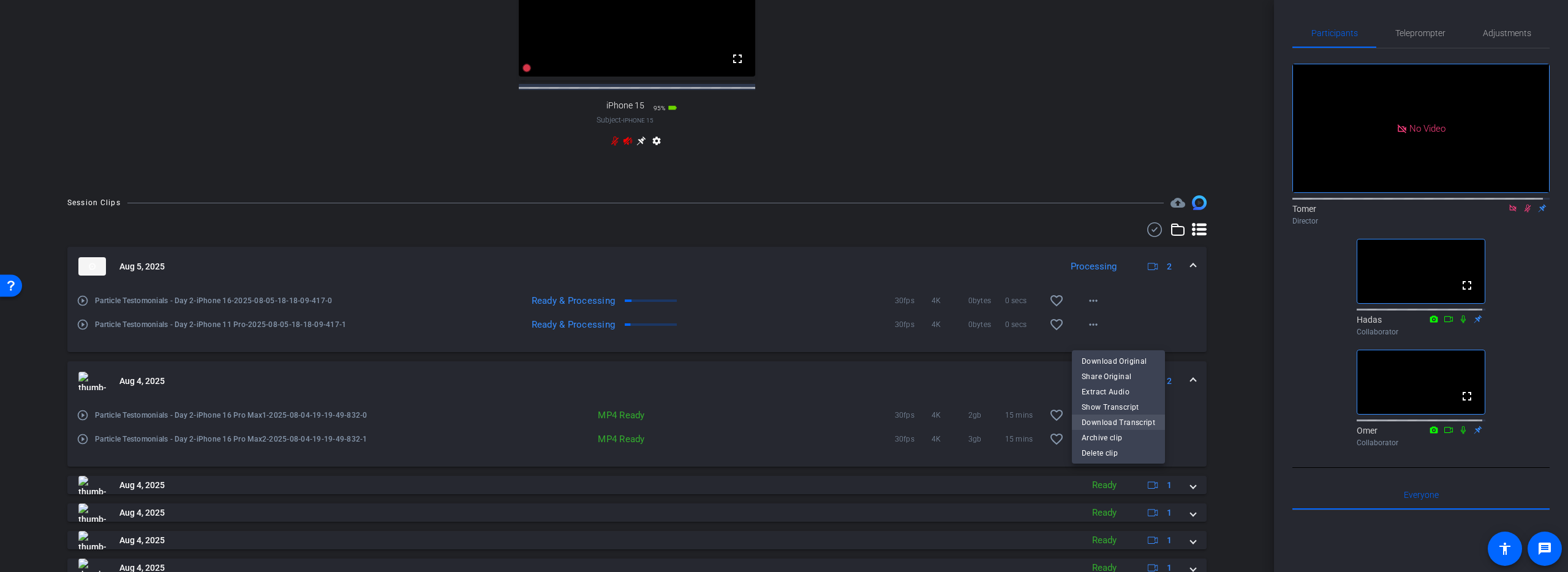 click on "Download Transcript" at bounding box center (1118, 422) 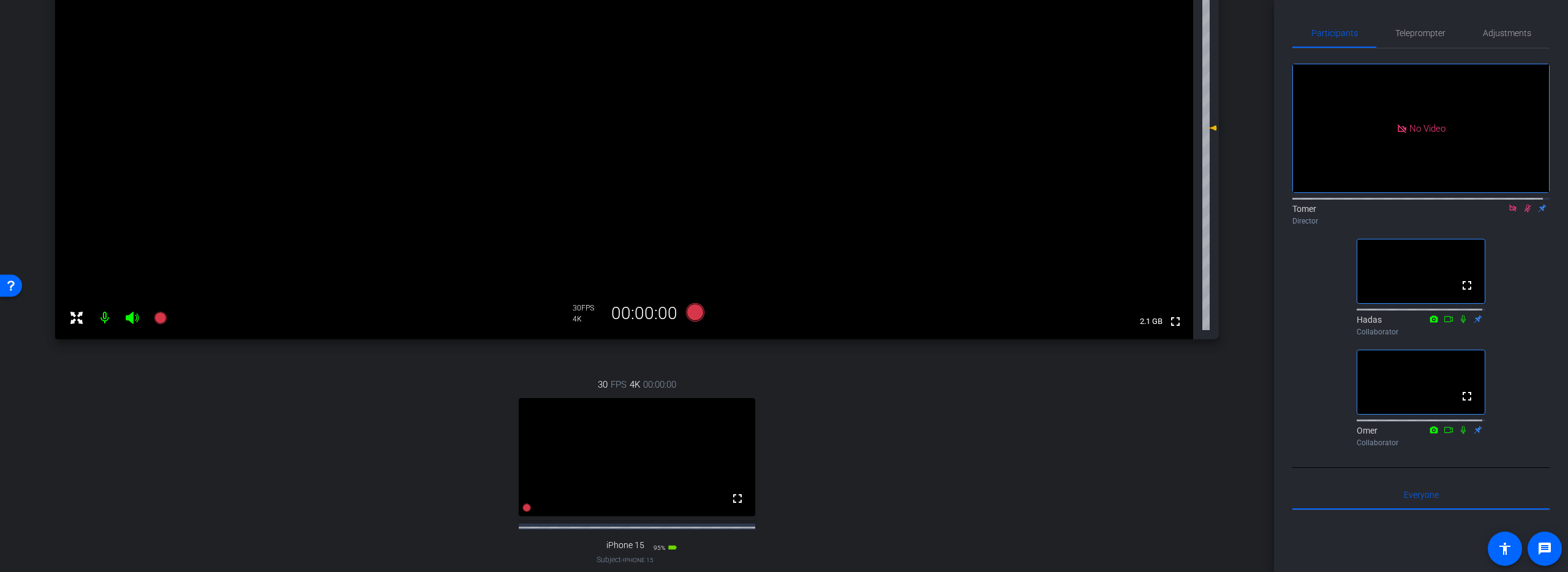 scroll, scrollTop: 195, scrollLeft: 0, axis: vertical 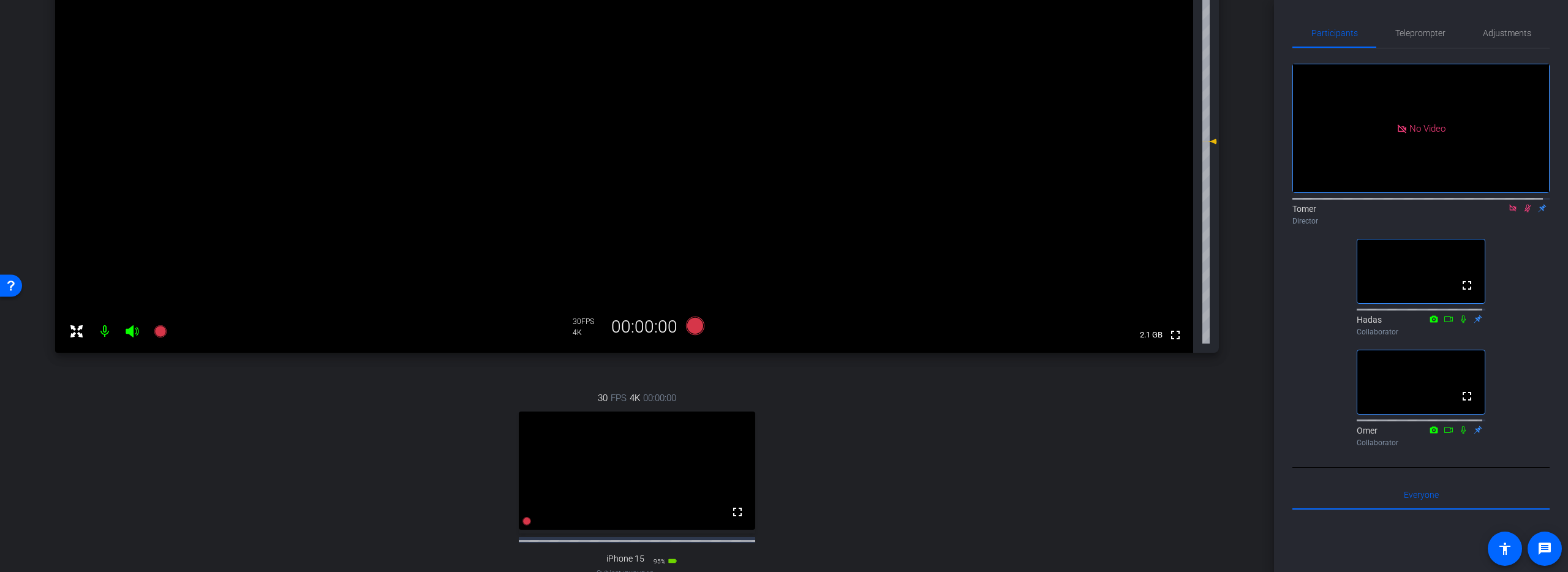 type 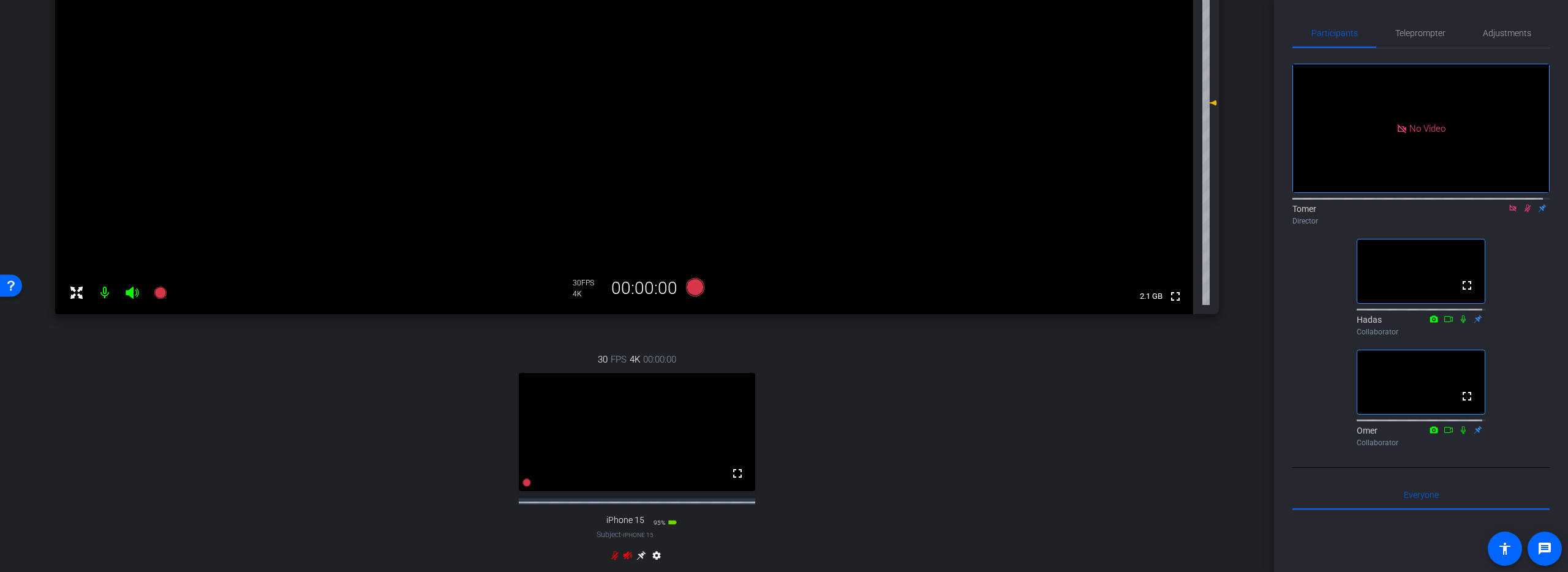scroll, scrollTop: 362, scrollLeft: 0, axis: vertical 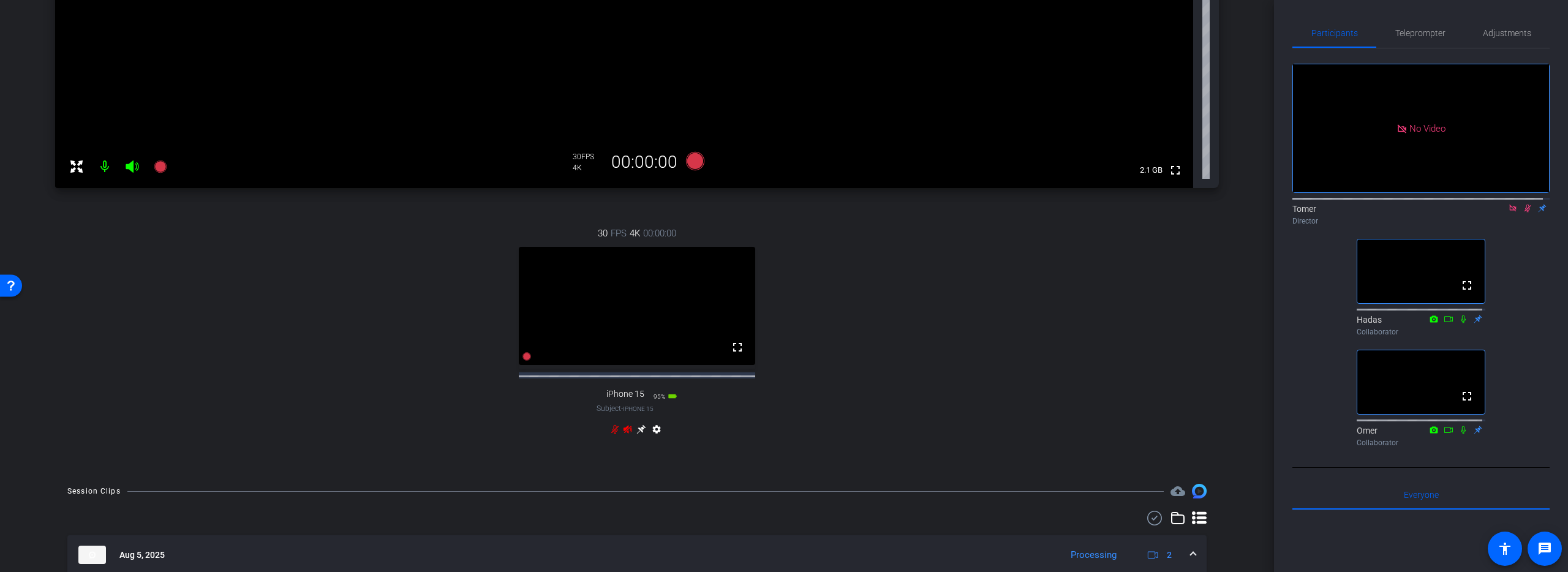 click 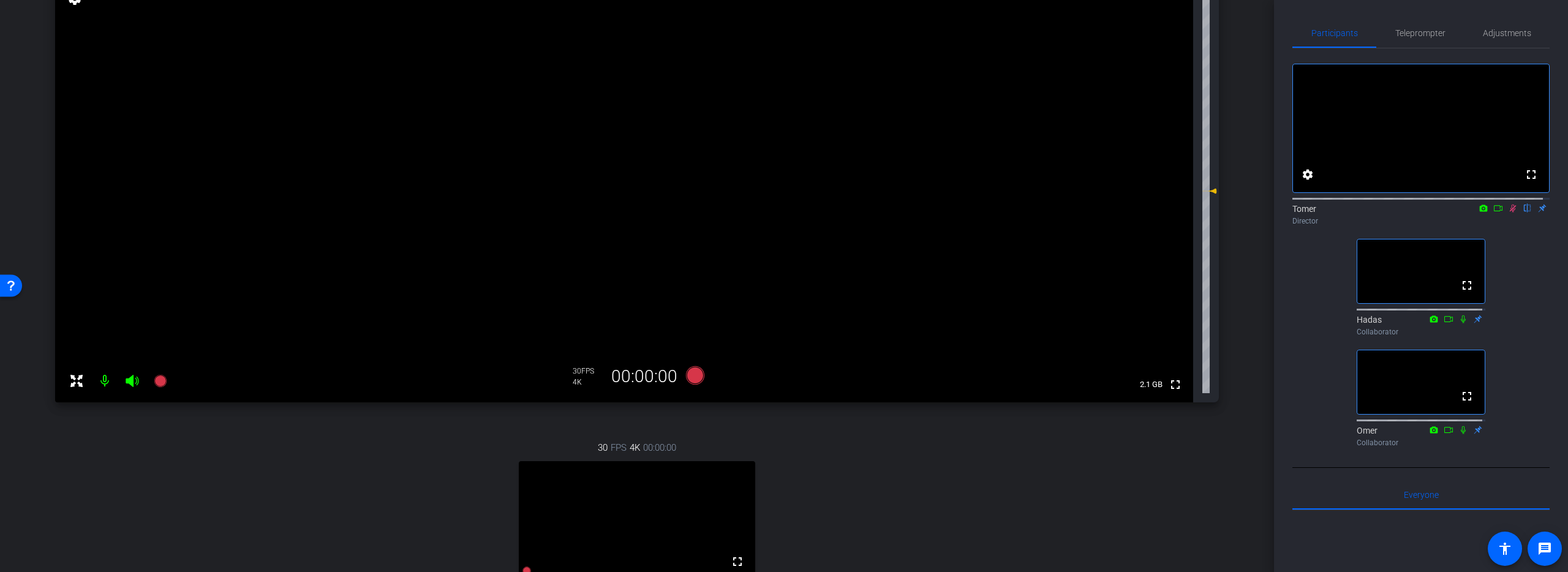 scroll, scrollTop: 156, scrollLeft: 0, axis: vertical 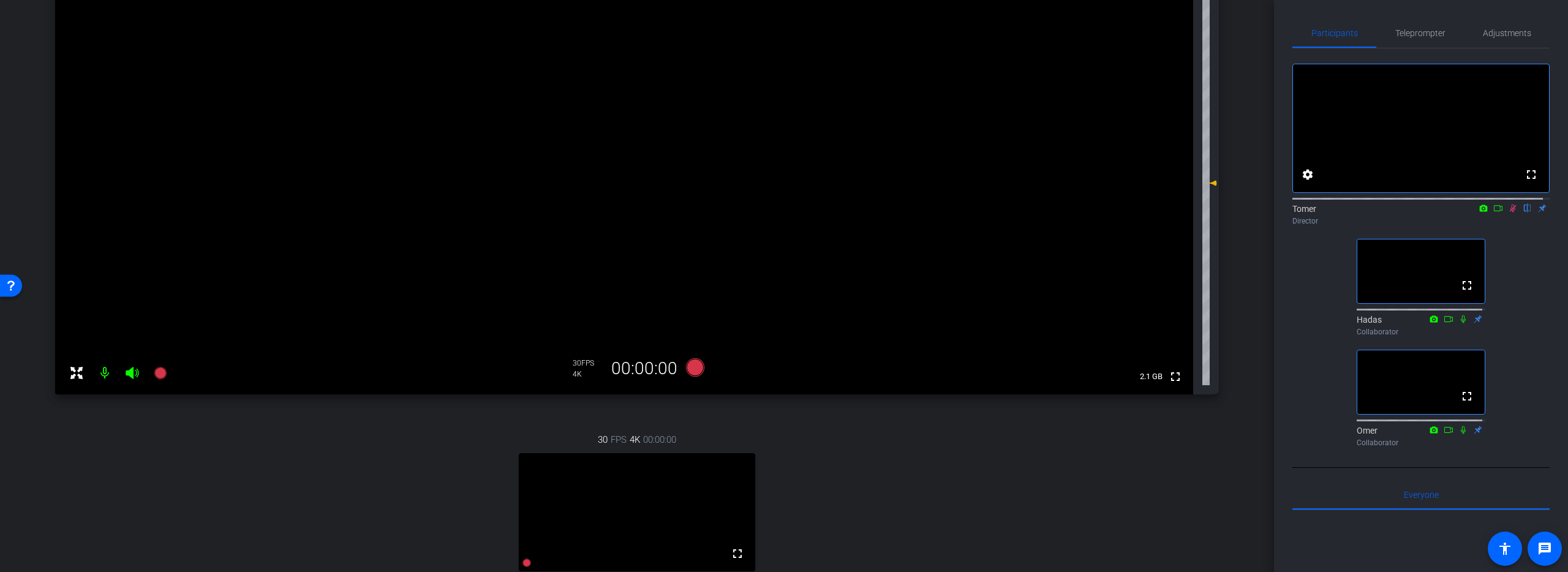 click 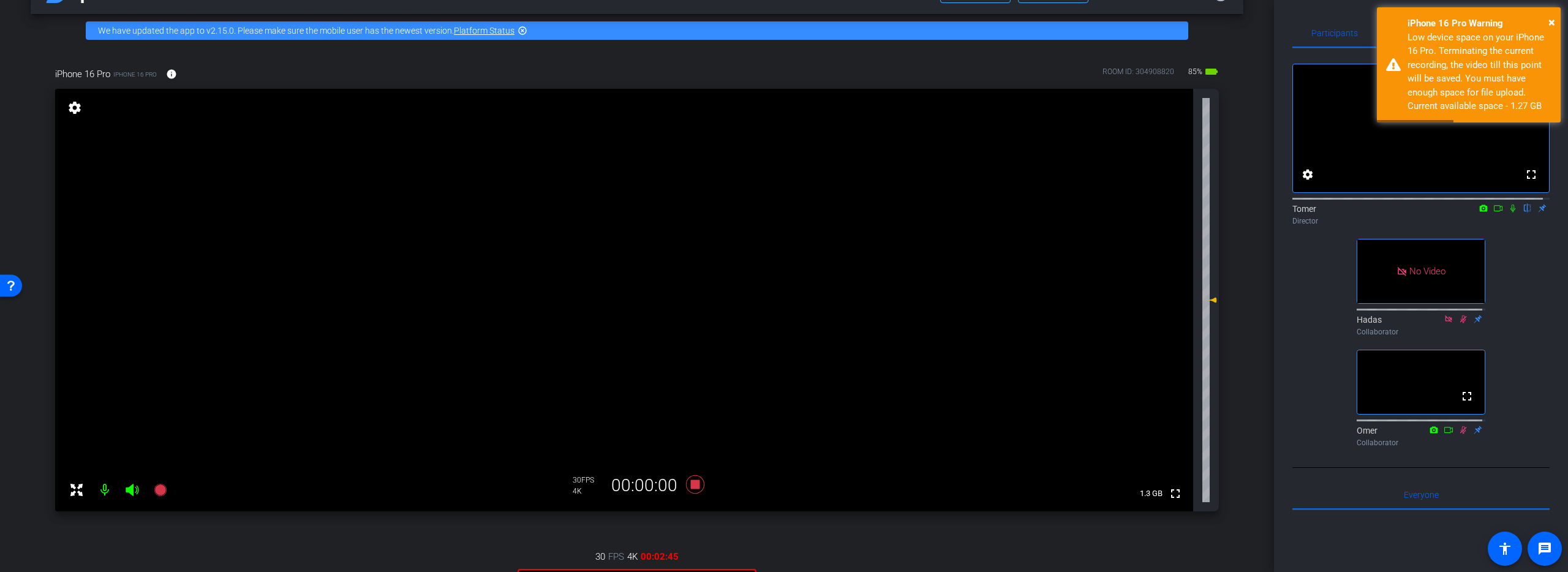 scroll, scrollTop: 118, scrollLeft: 0, axis: vertical 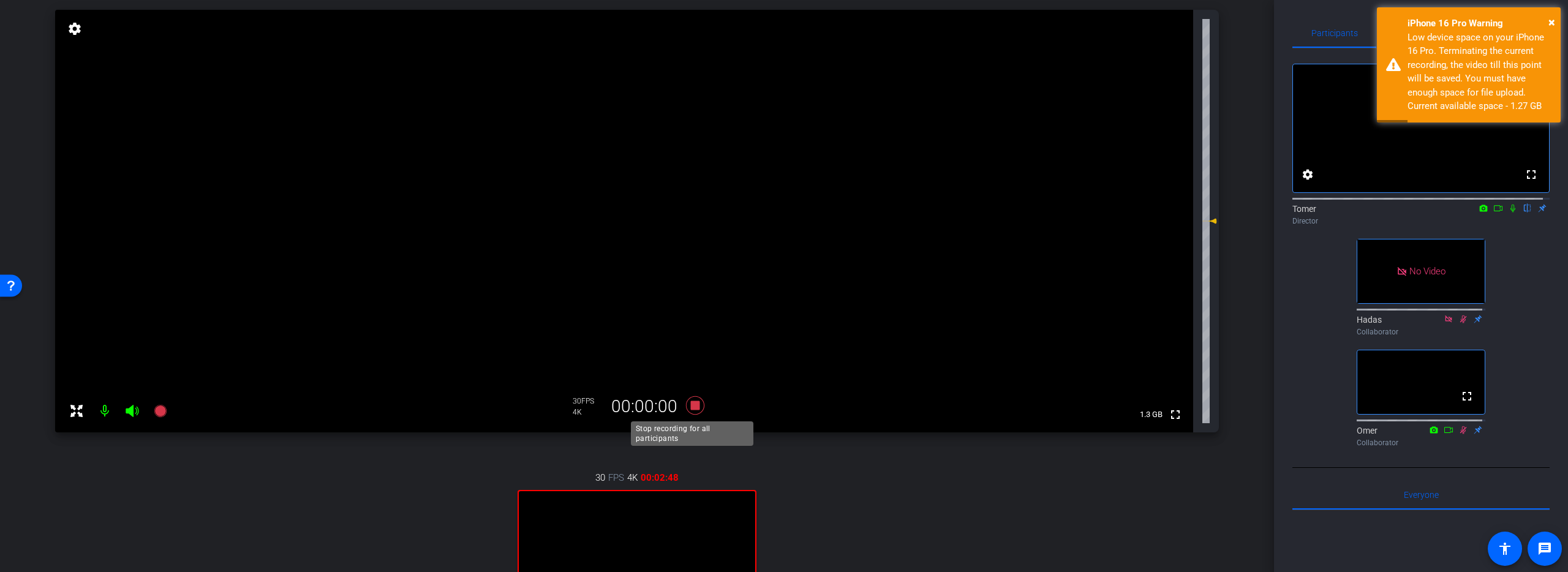click 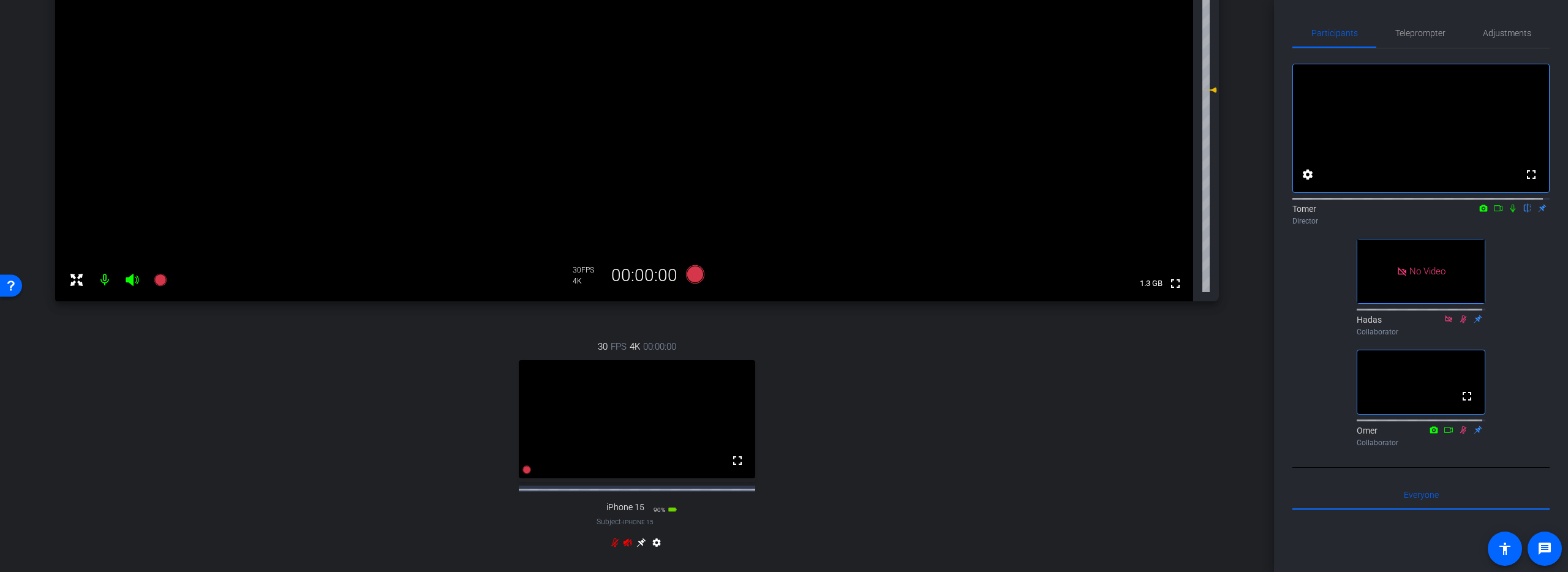 scroll, scrollTop: 201, scrollLeft: 0, axis: vertical 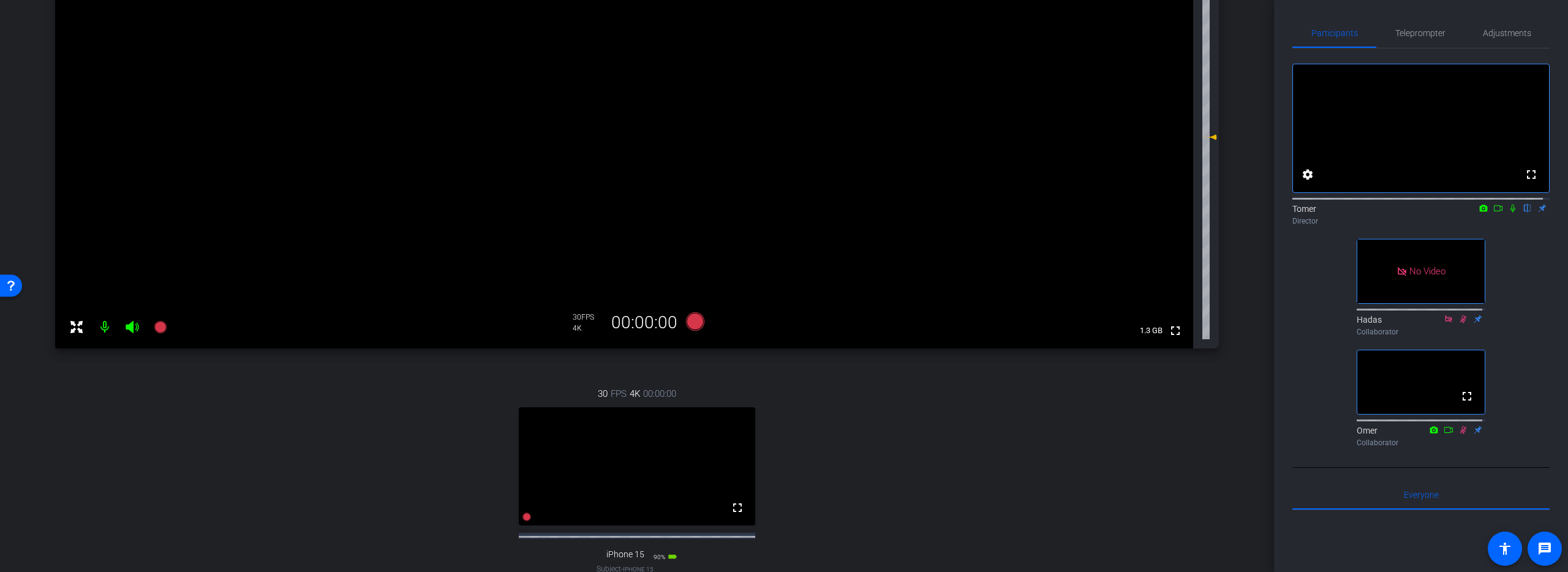 click 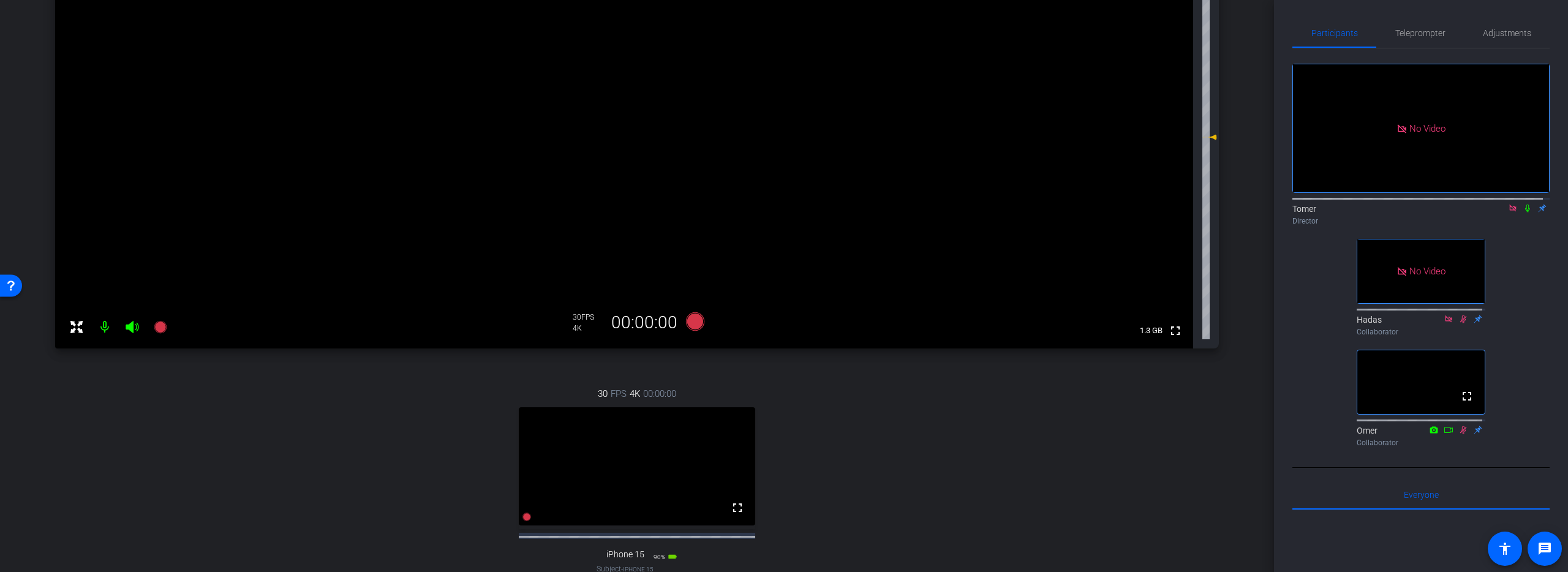 click 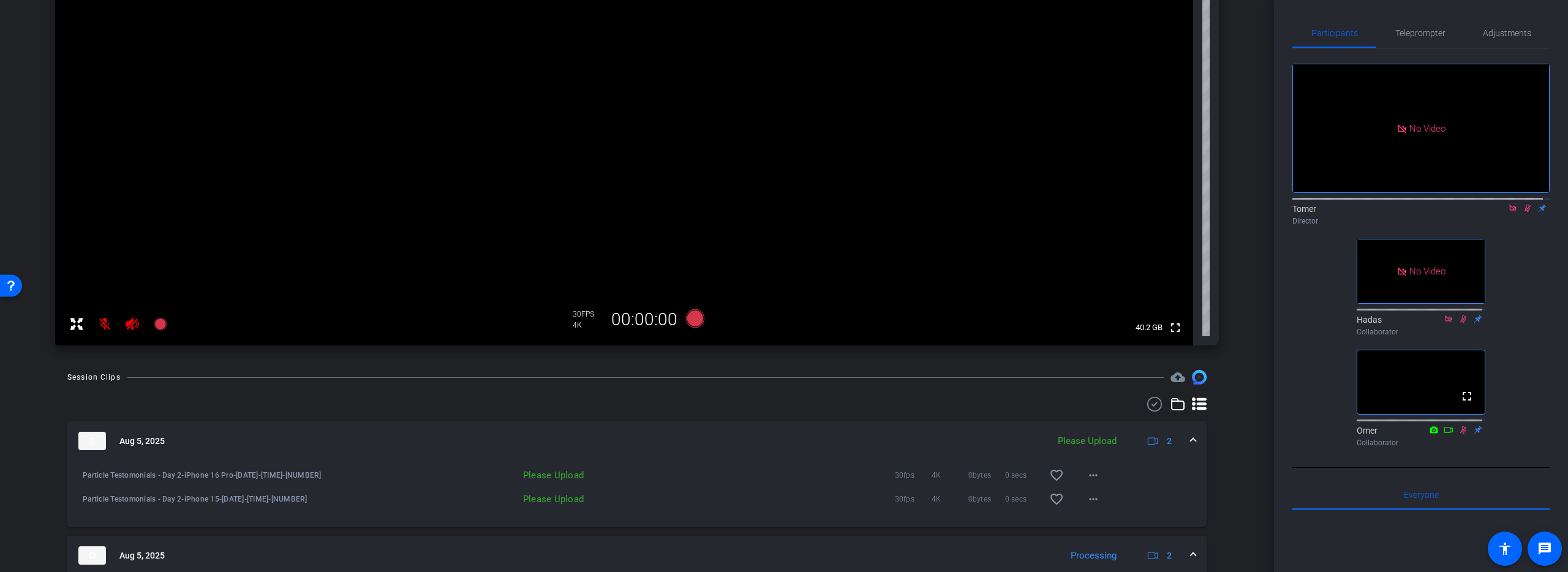 scroll, scrollTop: 323, scrollLeft: 0, axis: vertical 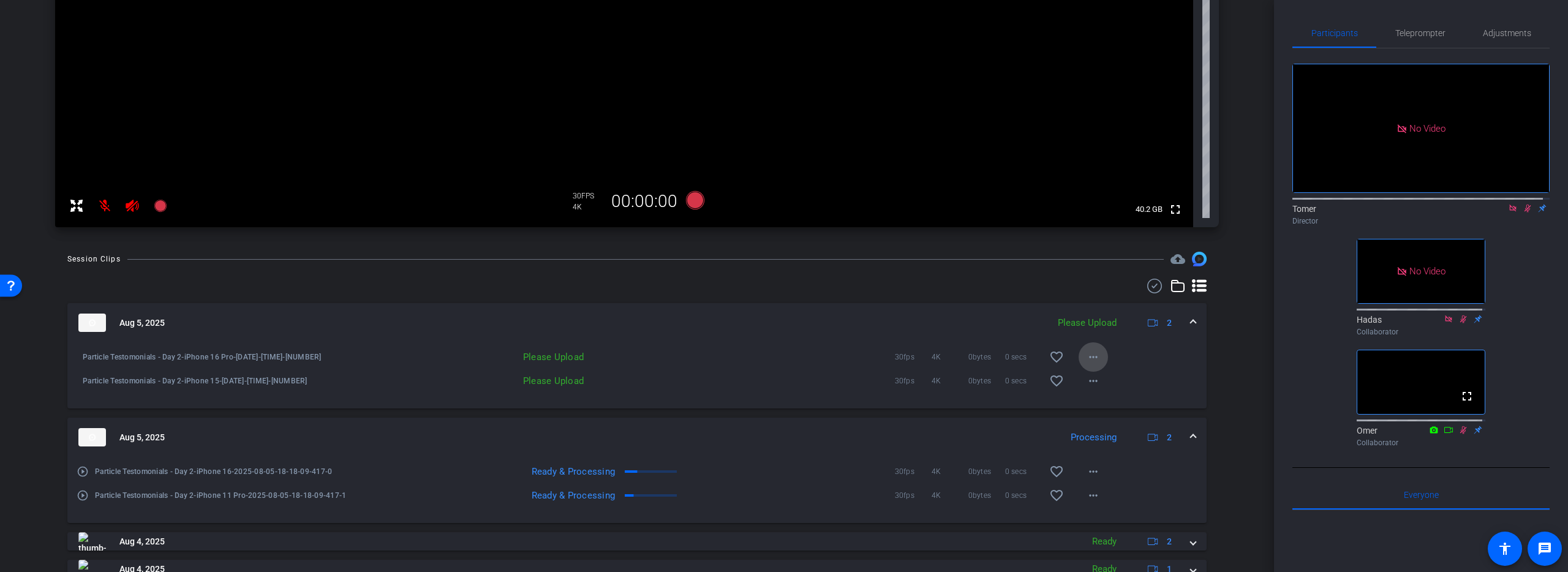 click on "more_horiz" at bounding box center (1093, 357) 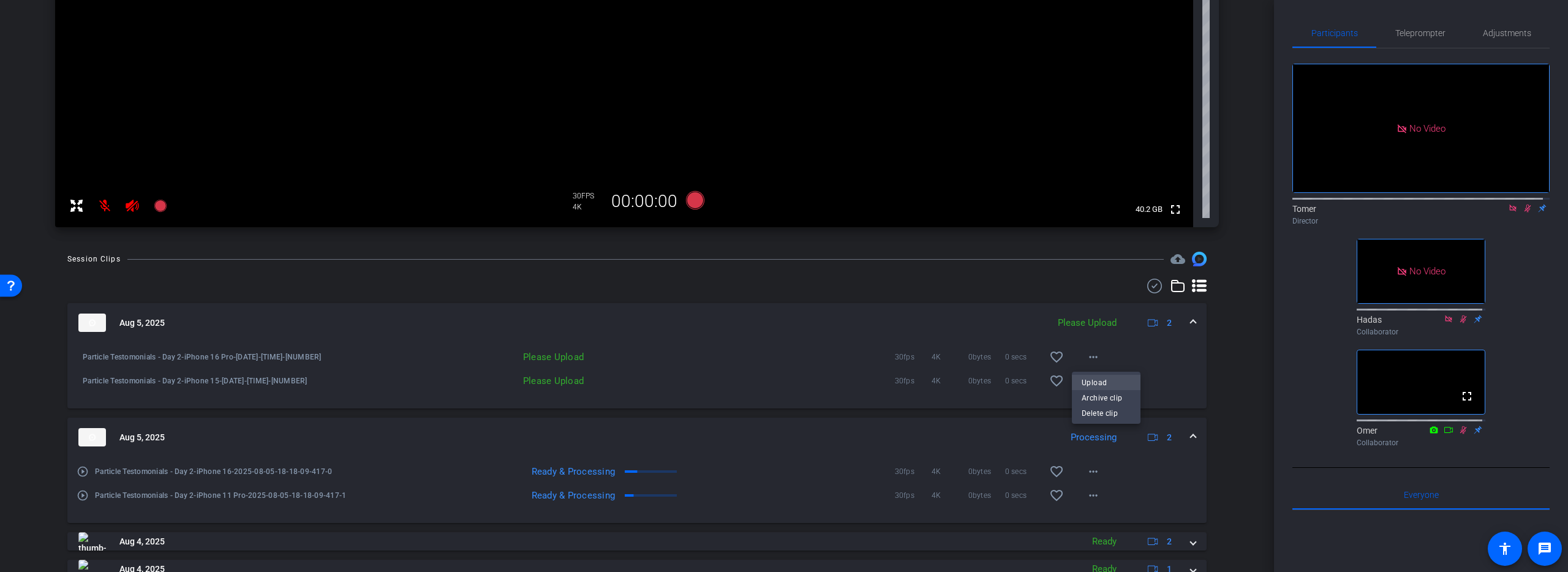 click on "Upload" at bounding box center [1106, 383] 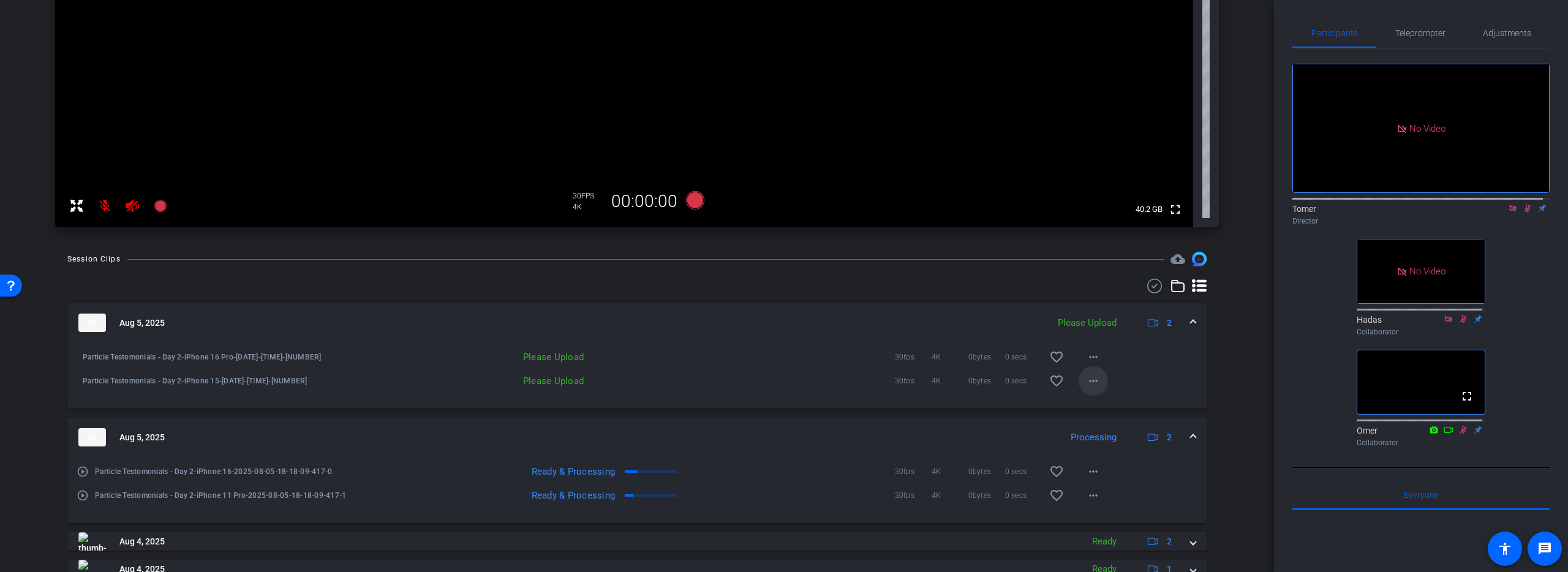 click on "more_horiz" at bounding box center (1093, 381) 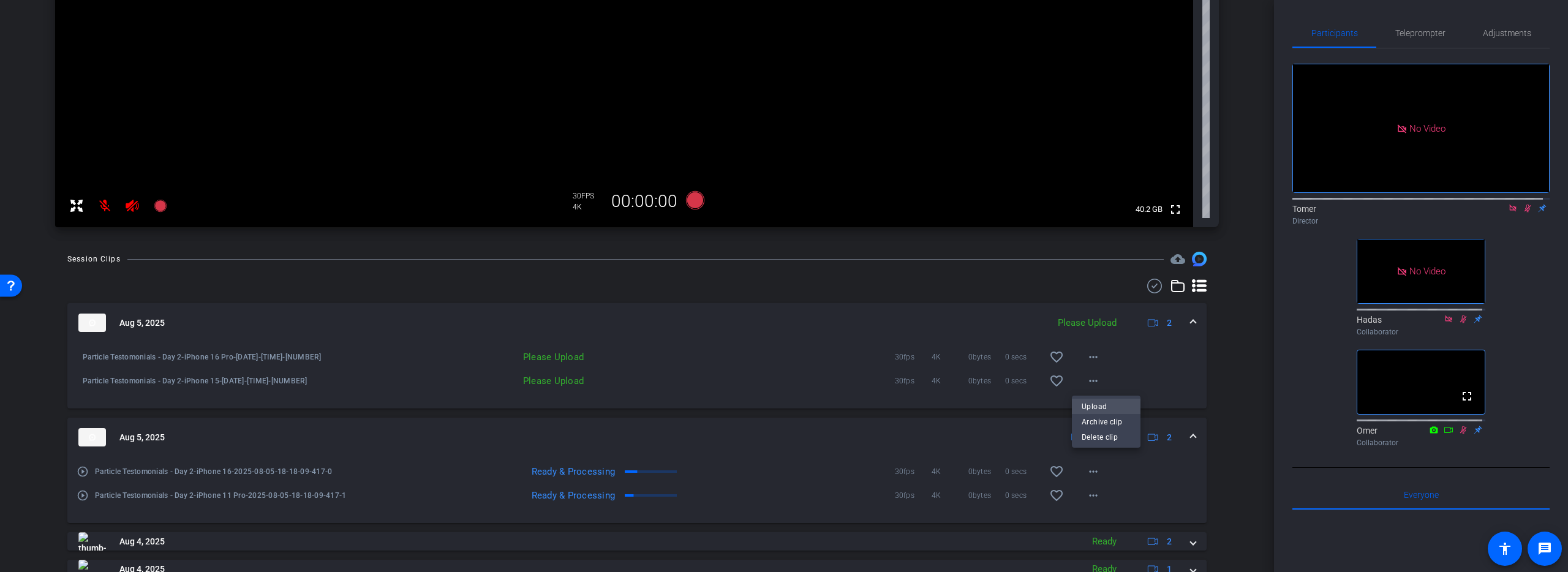 click on "Upload" at bounding box center [1106, 407] 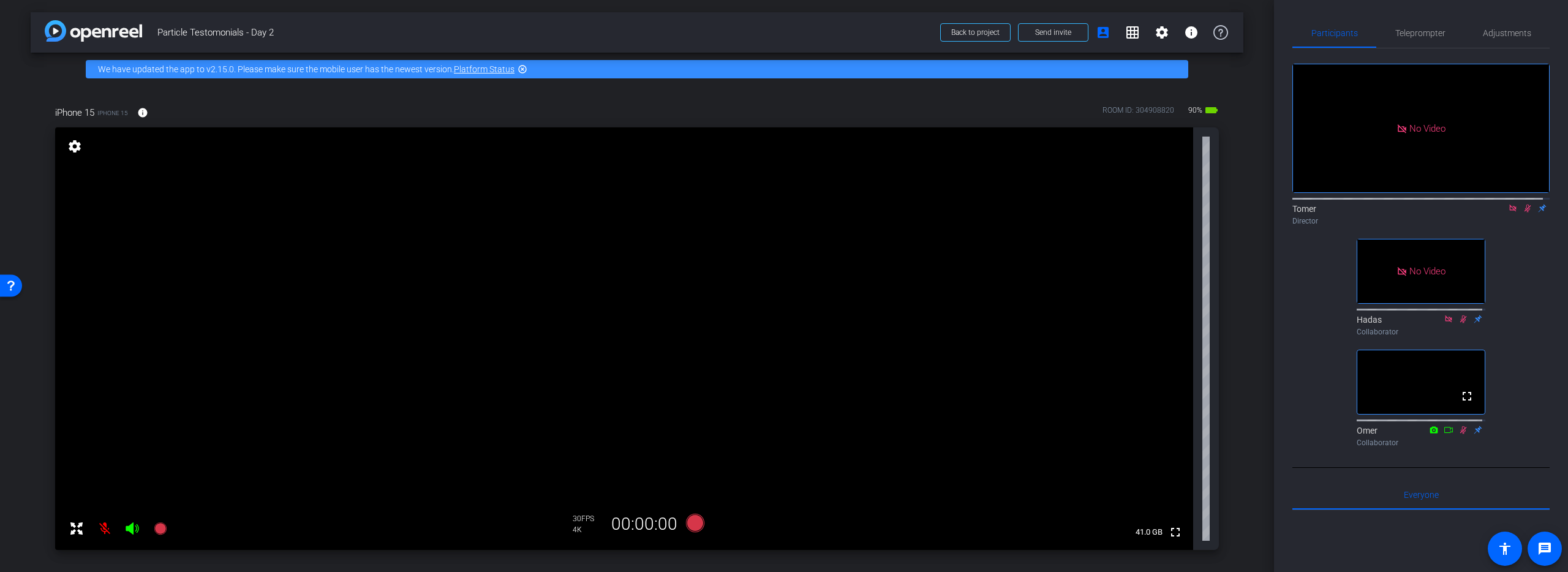 scroll, scrollTop: 23, scrollLeft: 0, axis: vertical 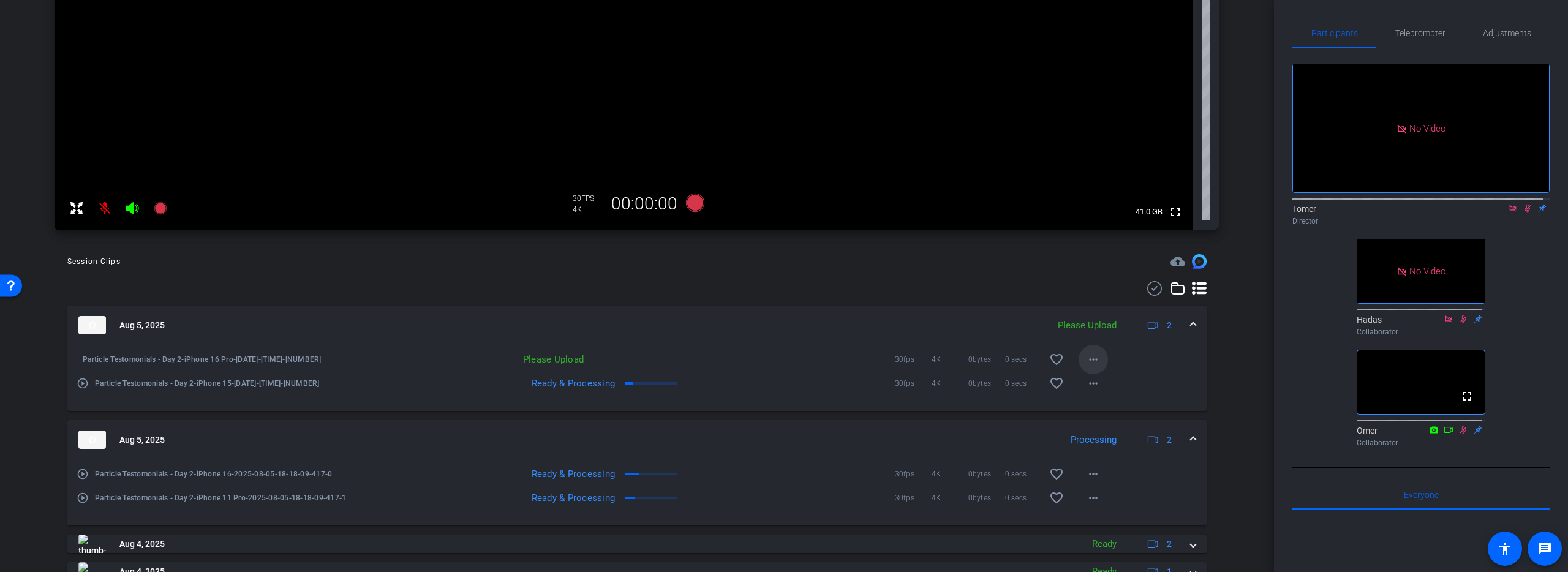 click on "more_horiz" at bounding box center (1093, 359) 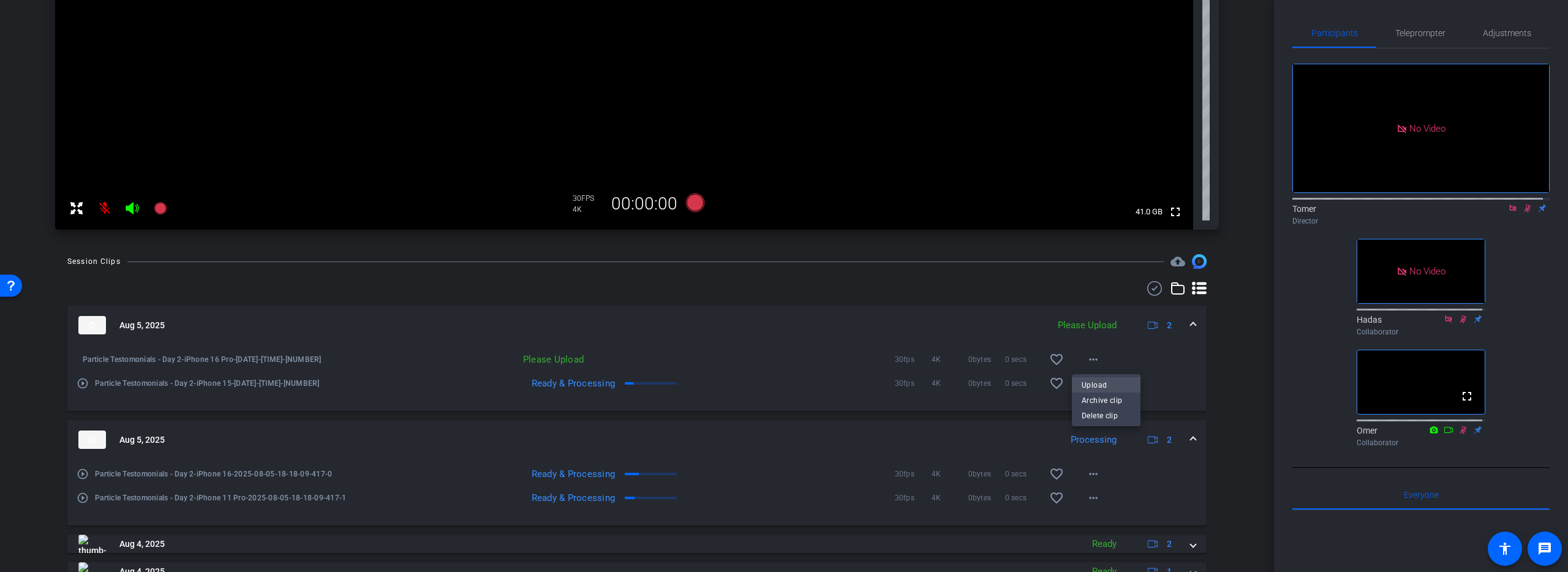 click on "Upload" at bounding box center [1106, 385] 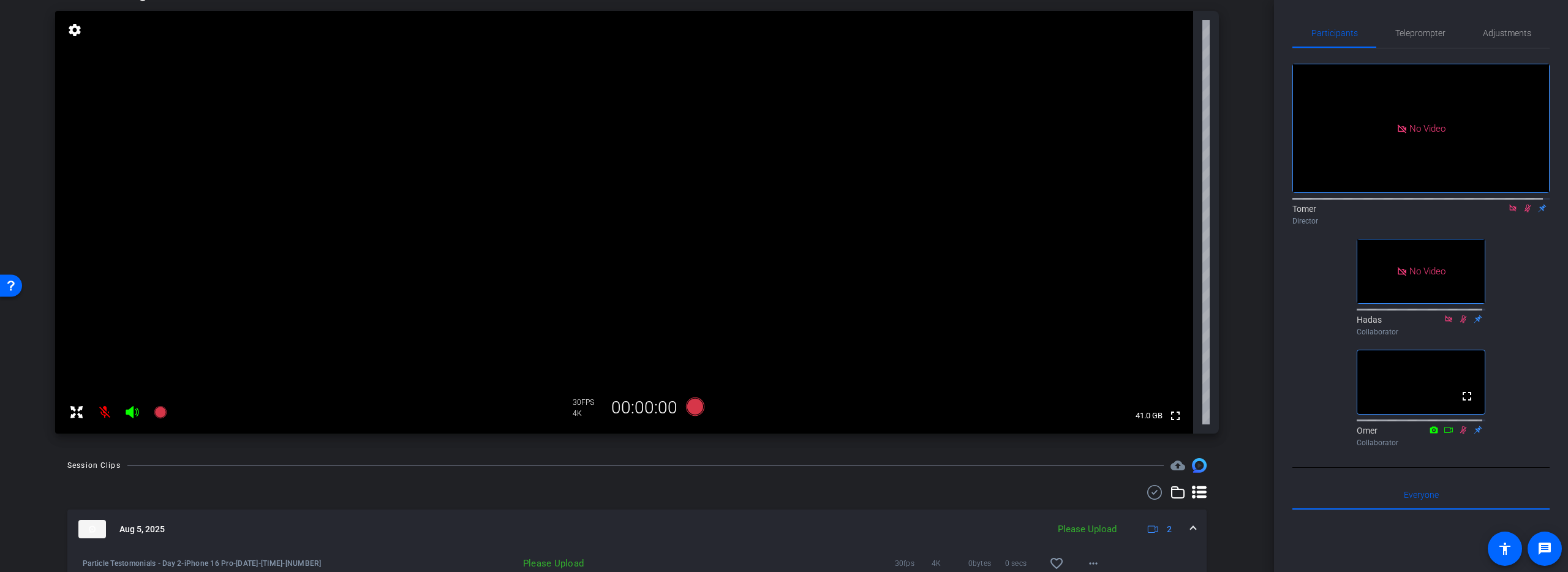 scroll, scrollTop: 53, scrollLeft: 0, axis: vertical 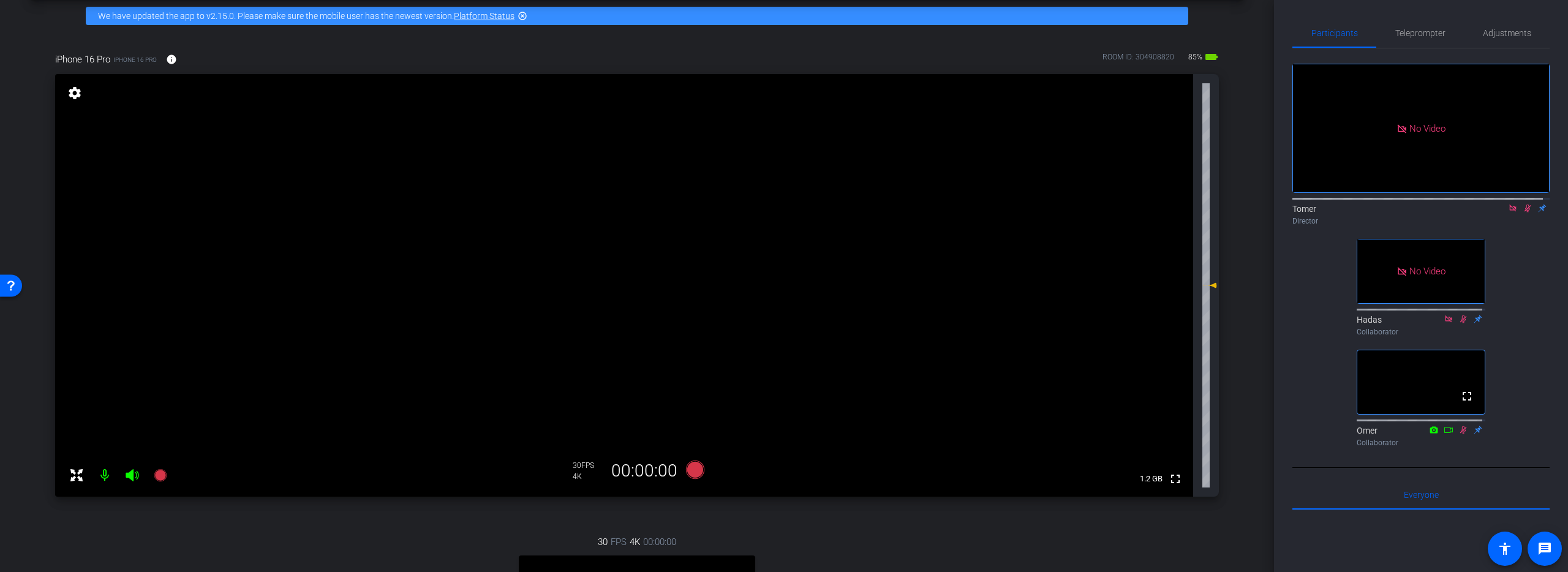 click 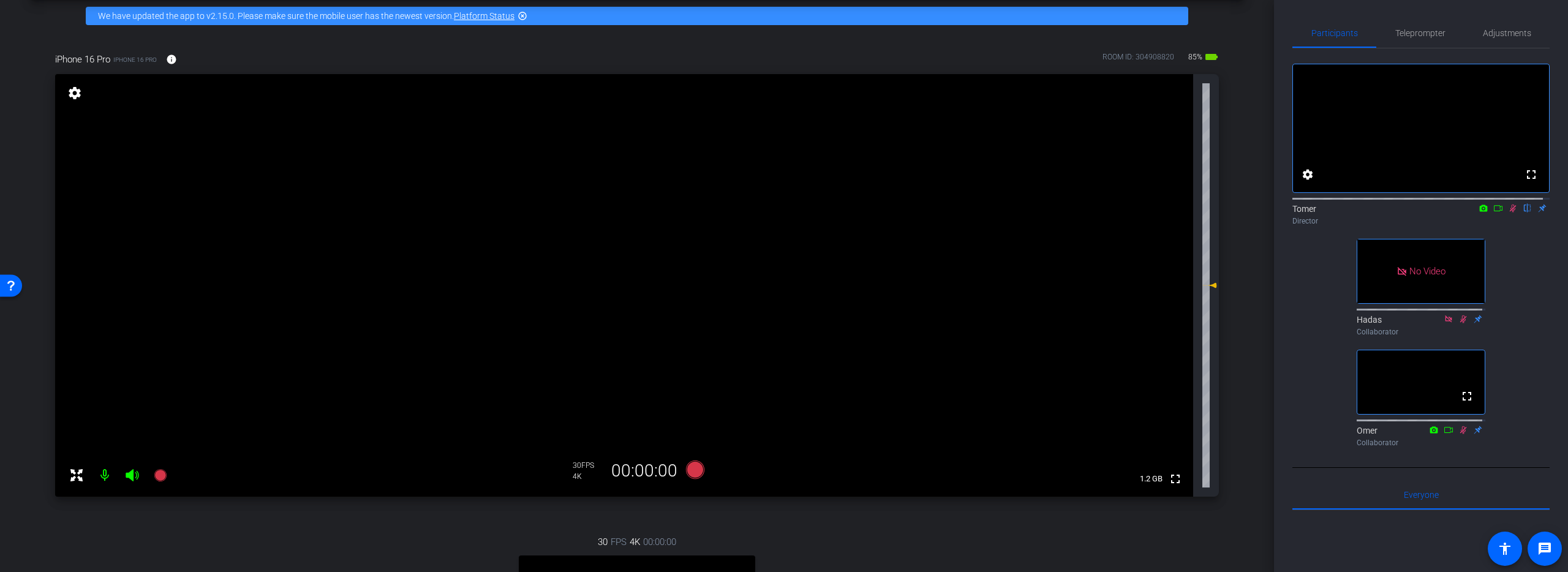 click 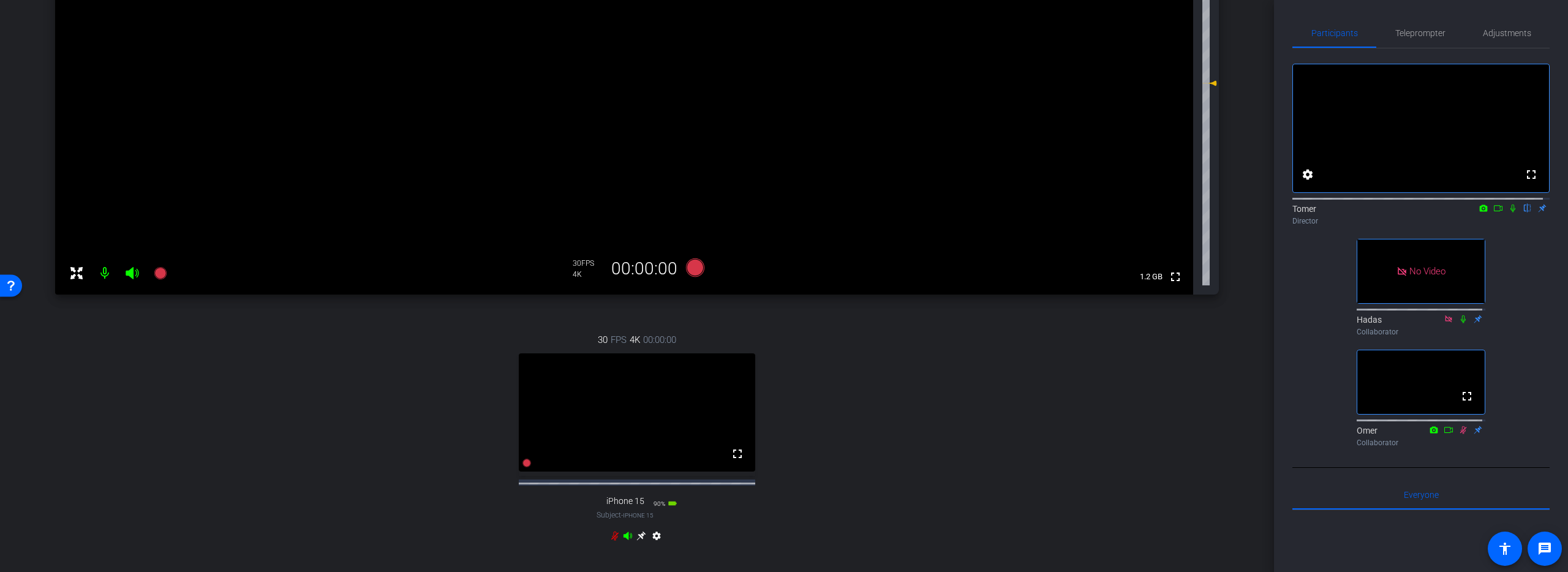 scroll, scrollTop: 247, scrollLeft: 0, axis: vertical 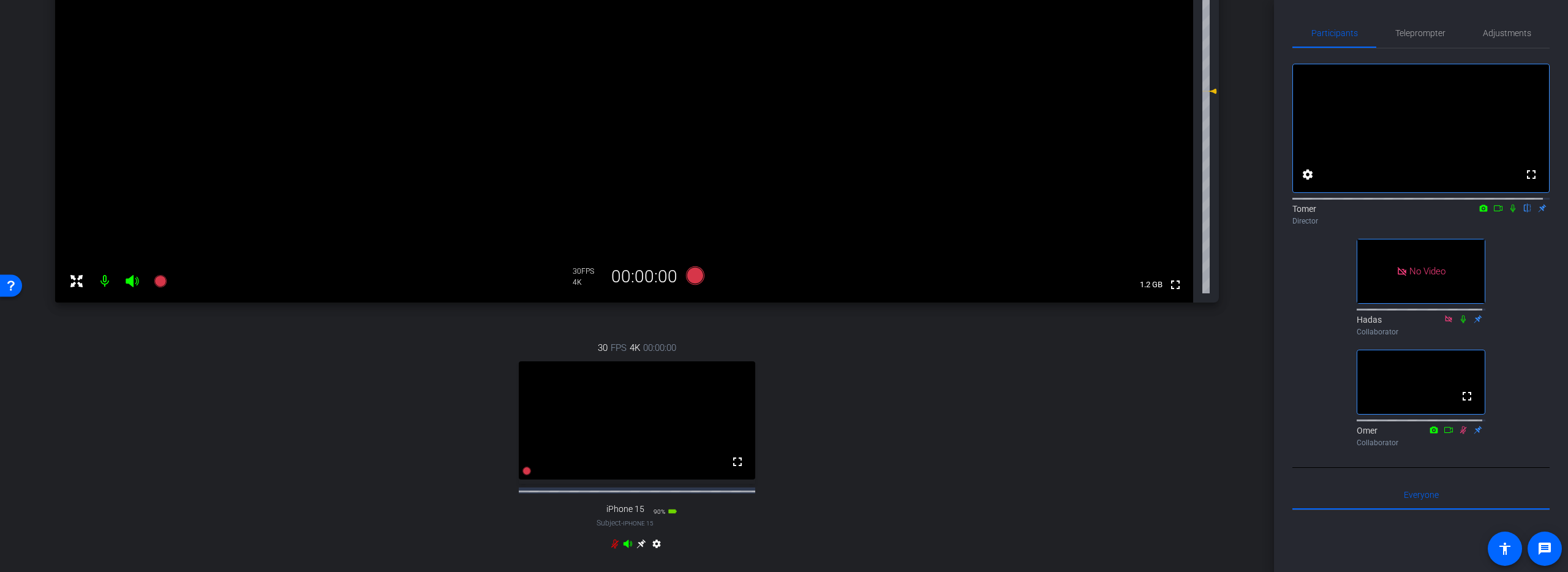 click on "1.2 GB" at bounding box center (1151, 285) 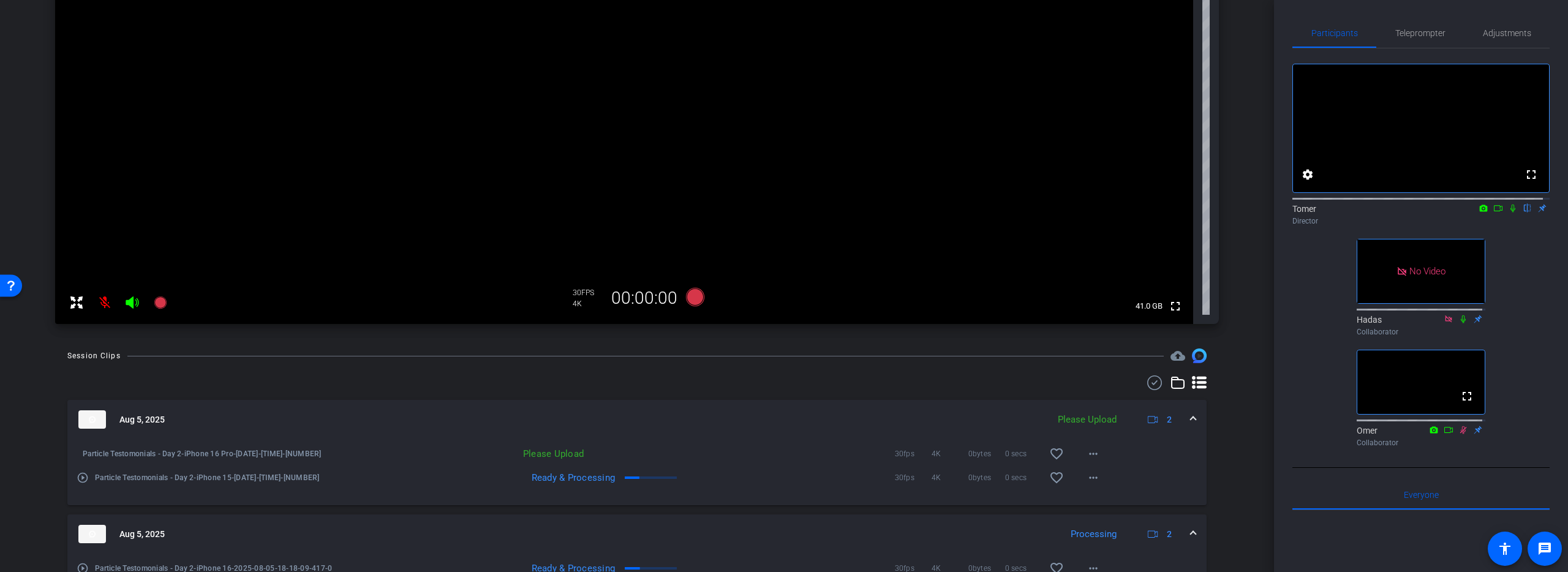 scroll, scrollTop: 124, scrollLeft: 0, axis: vertical 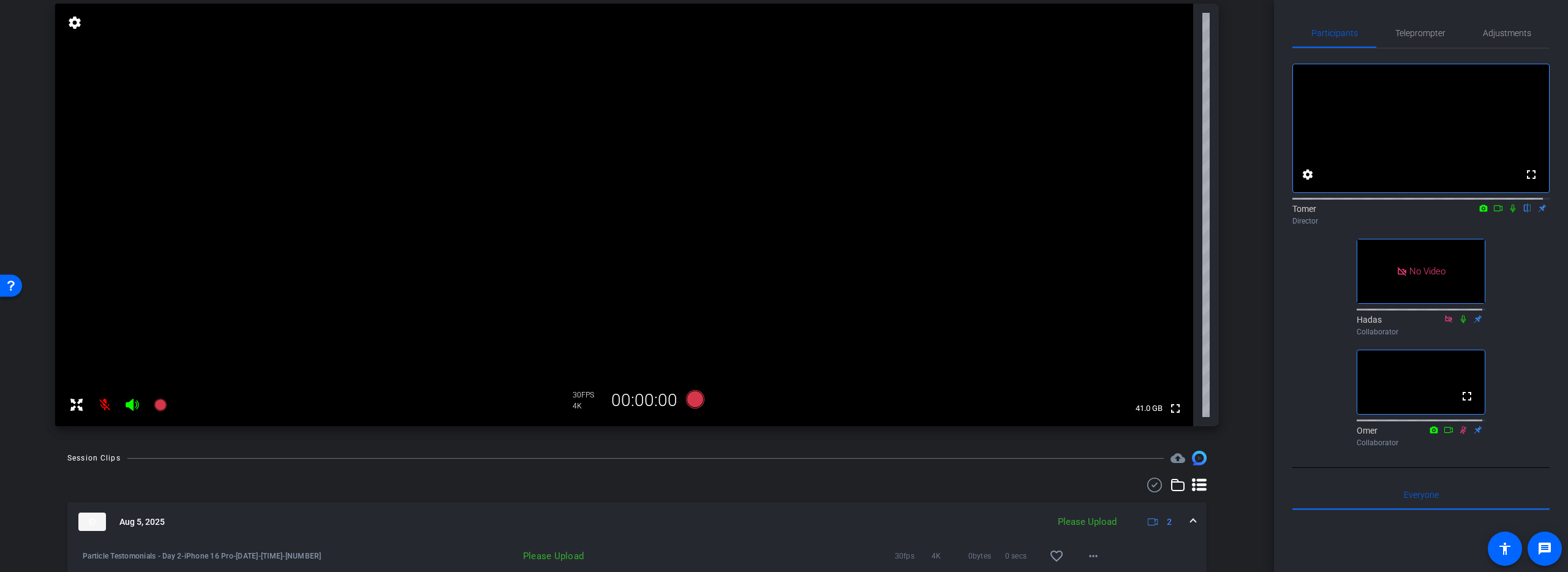 click at bounding box center [105, 405] 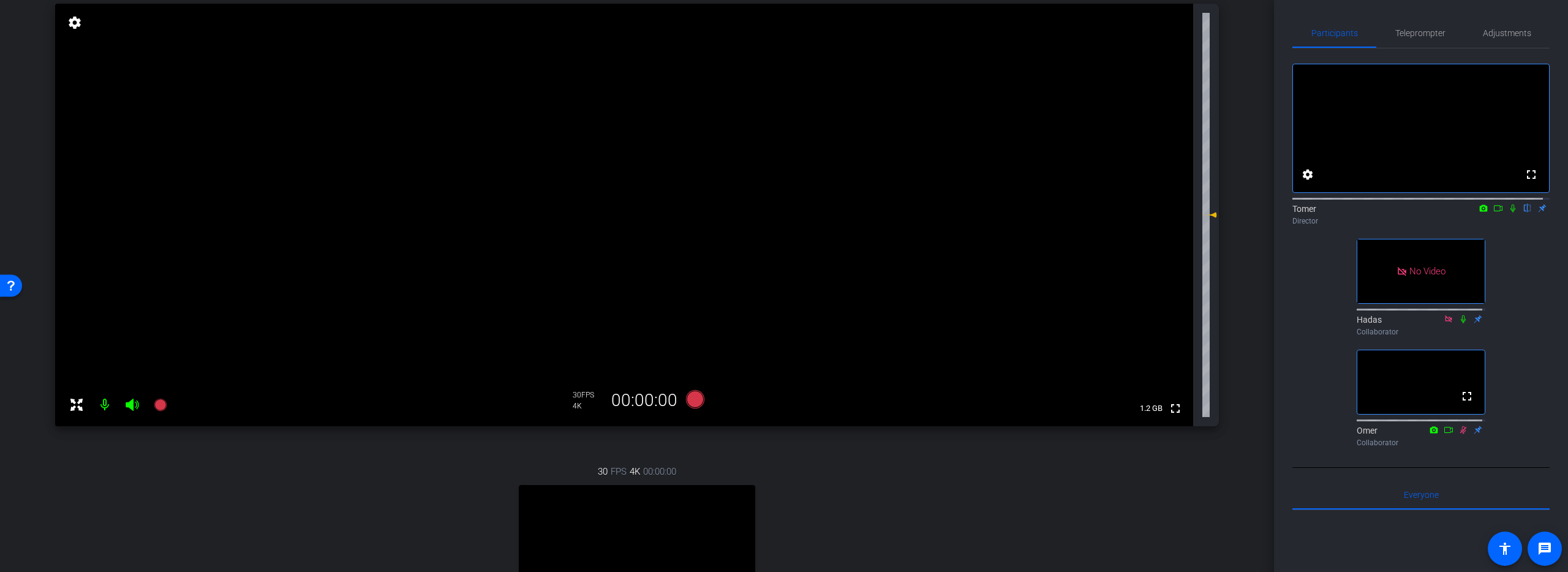 click at bounding box center [105, 405] 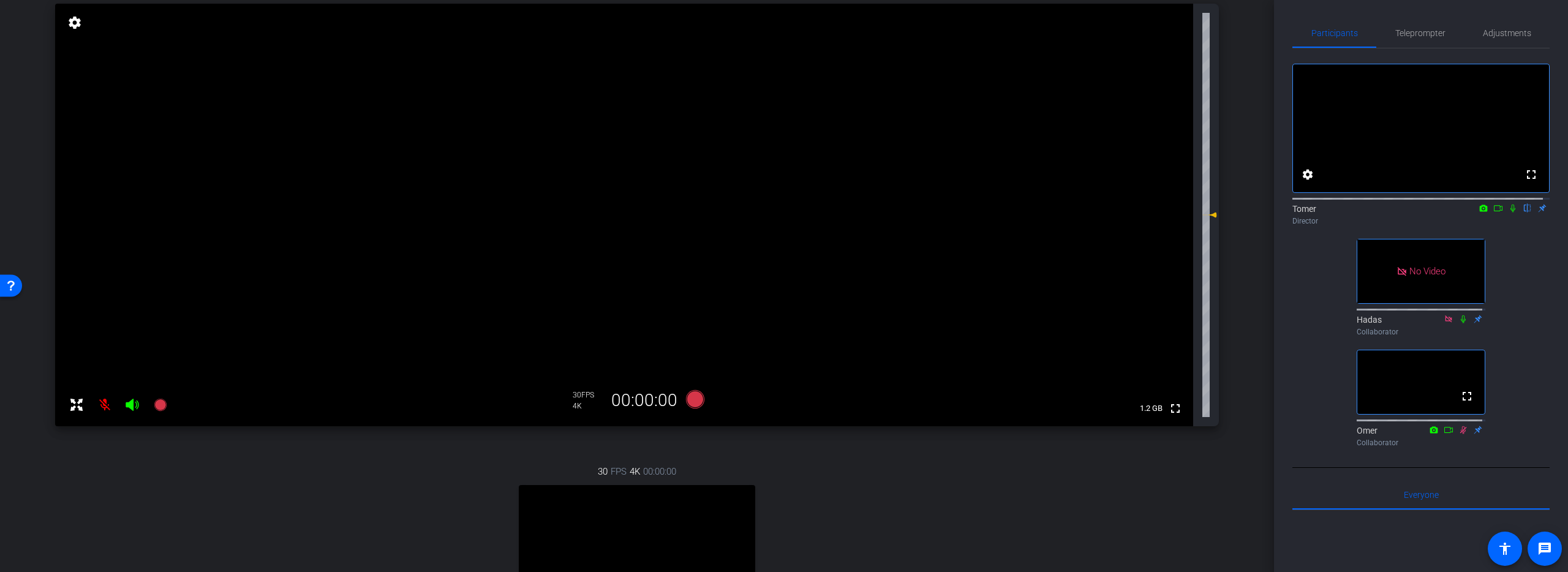click at bounding box center (105, 405) 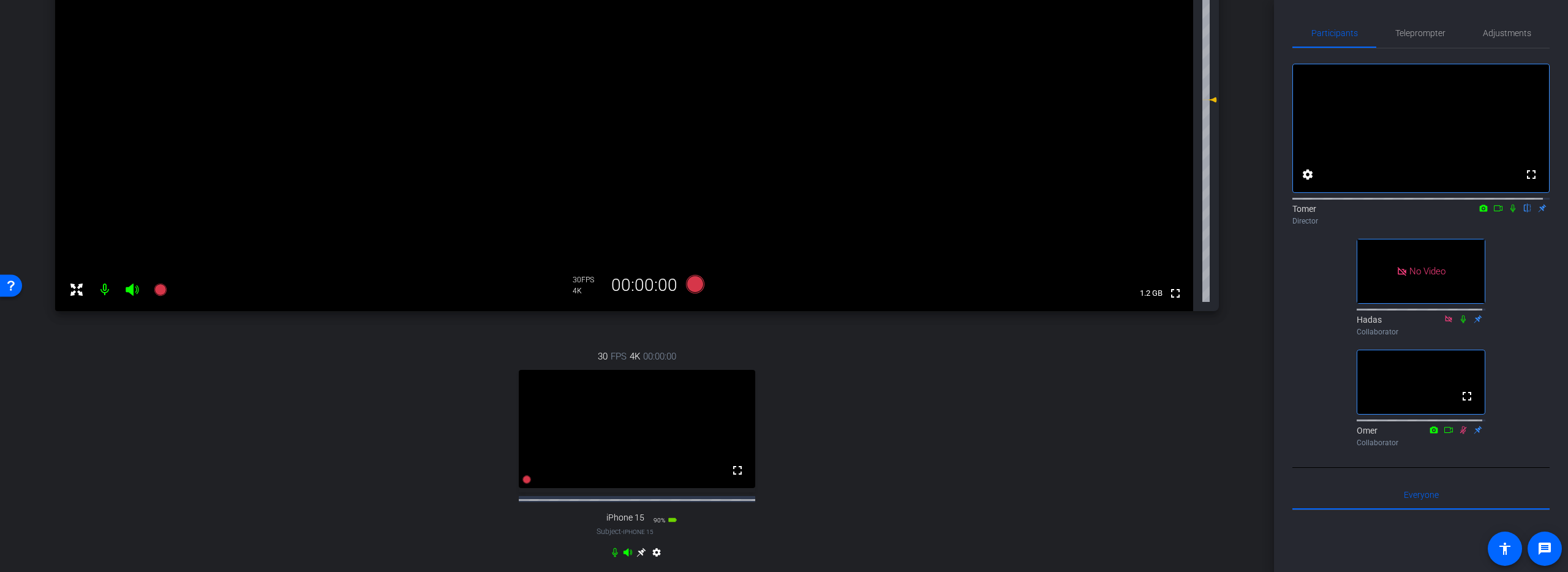 scroll, scrollTop: 364, scrollLeft: 0, axis: vertical 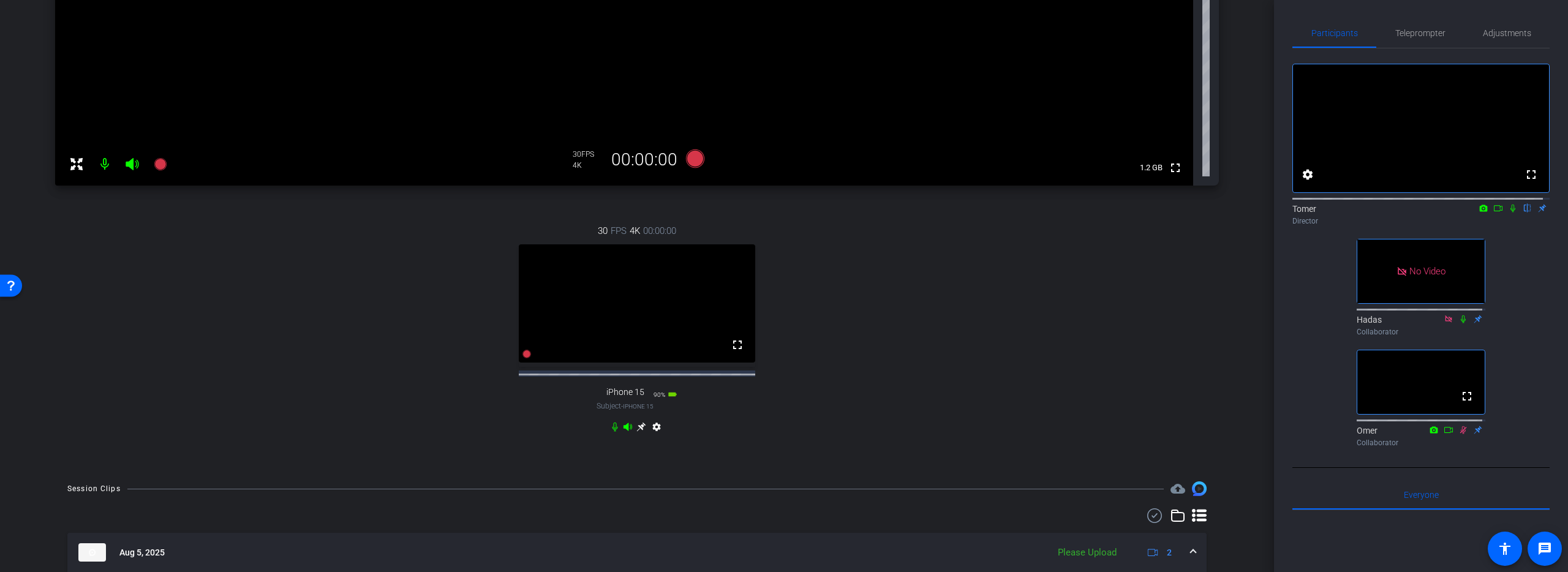 click 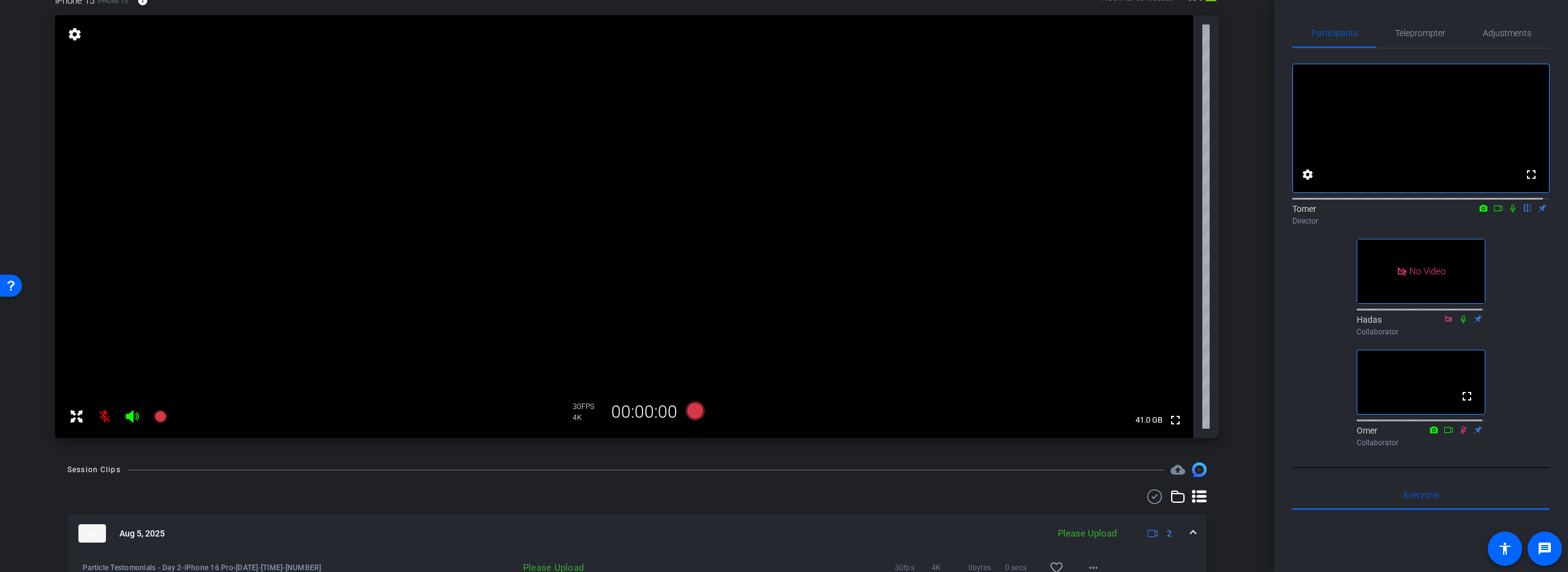 scroll, scrollTop: 0, scrollLeft: 0, axis: both 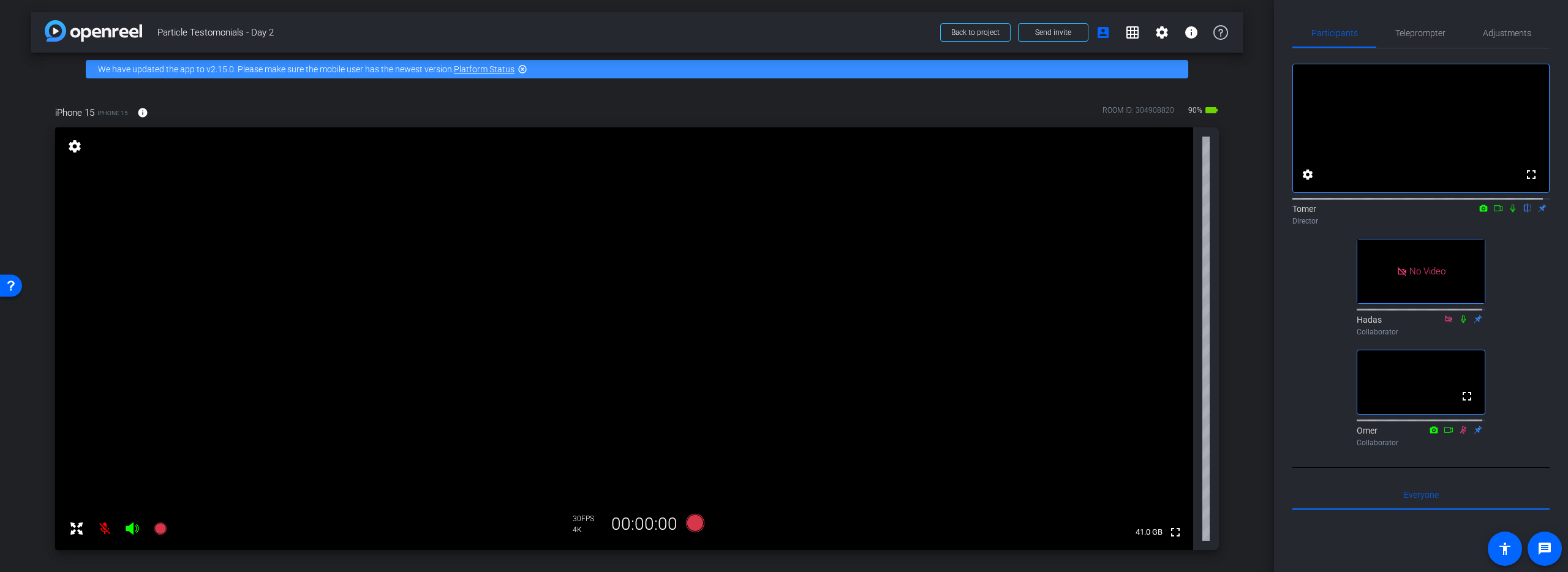 click at bounding box center [105, 529] 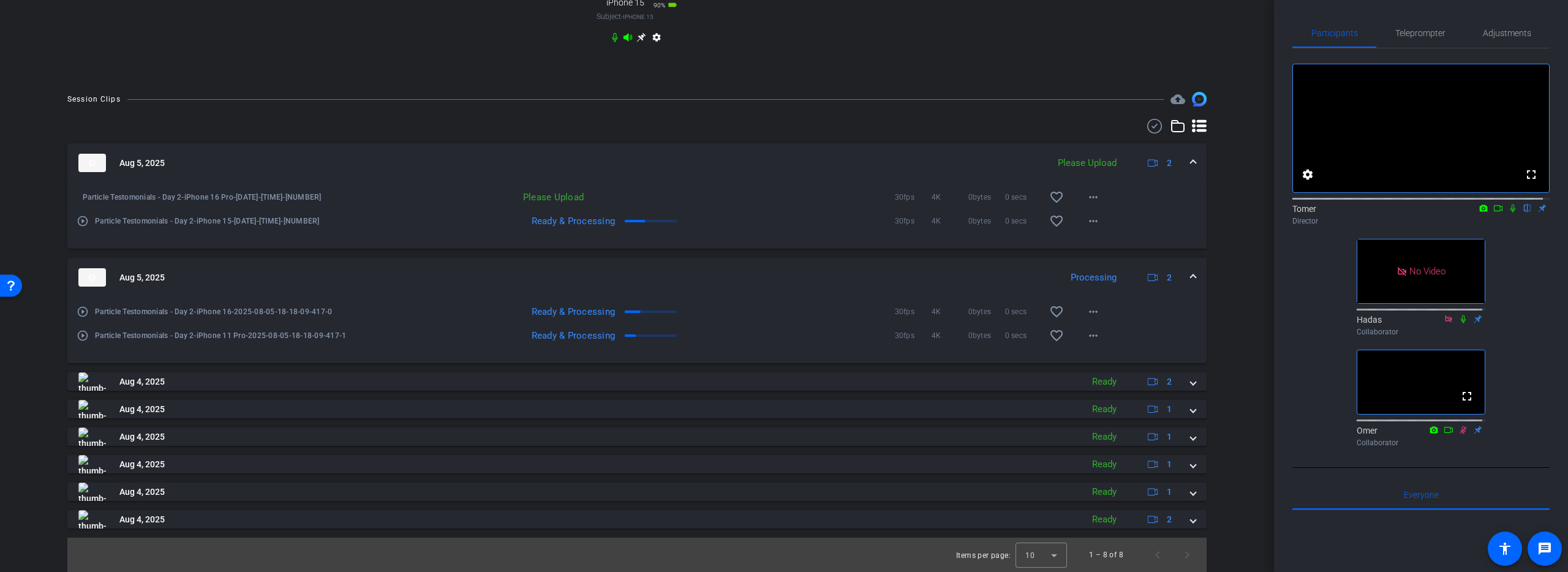 scroll, scrollTop: 750, scrollLeft: 0, axis: vertical 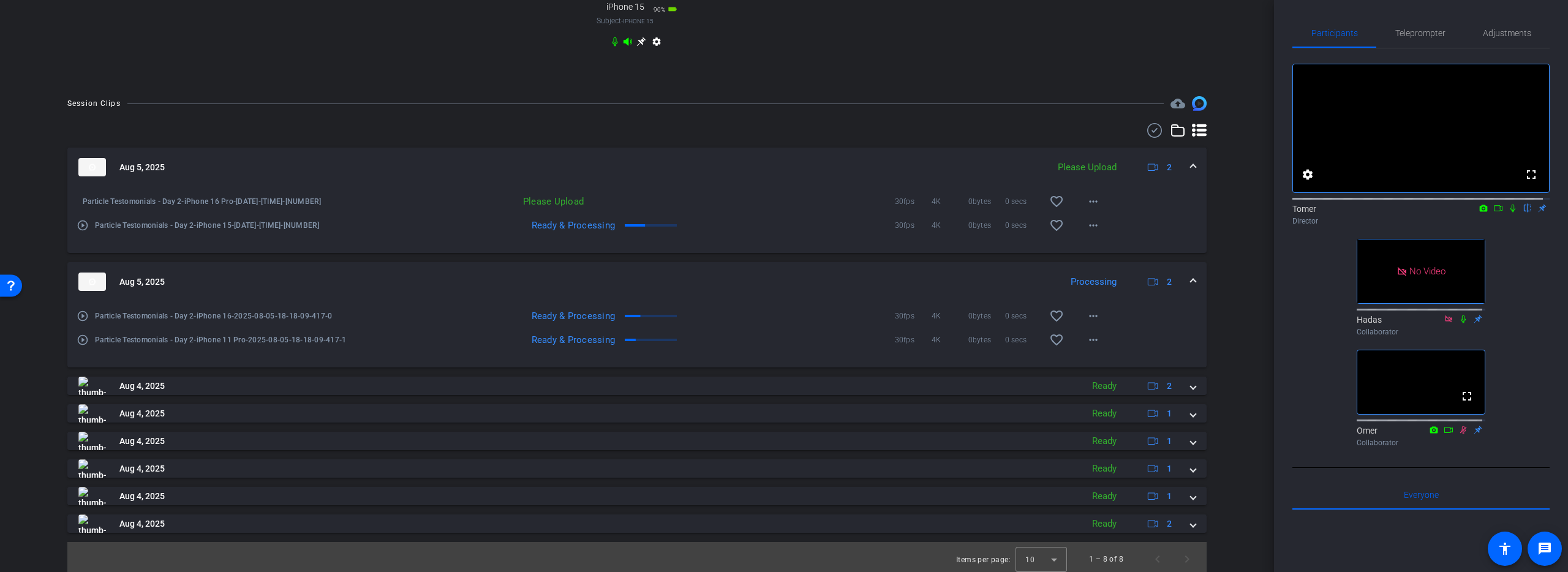 click 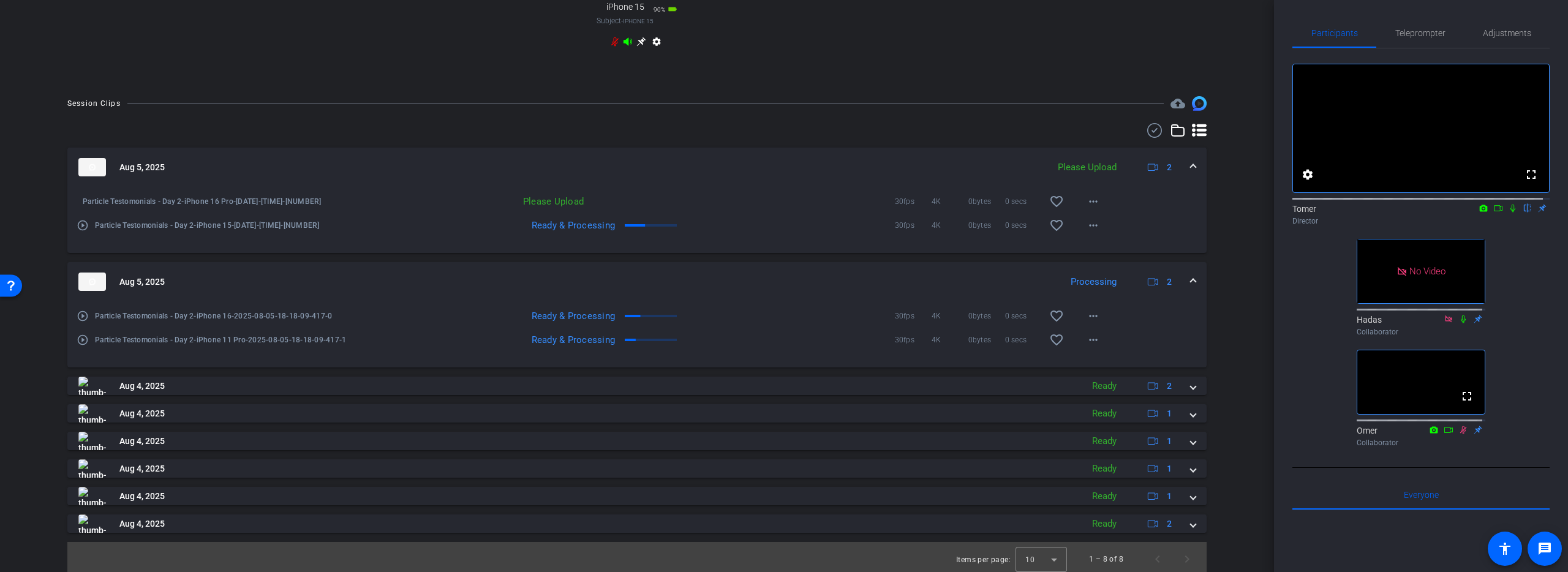 click 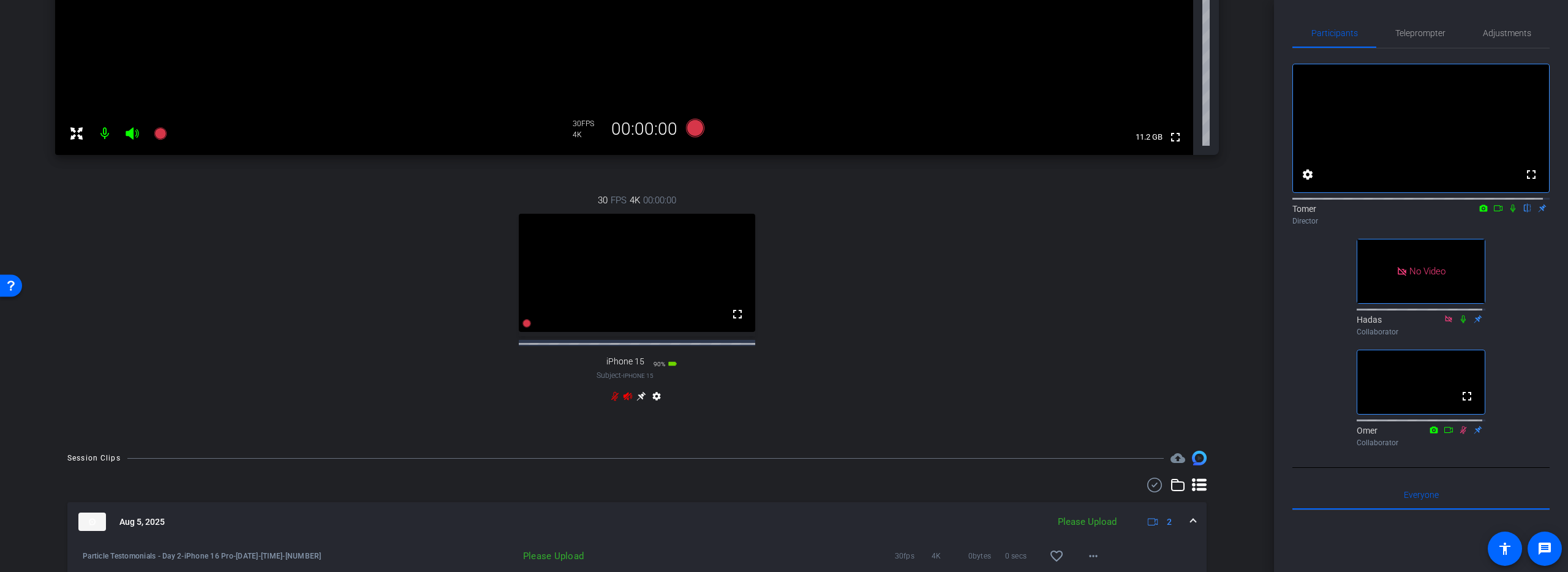 scroll, scrollTop: 647, scrollLeft: 0, axis: vertical 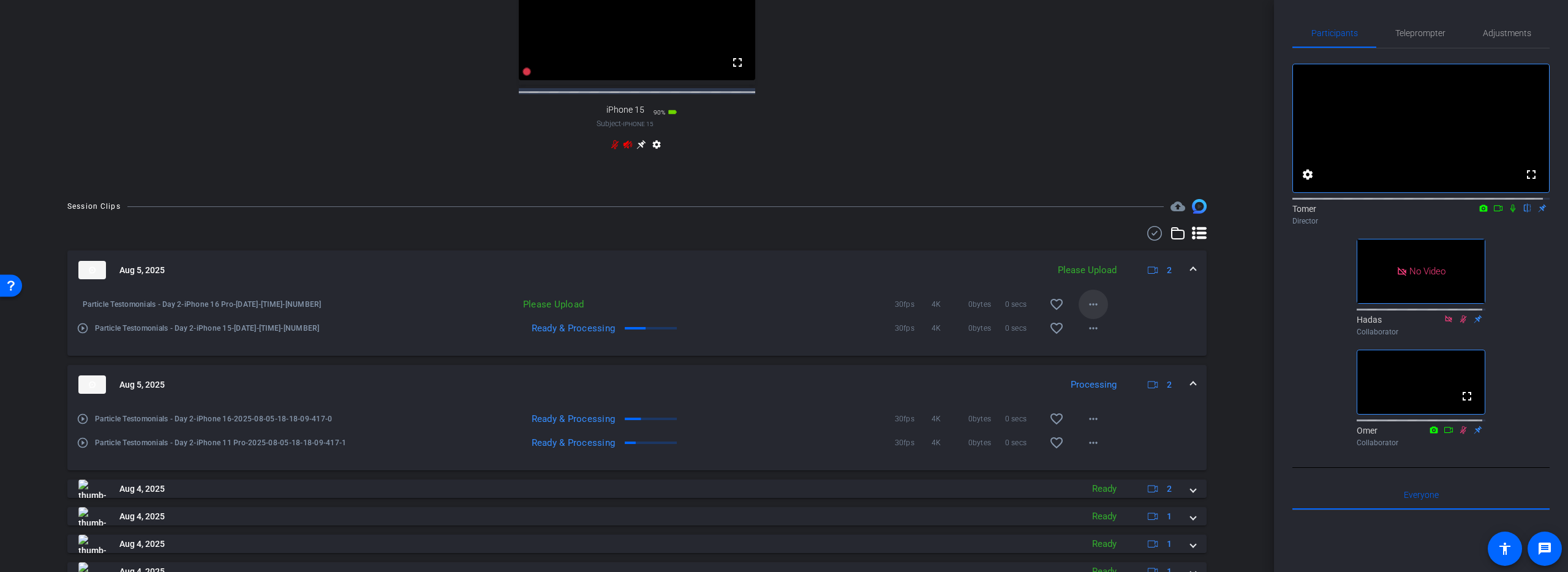 click on "more_horiz" at bounding box center [1093, 304] 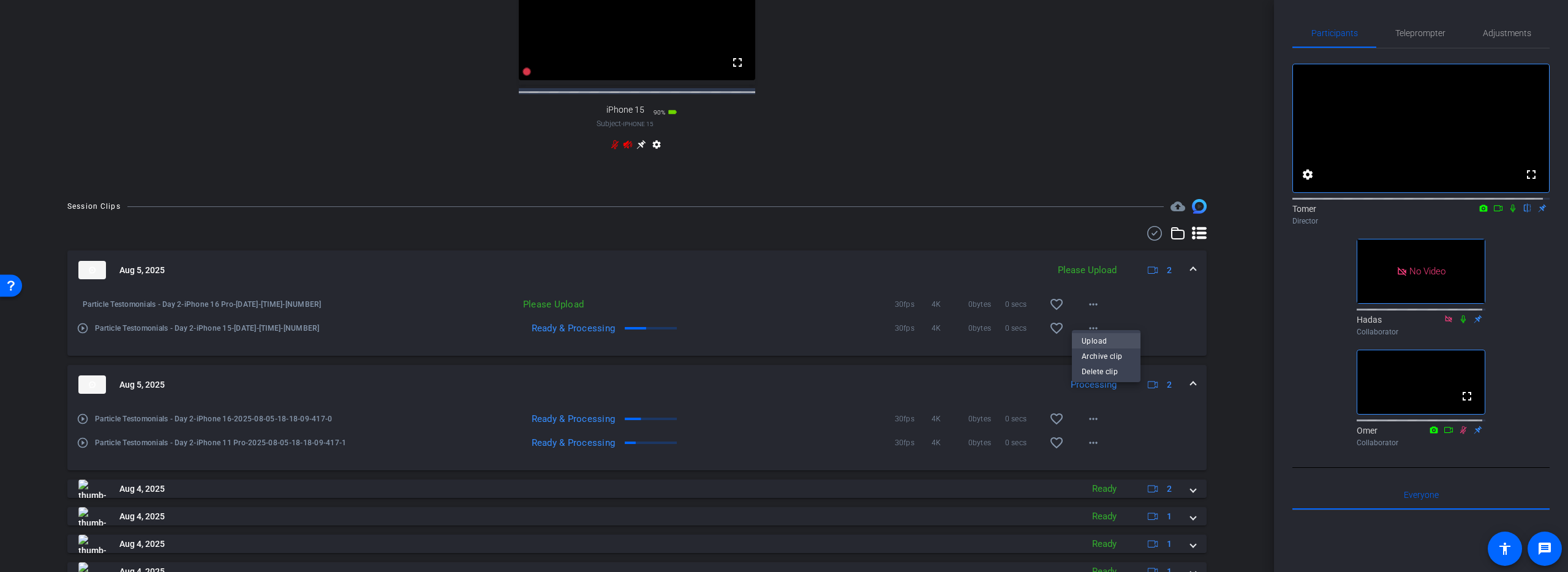 click on "Upload" at bounding box center [1106, 341] 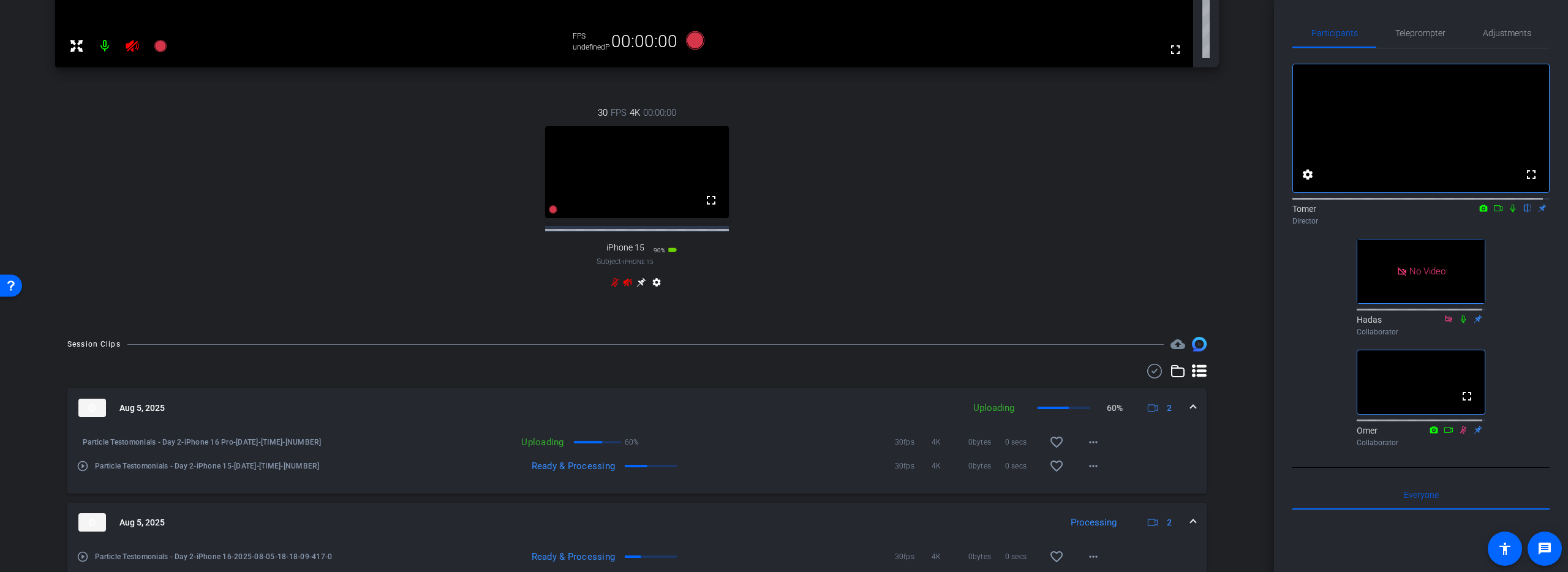 scroll, scrollTop: 497, scrollLeft: 0, axis: vertical 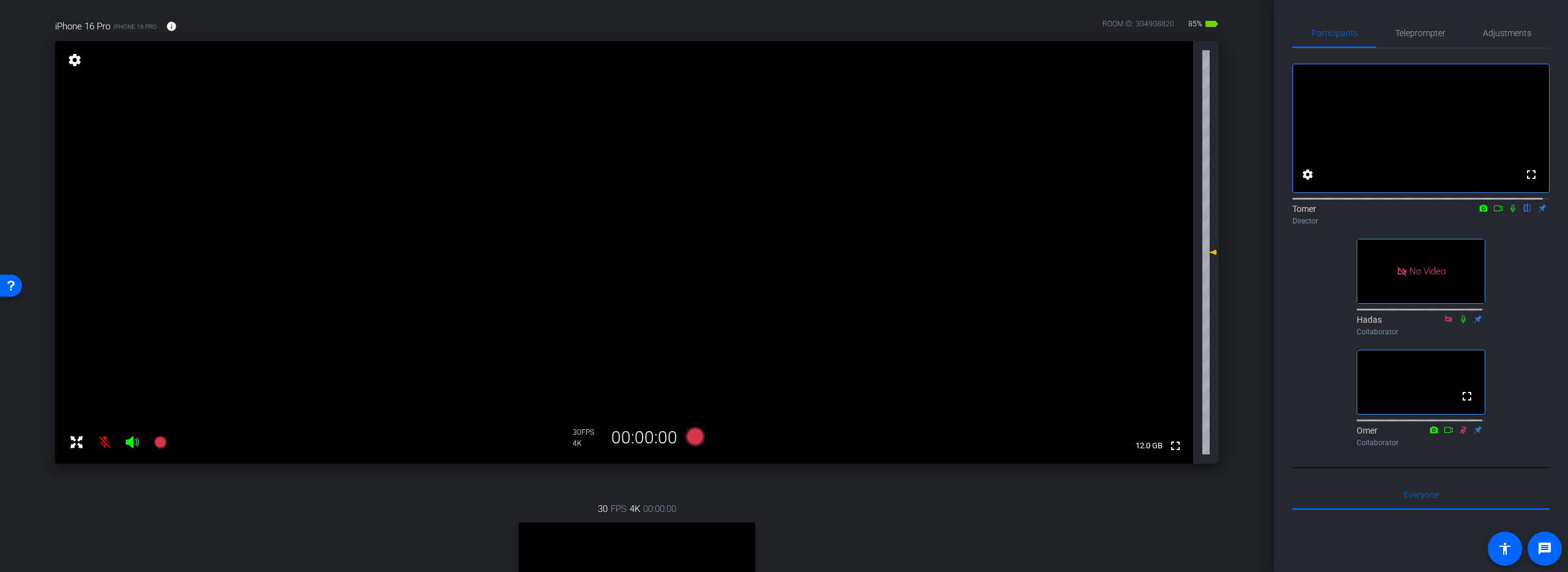 click 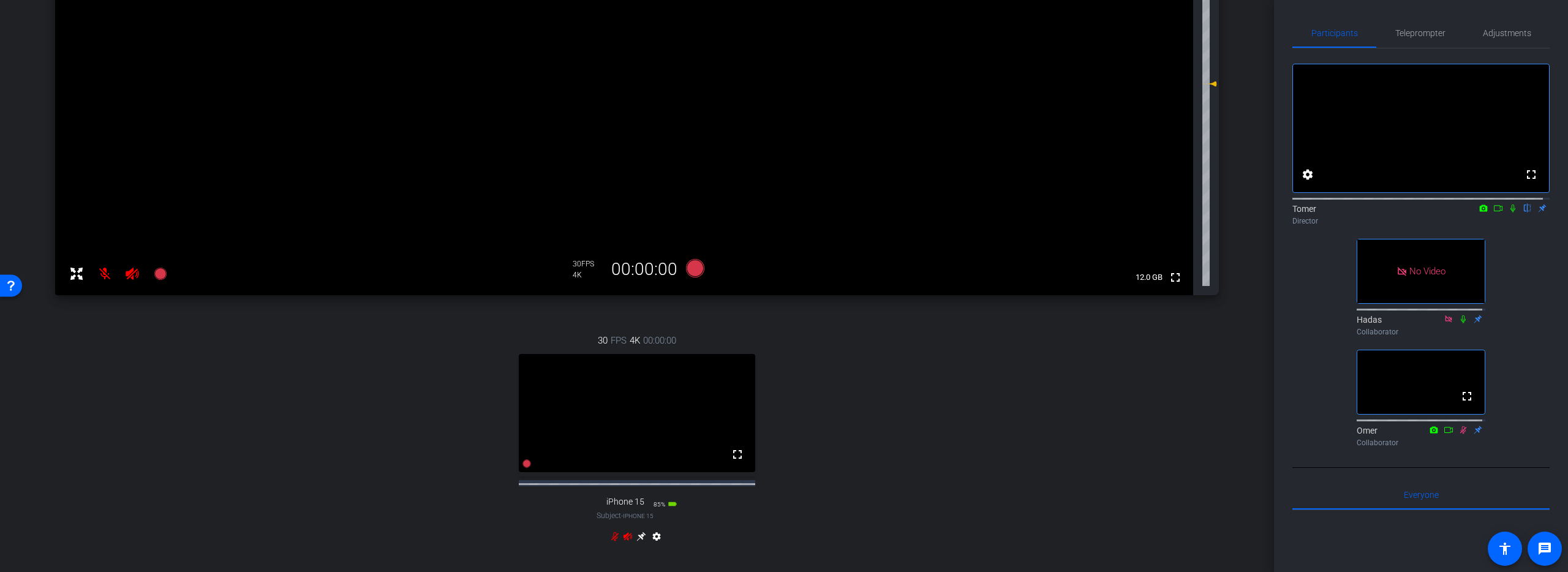 scroll, scrollTop: 239, scrollLeft: 0, axis: vertical 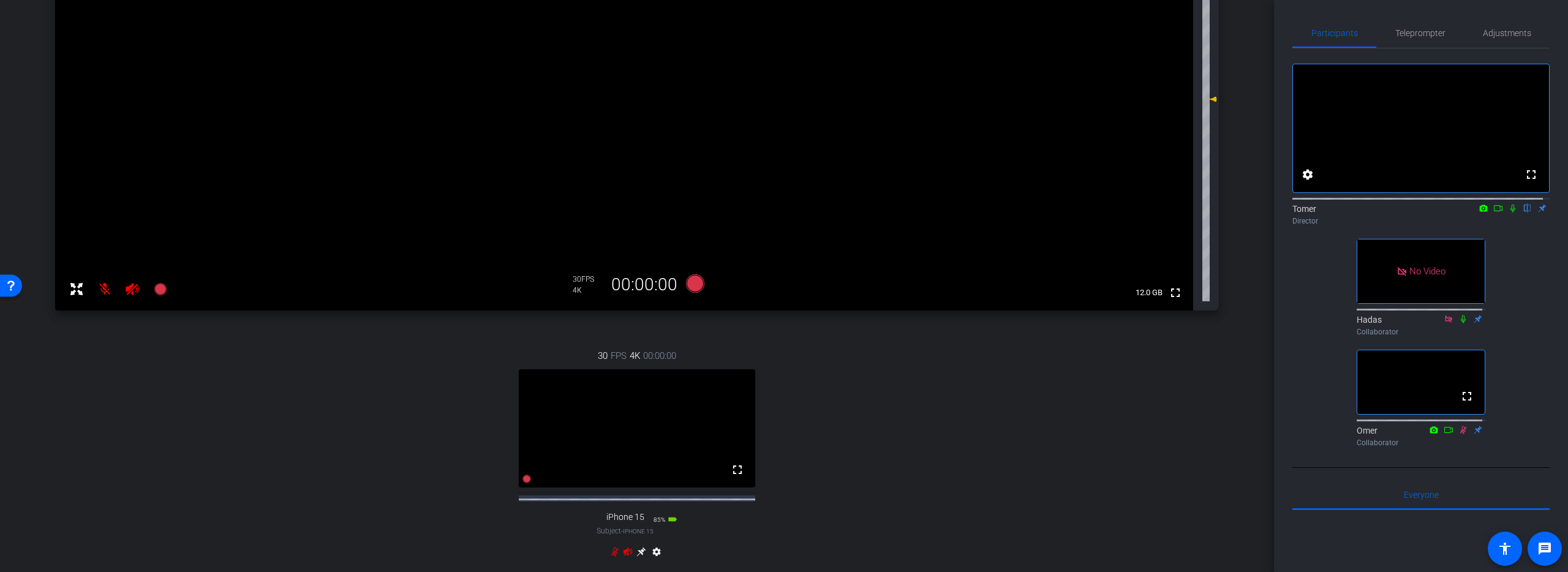 click at bounding box center (105, 289) 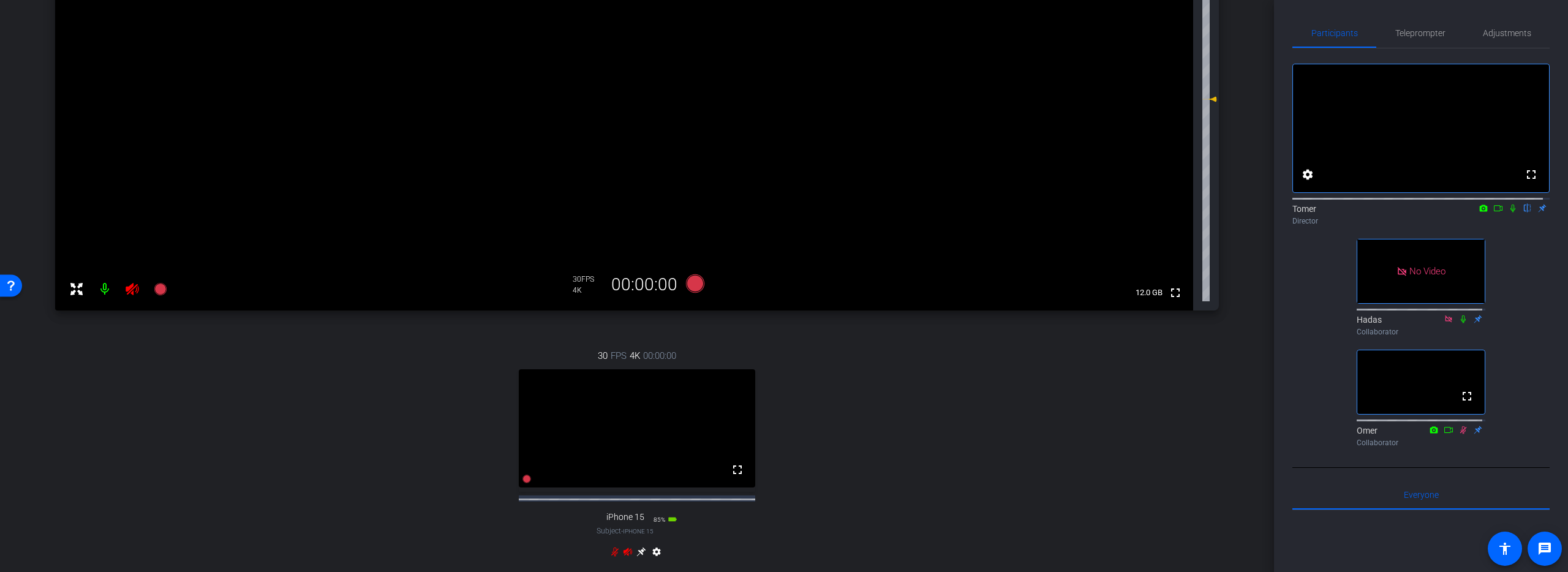click 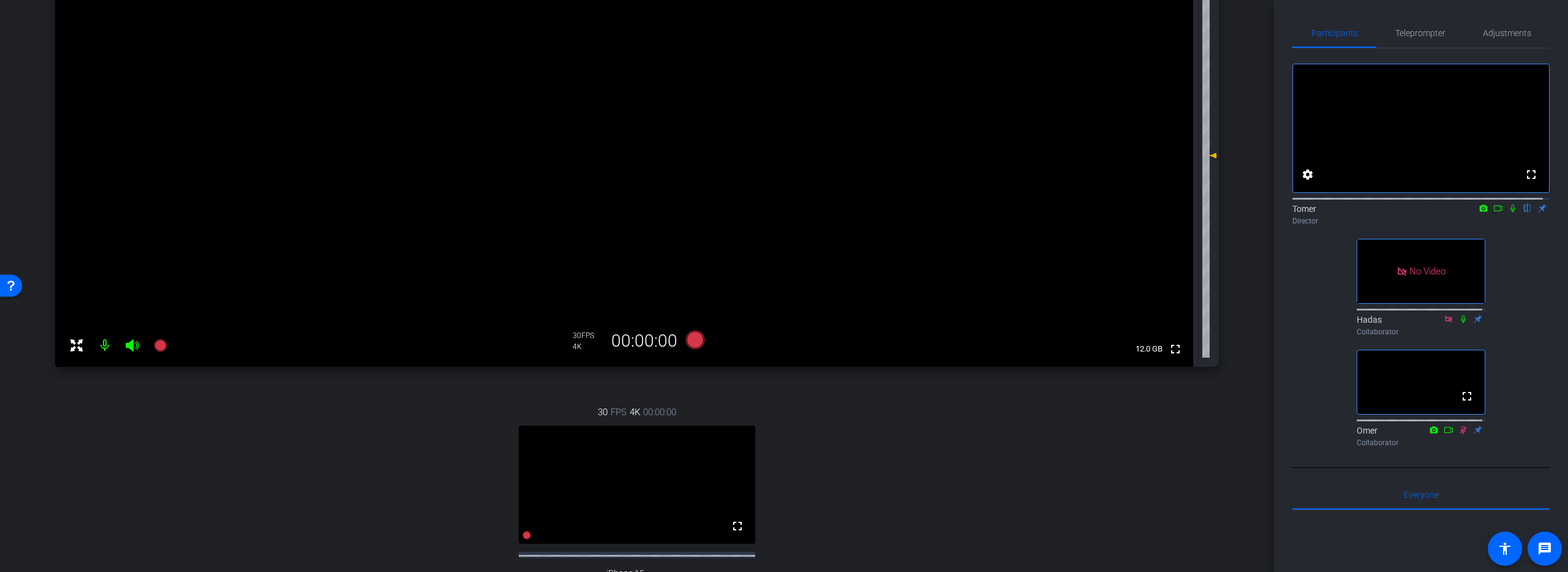 scroll, scrollTop: 190, scrollLeft: 0, axis: vertical 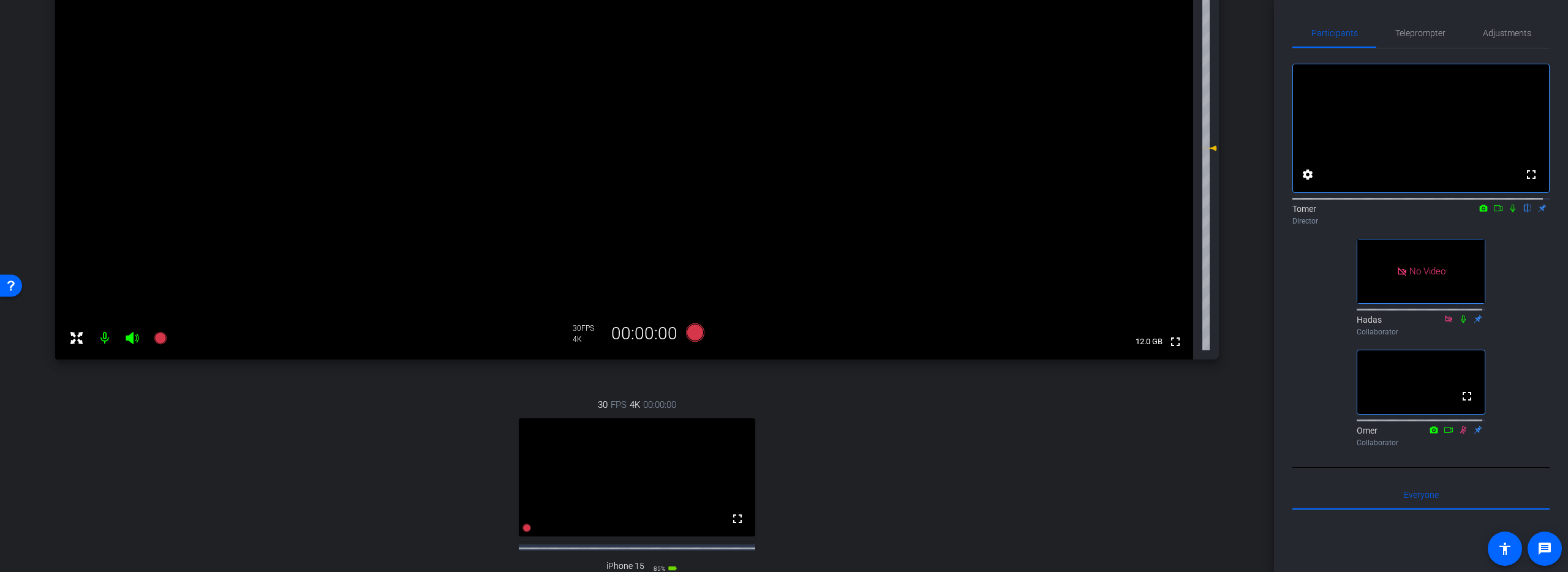 click 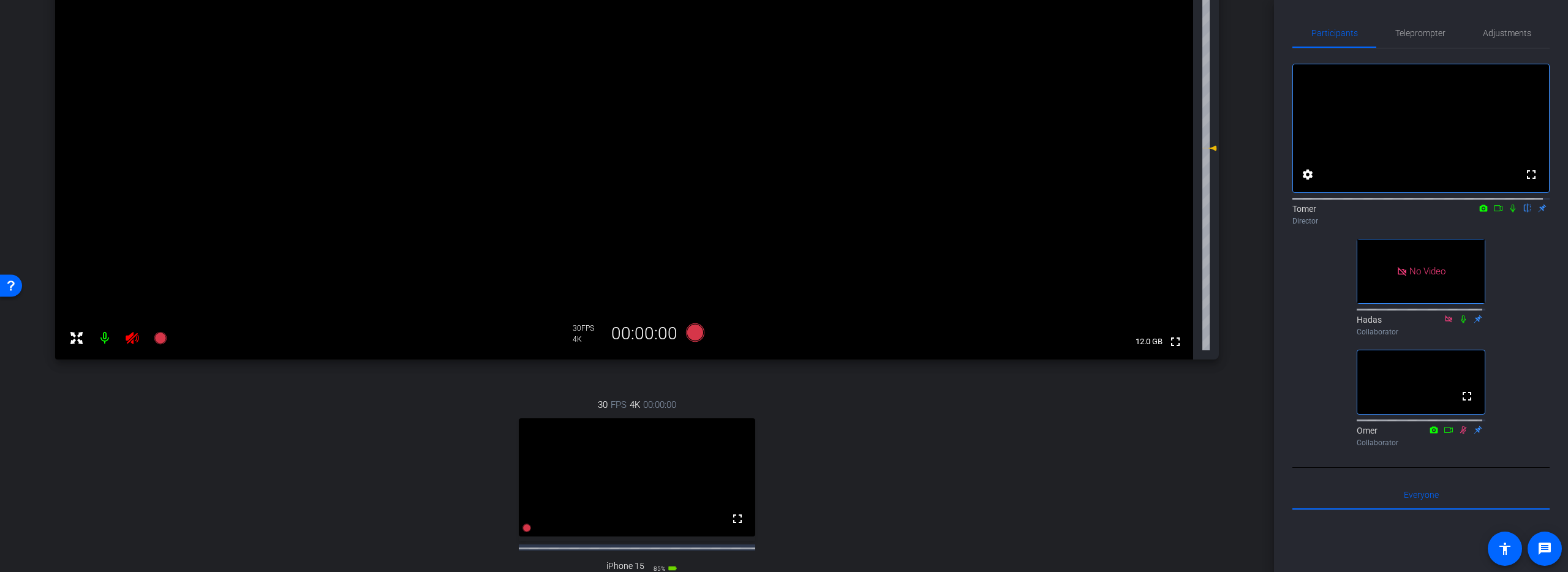 click 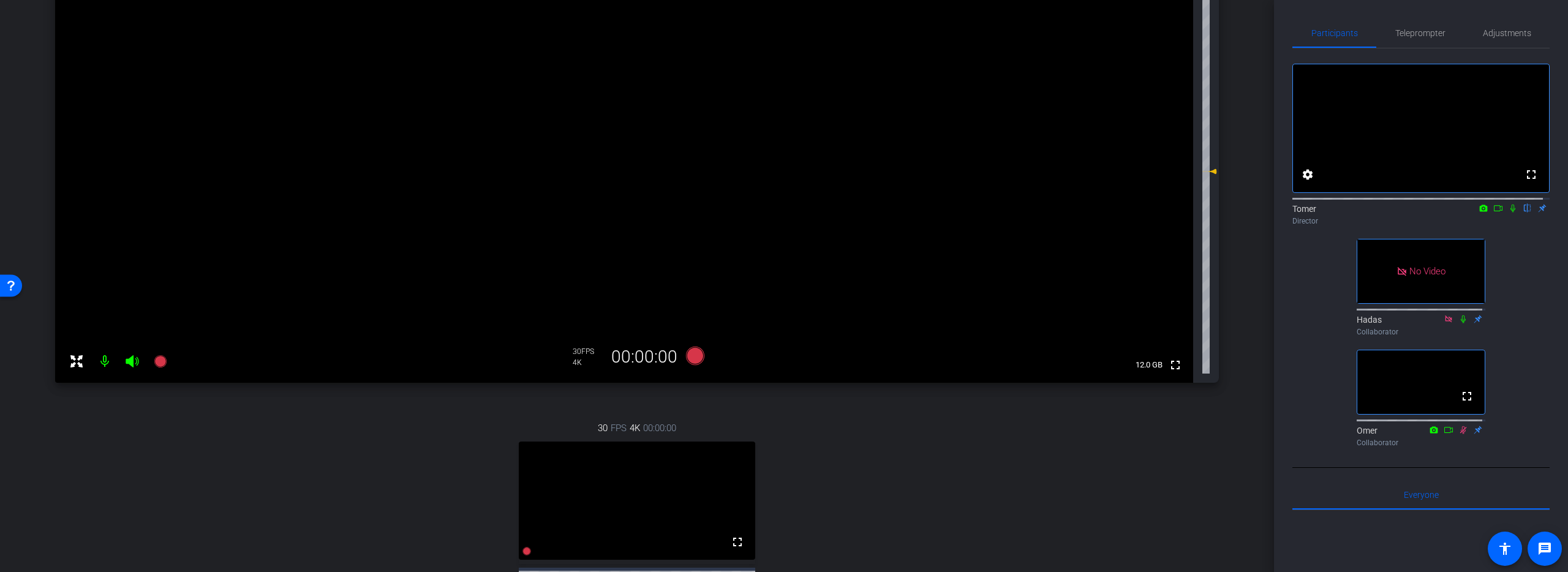 scroll, scrollTop: 159, scrollLeft: 0, axis: vertical 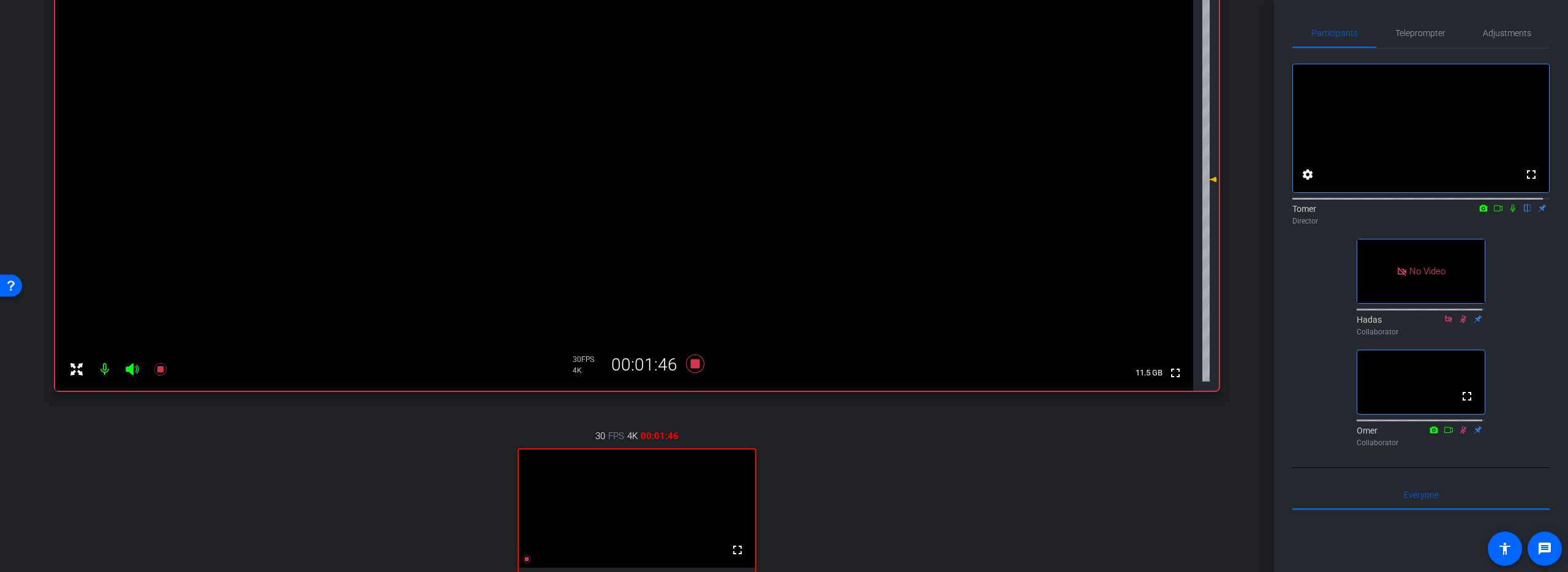 click 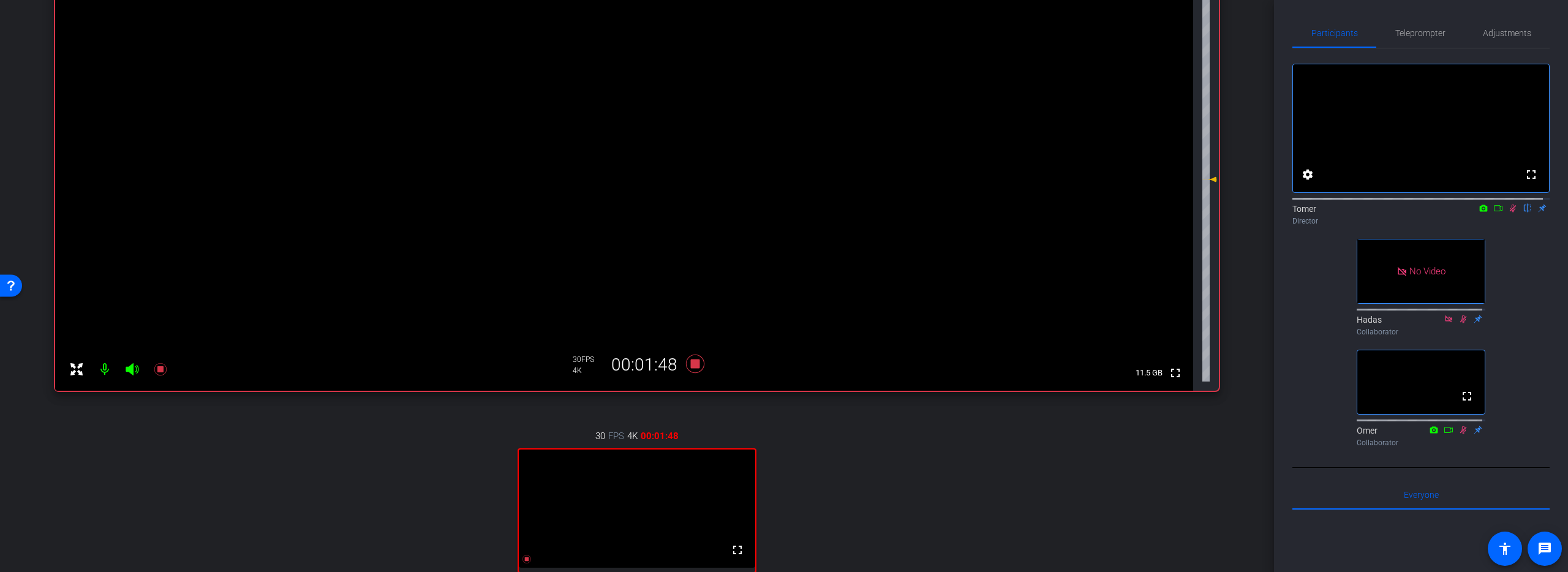 click 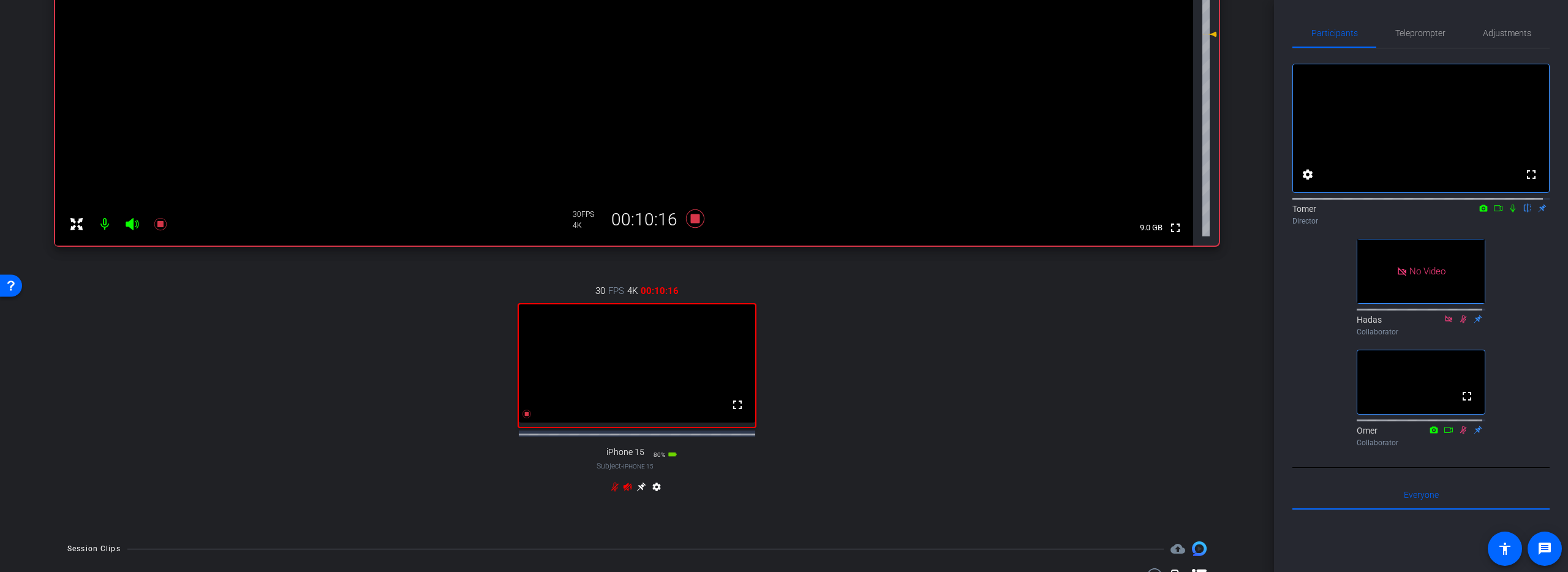 scroll, scrollTop: 179, scrollLeft: 0, axis: vertical 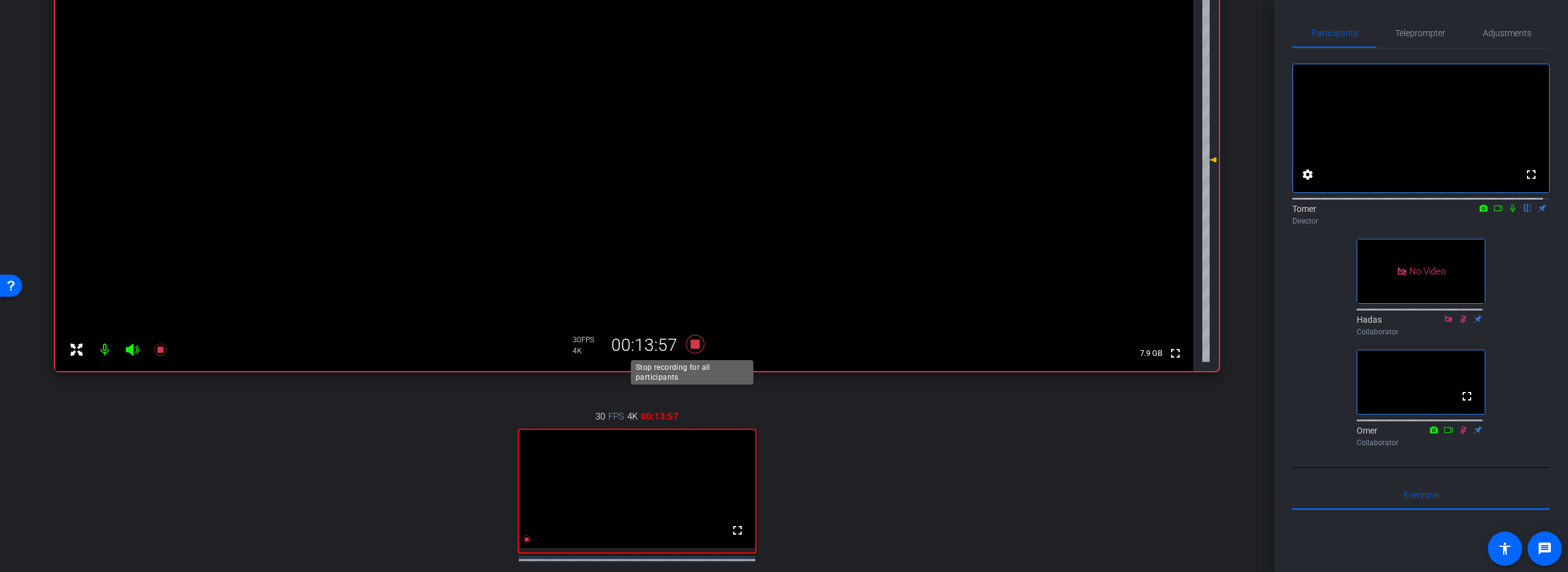 click 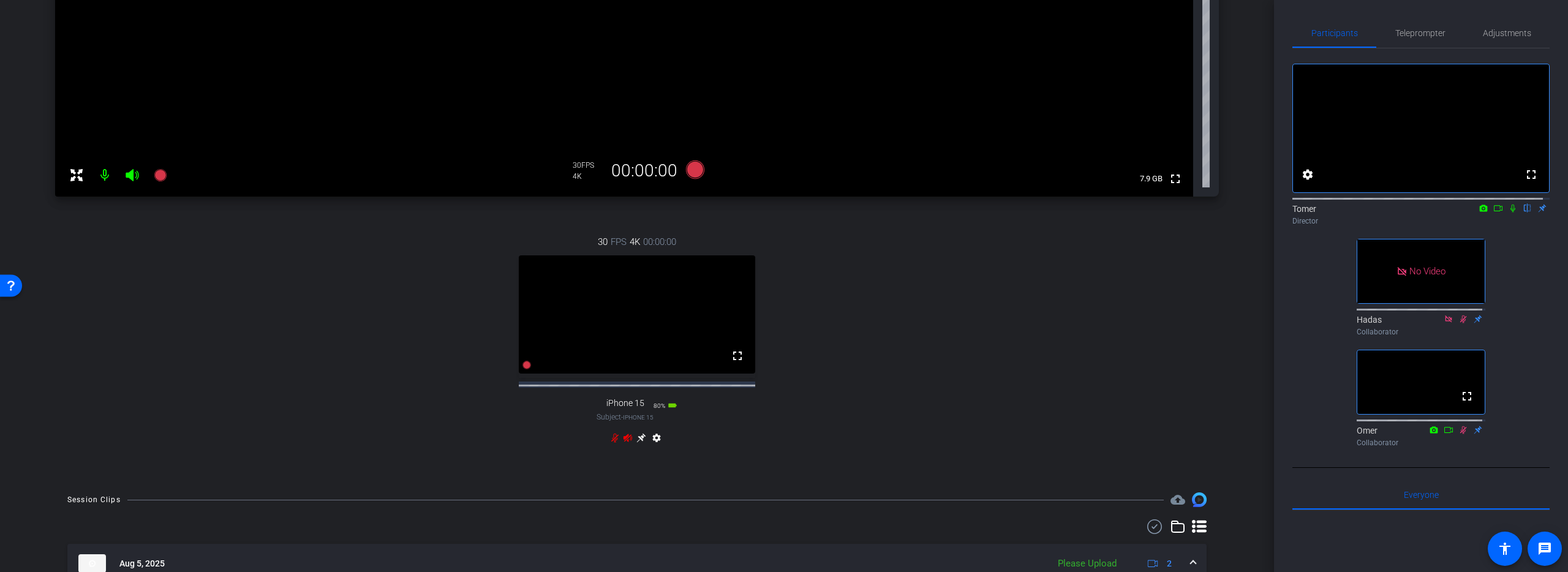 scroll, scrollTop: 605, scrollLeft: 0, axis: vertical 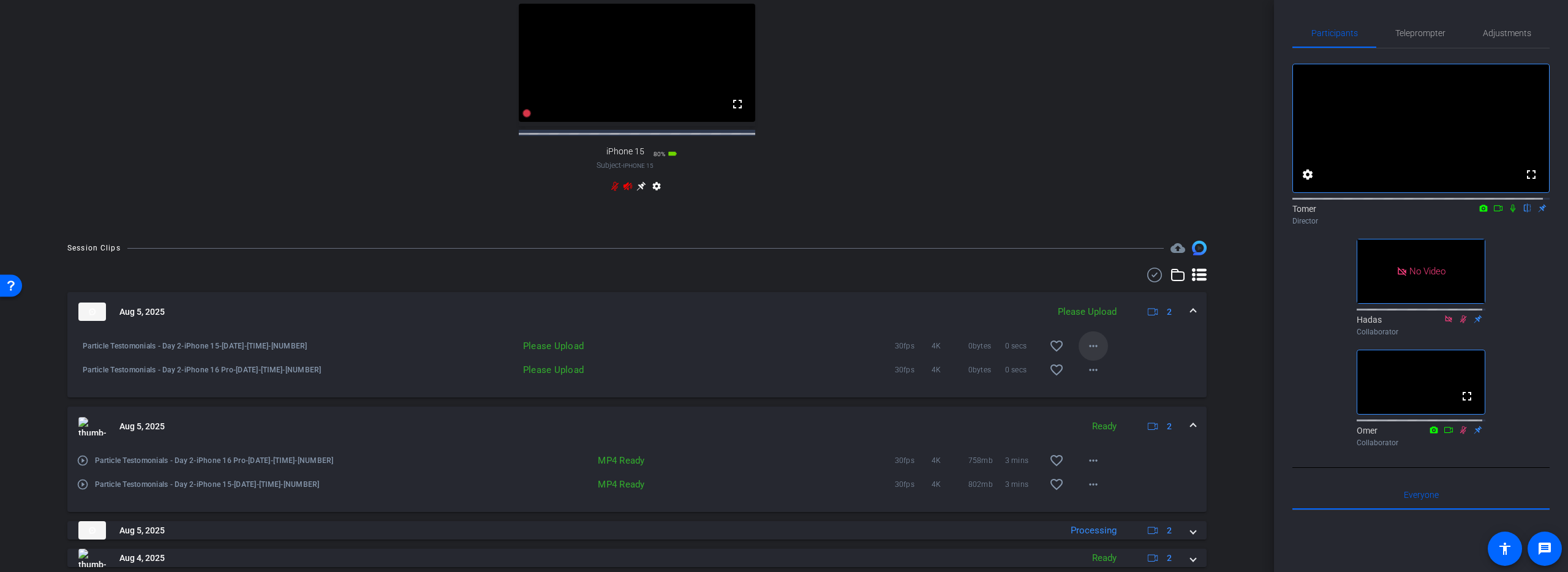 click on "more_horiz" at bounding box center [1093, 346] 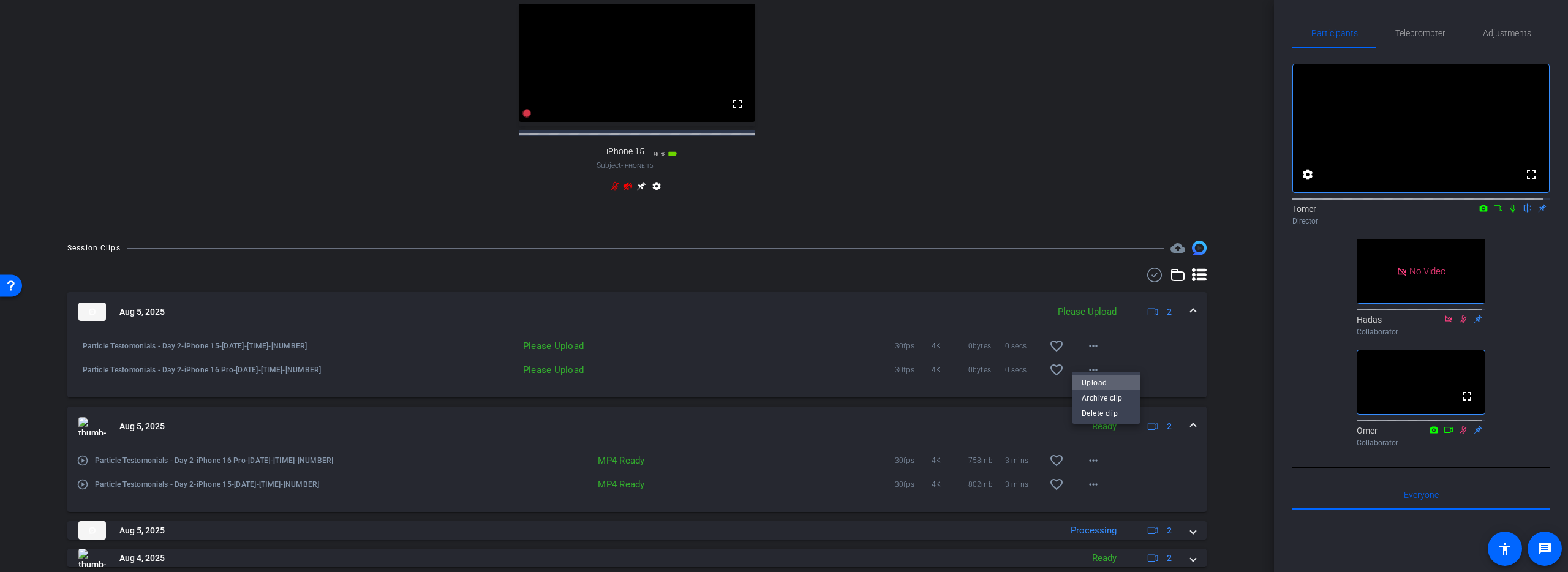 click on "Upload" at bounding box center [1106, 382] 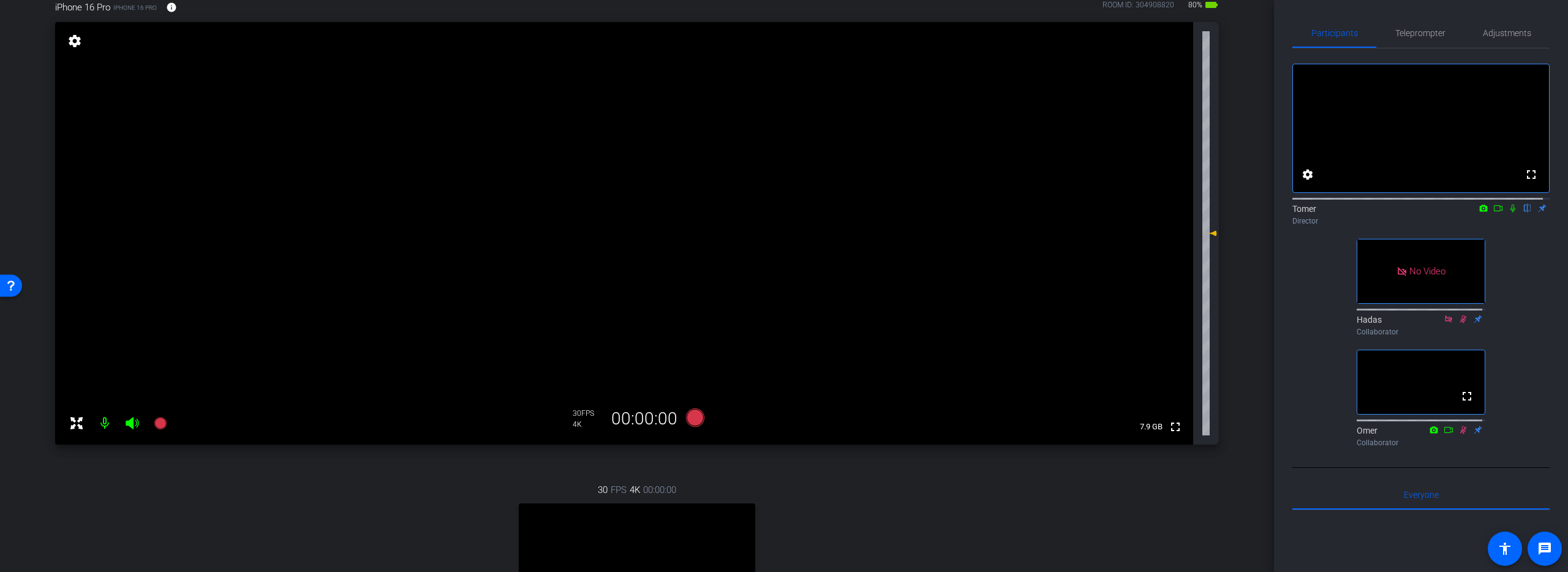 scroll, scrollTop: 42, scrollLeft: 0, axis: vertical 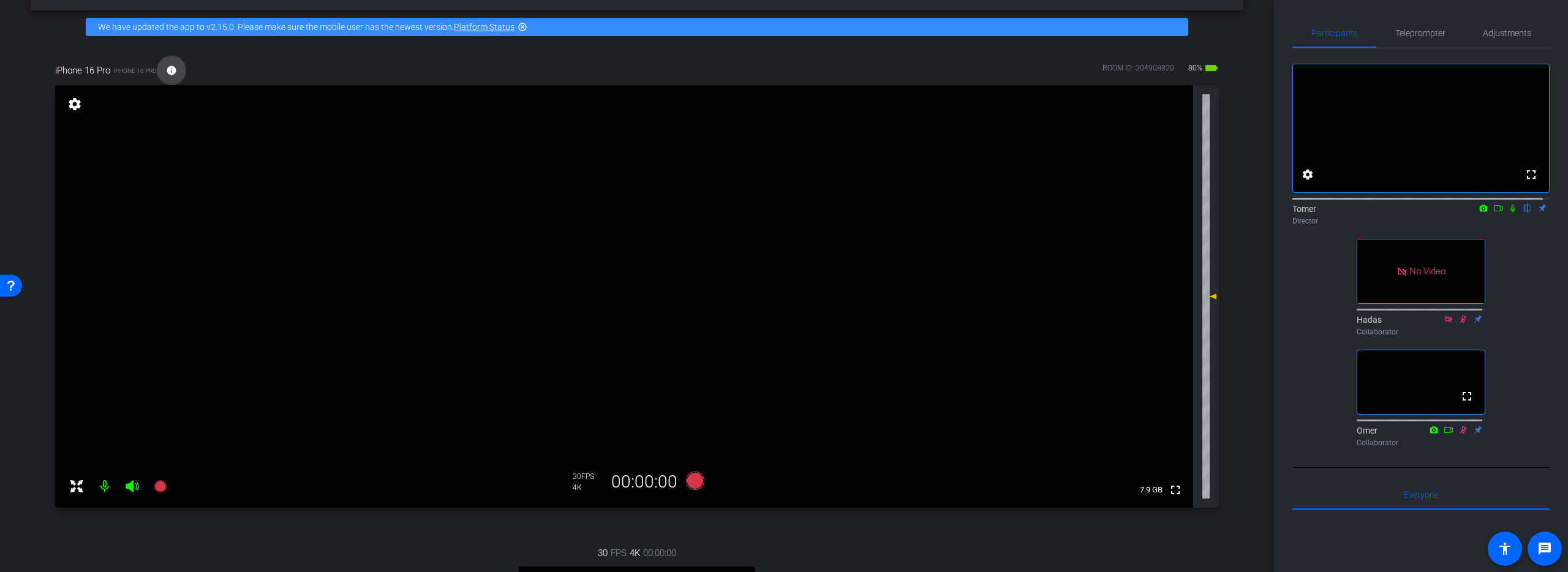 click on "info" at bounding box center (172, 70) 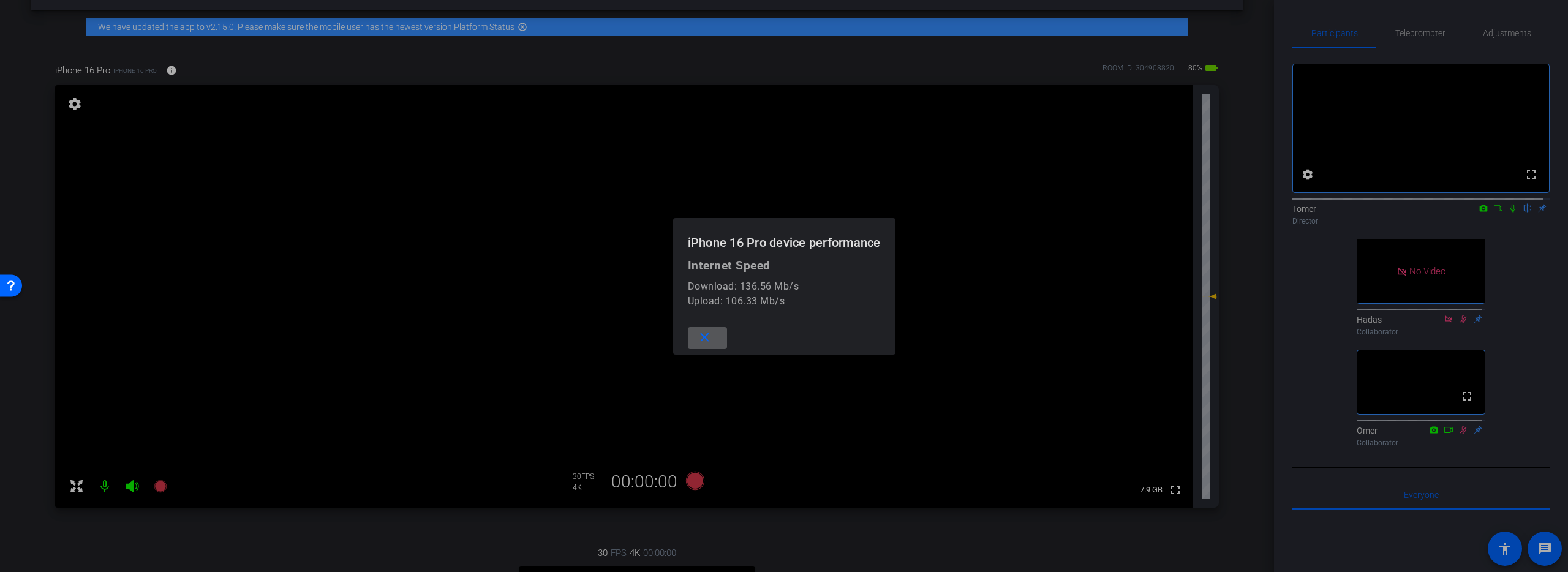 click on "close" at bounding box center (704, 337) 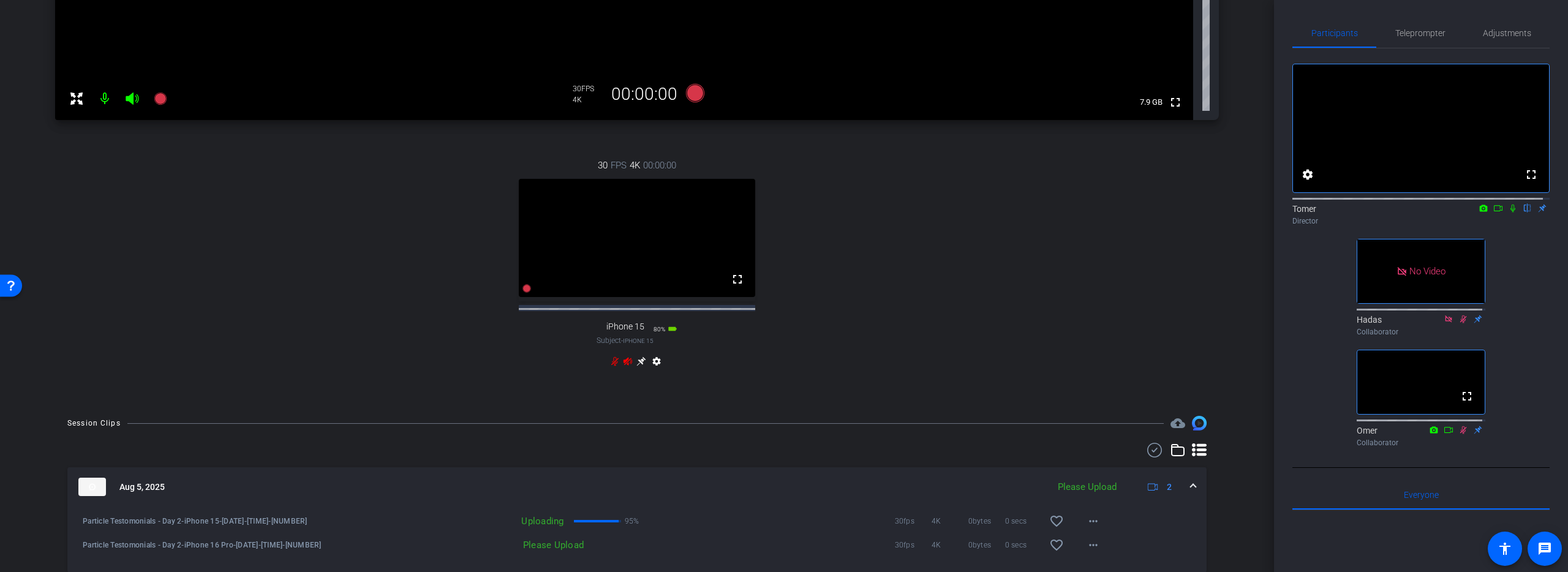 scroll, scrollTop: 493, scrollLeft: 0, axis: vertical 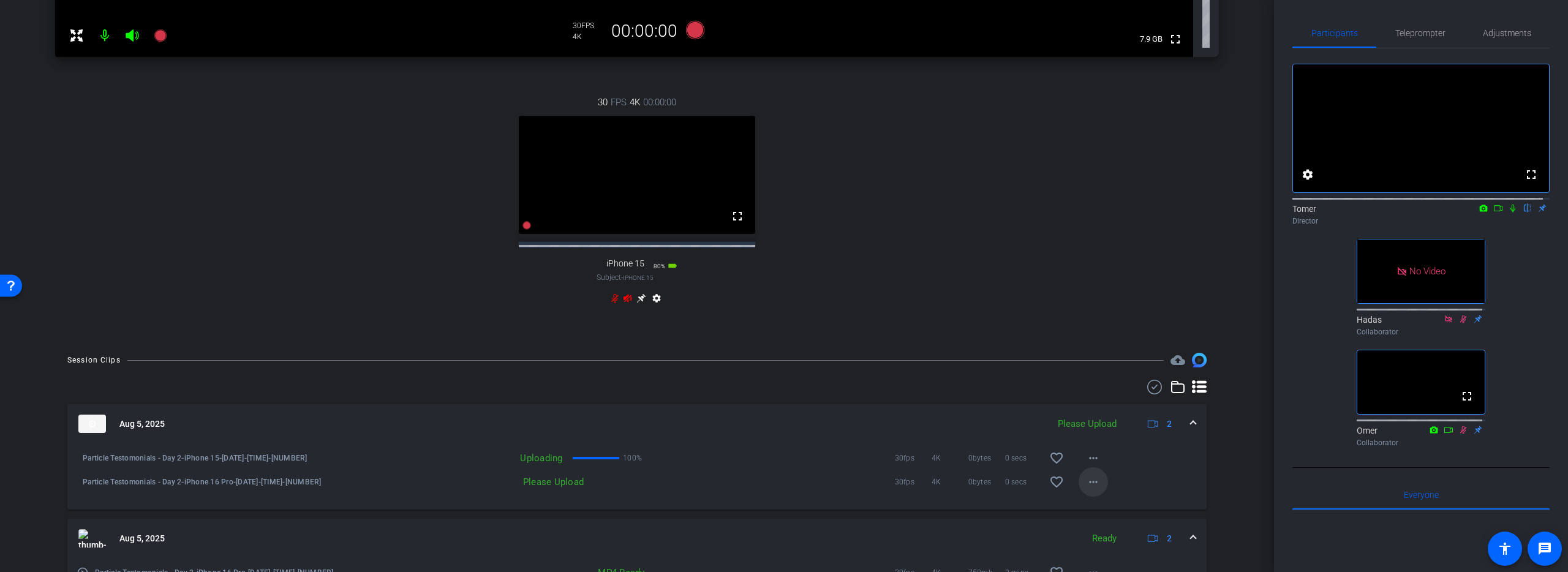 click on "more_horiz" at bounding box center [1093, 482] 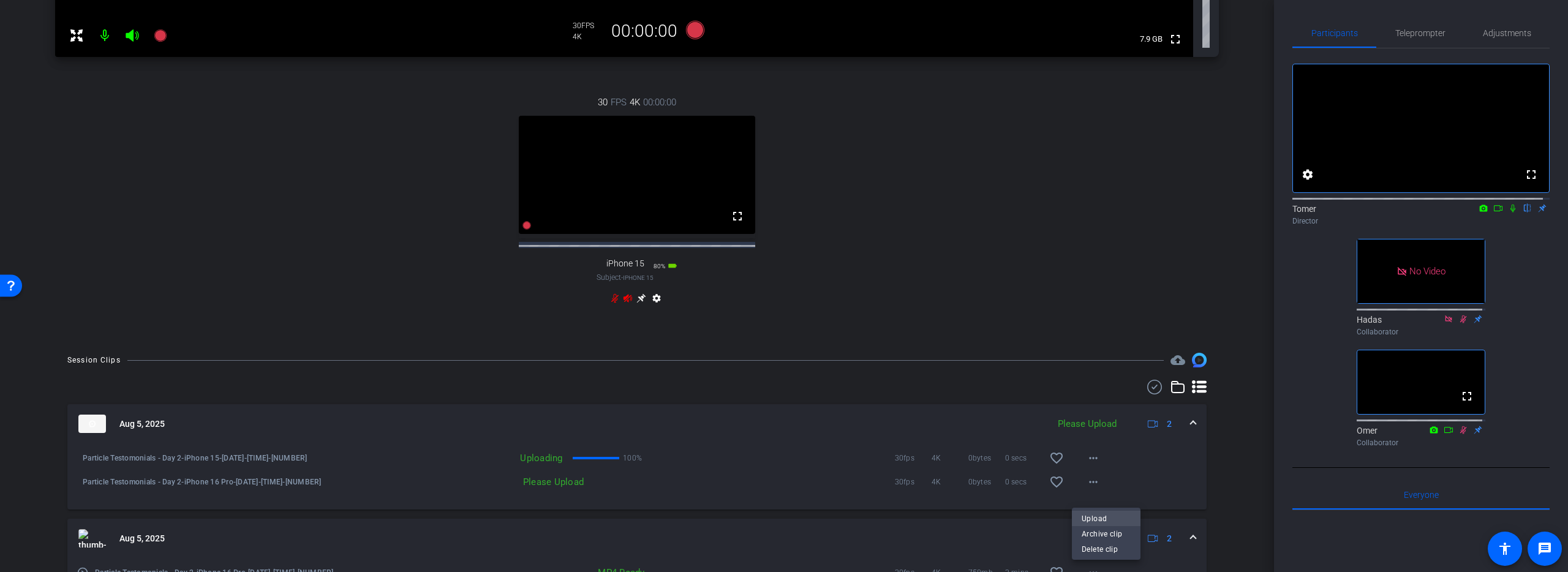 click on "Upload" at bounding box center (1106, 518) 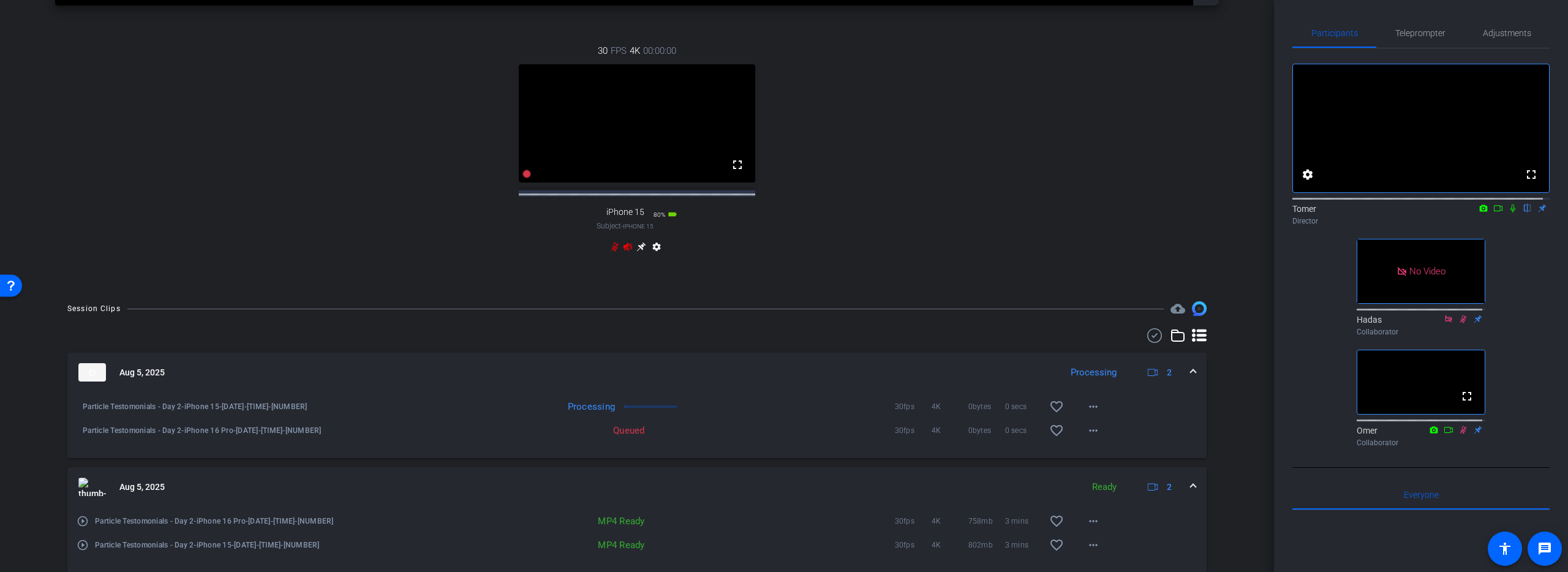 scroll, scrollTop: 655, scrollLeft: 0, axis: vertical 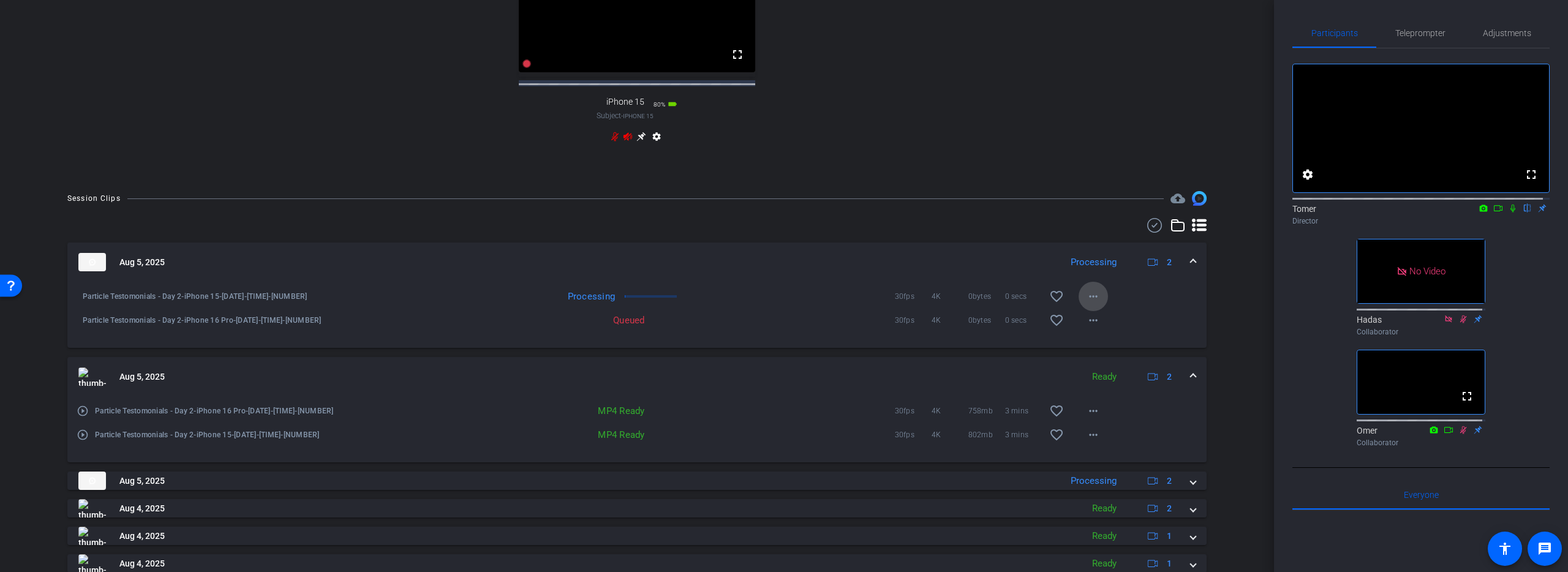 click on "more_horiz" at bounding box center (1093, 296) 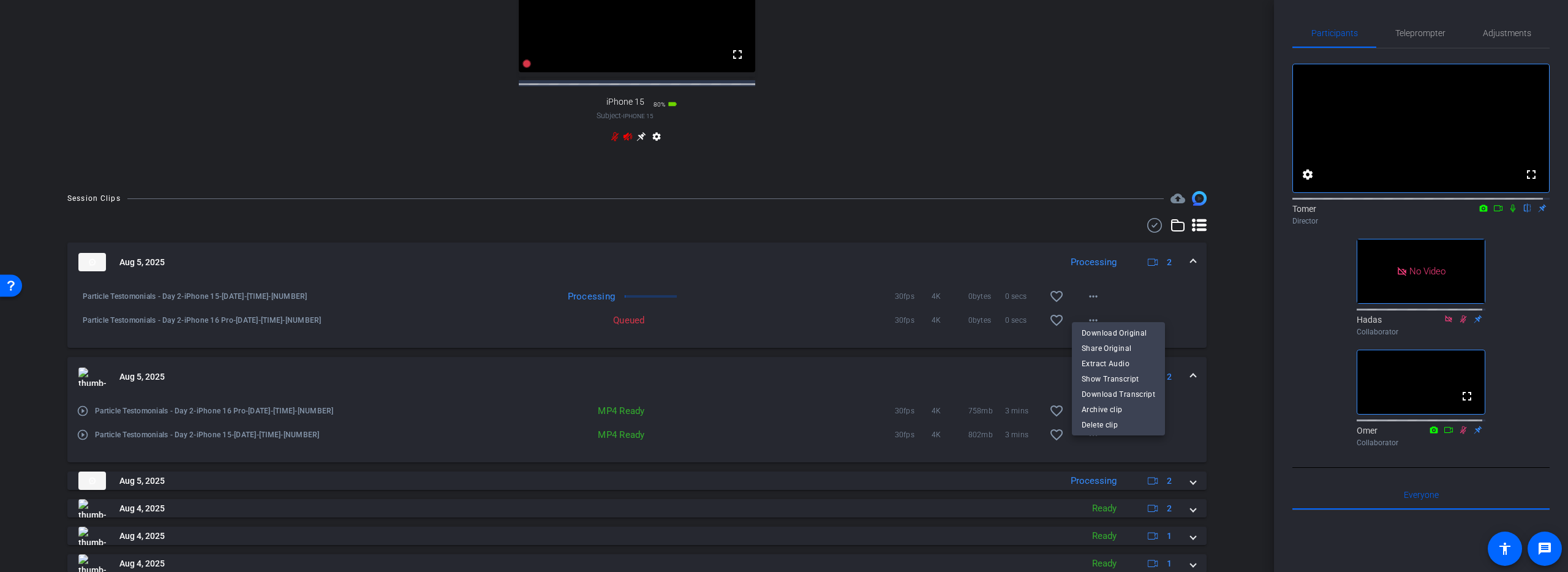 click at bounding box center (784, 286) 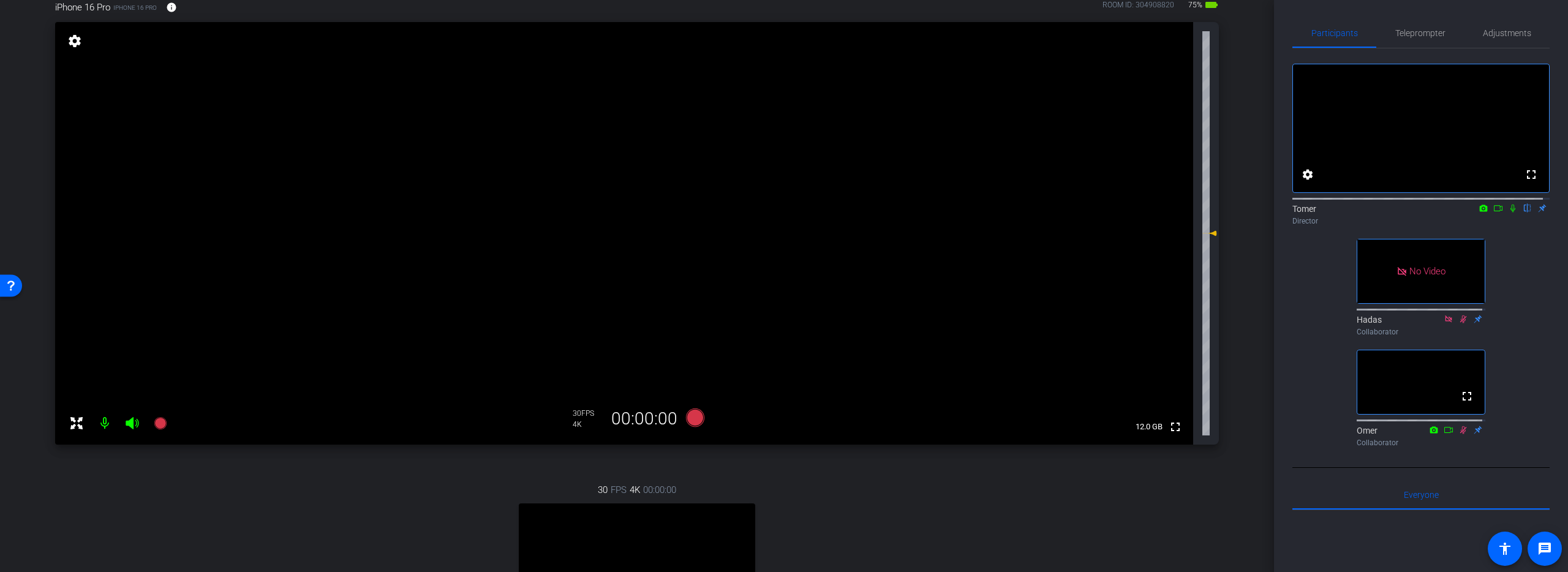 scroll, scrollTop: 97, scrollLeft: 0, axis: vertical 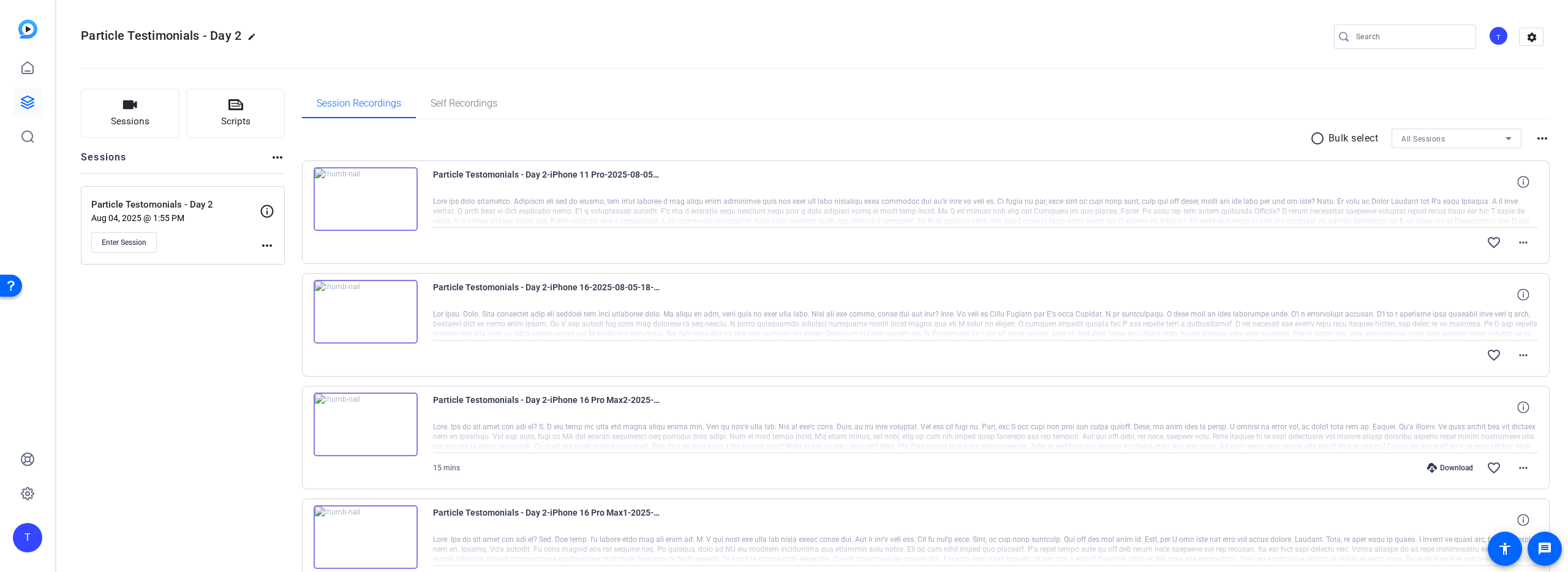 type 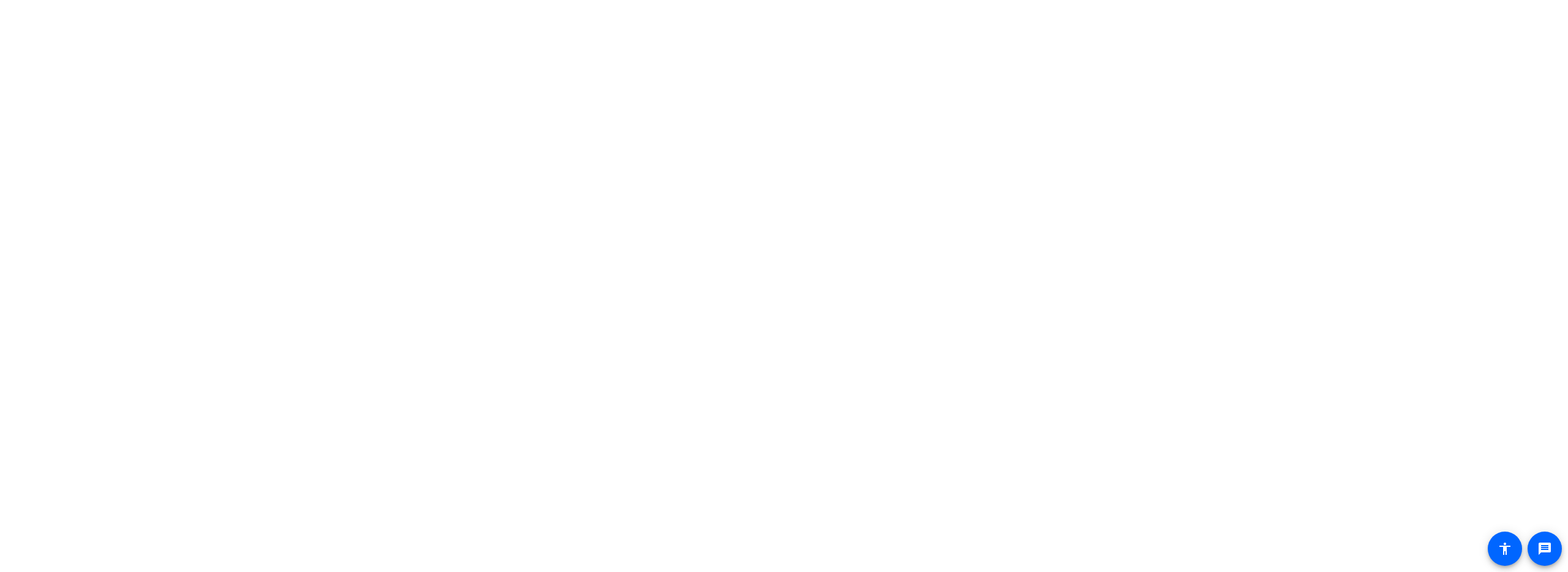 scroll, scrollTop: 0, scrollLeft: 0, axis: both 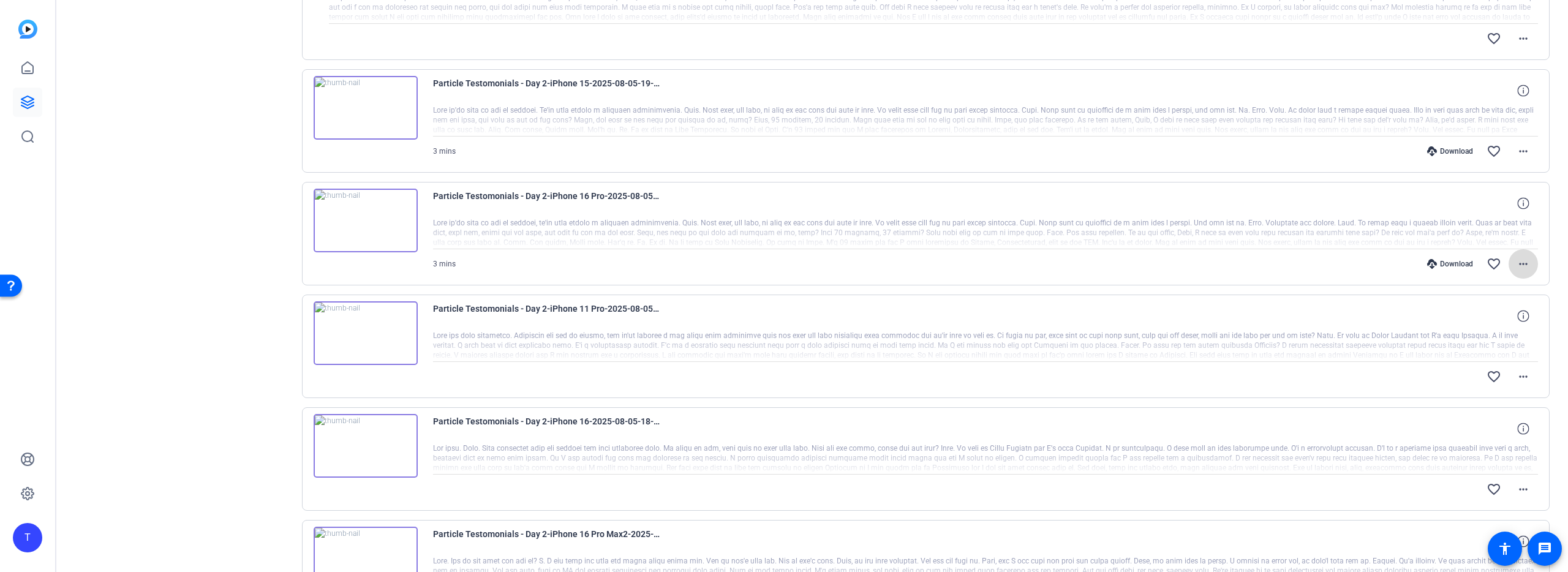 click on "more_horiz" at bounding box center (1523, 264) 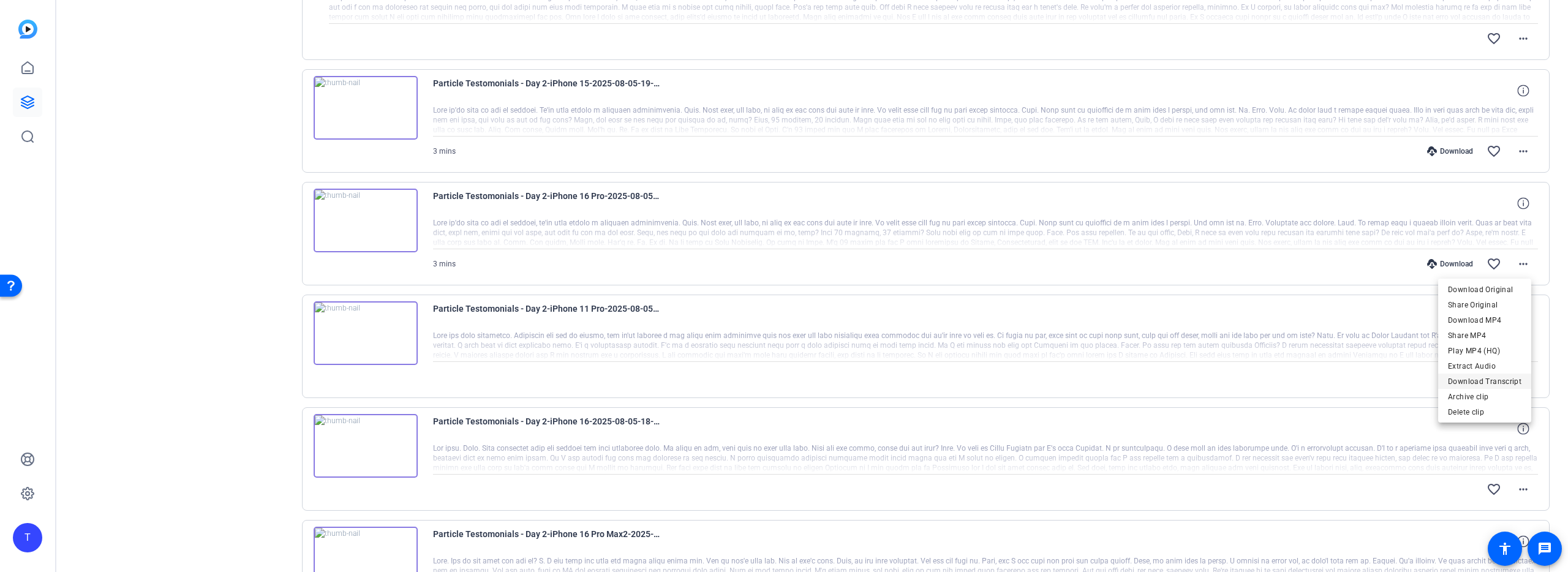 click on "Download Transcript" at bounding box center [1485, 382] 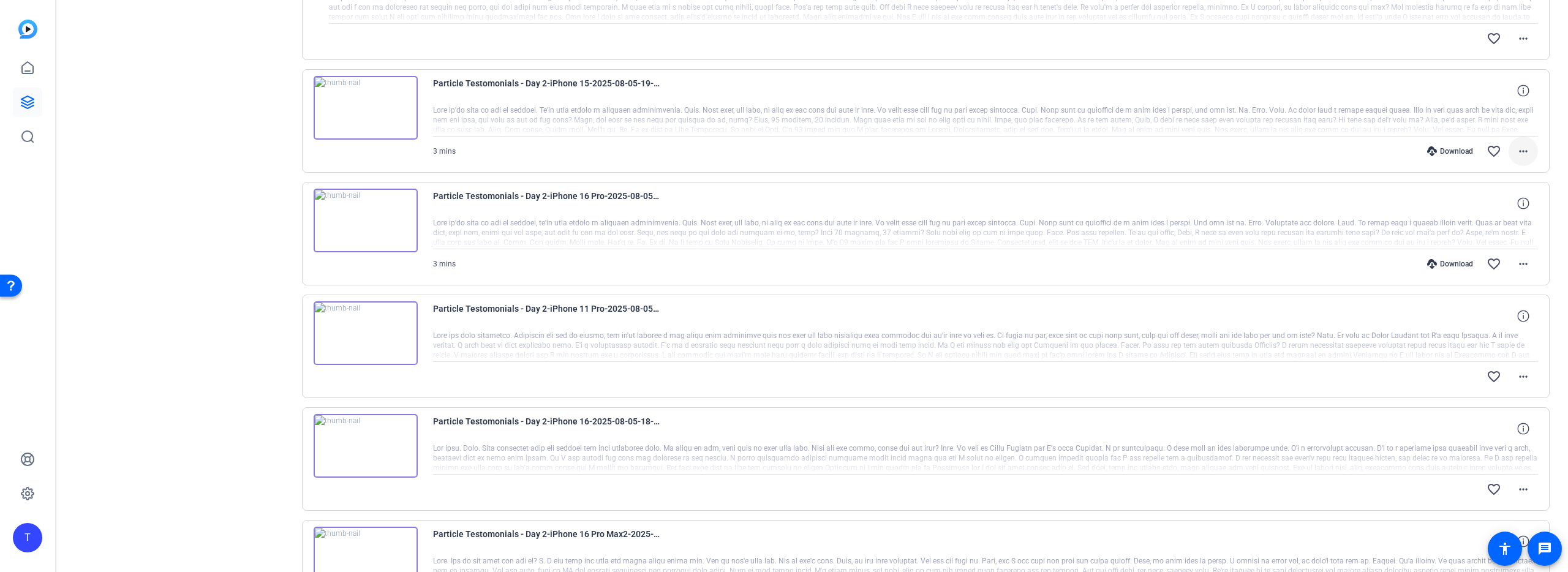 click on "more_horiz" at bounding box center [1523, 151] 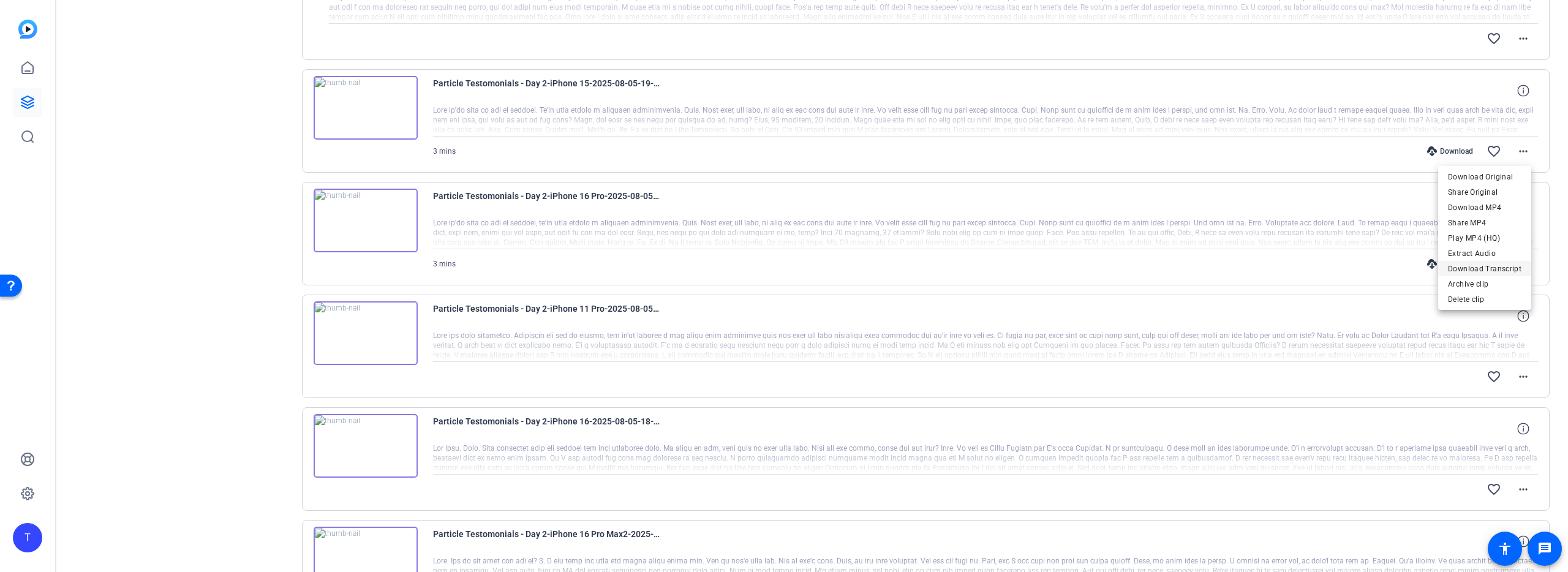 click on "Download Transcript" at bounding box center [1485, 269] 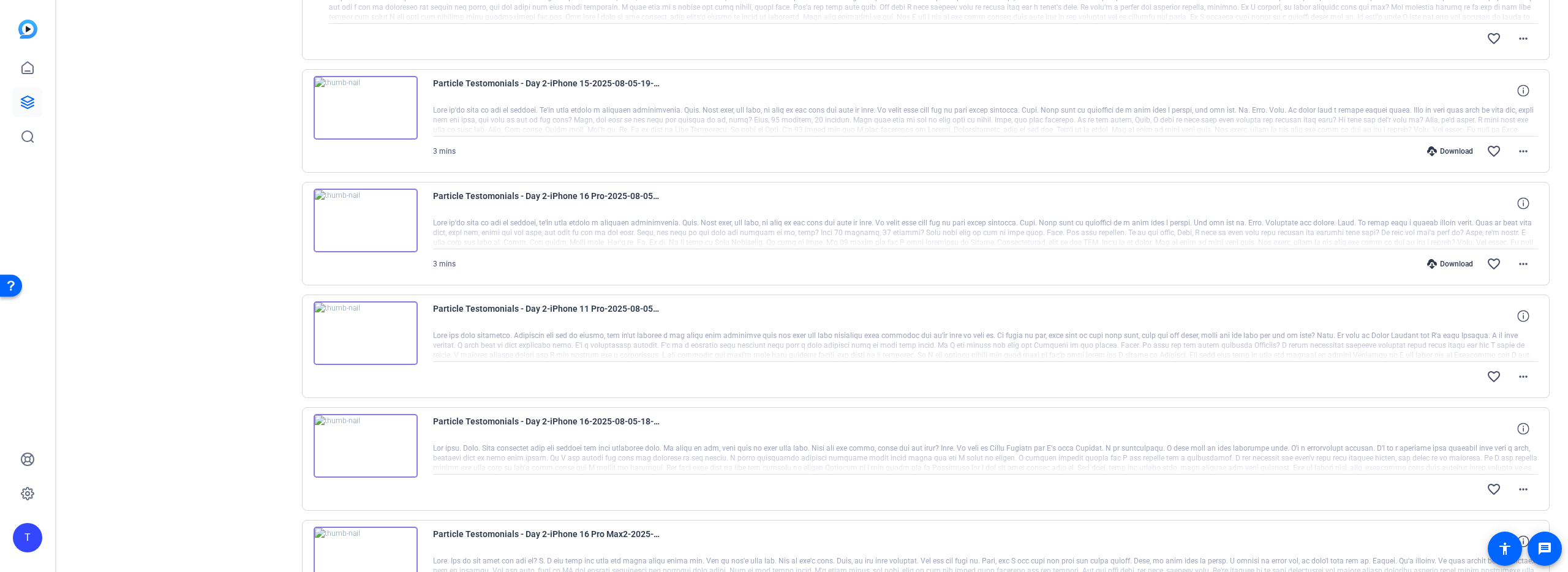 type 